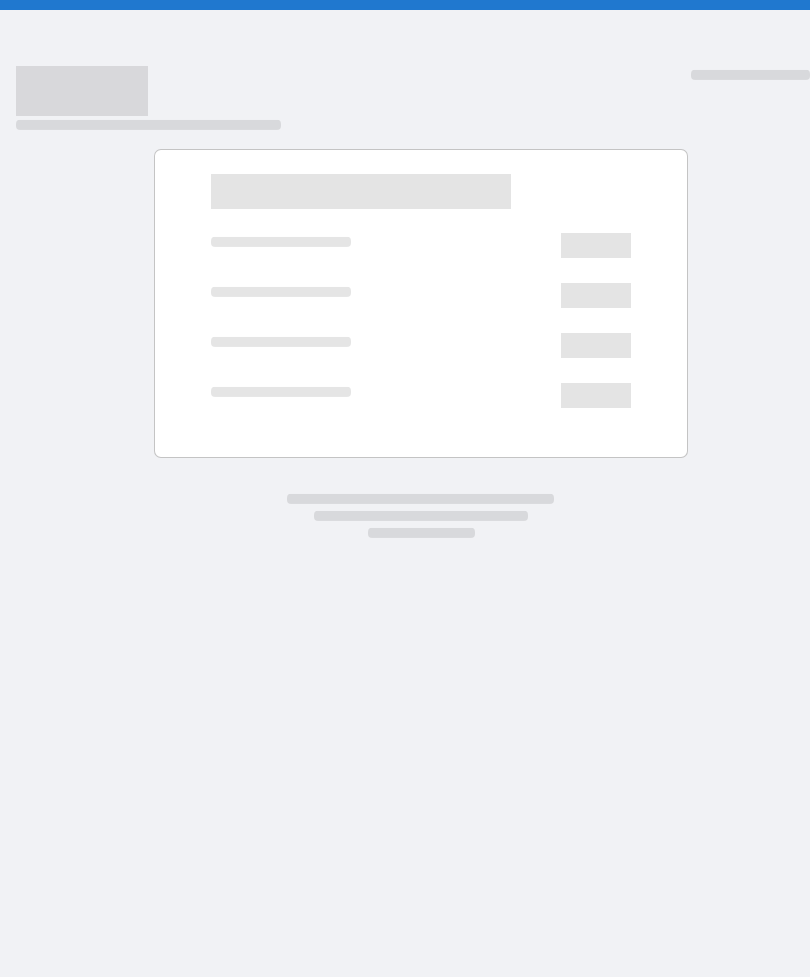 scroll, scrollTop: 0, scrollLeft: 0, axis: both 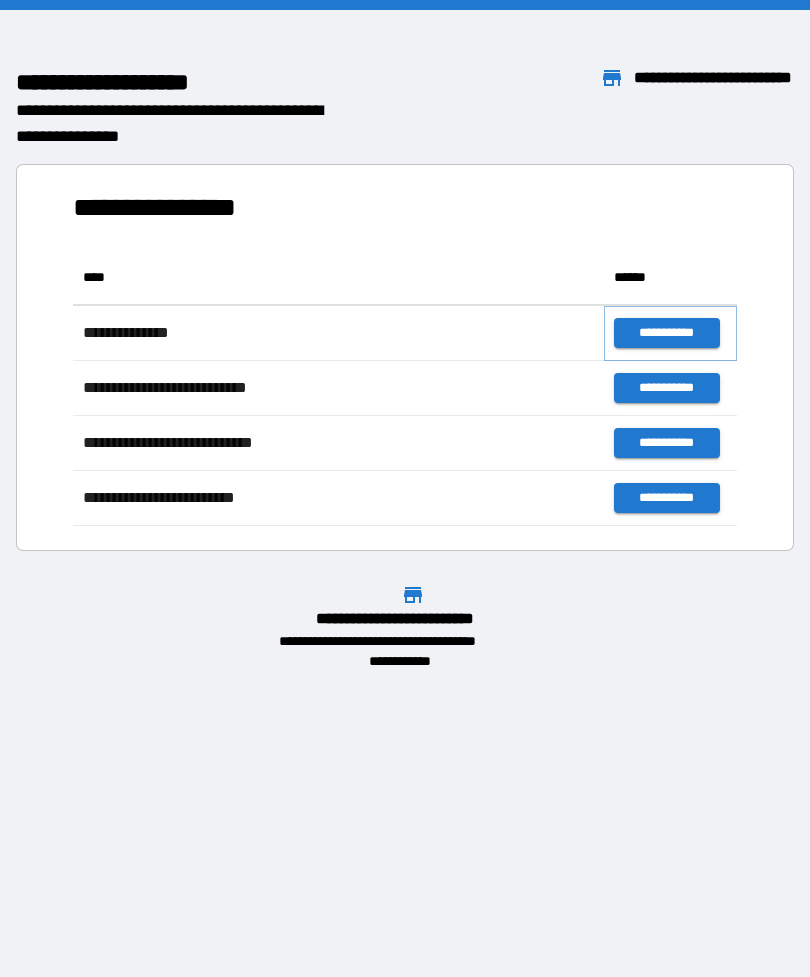 click on "**********" at bounding box center [666, 333] 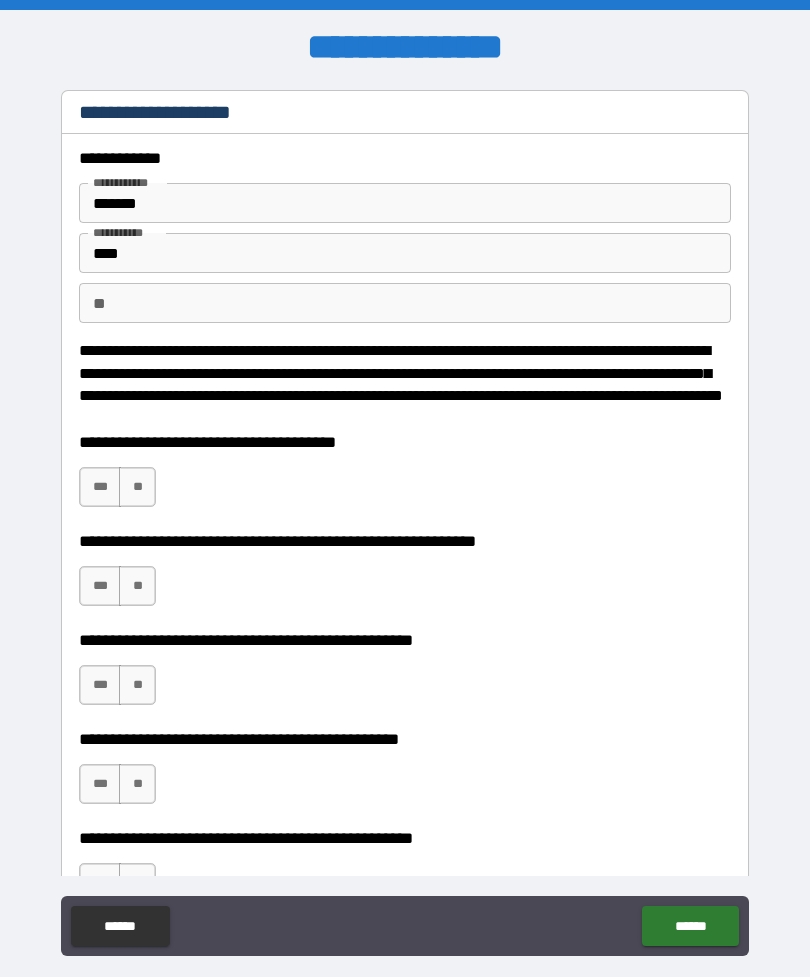 click on "**" at bounding box center [405, 303] 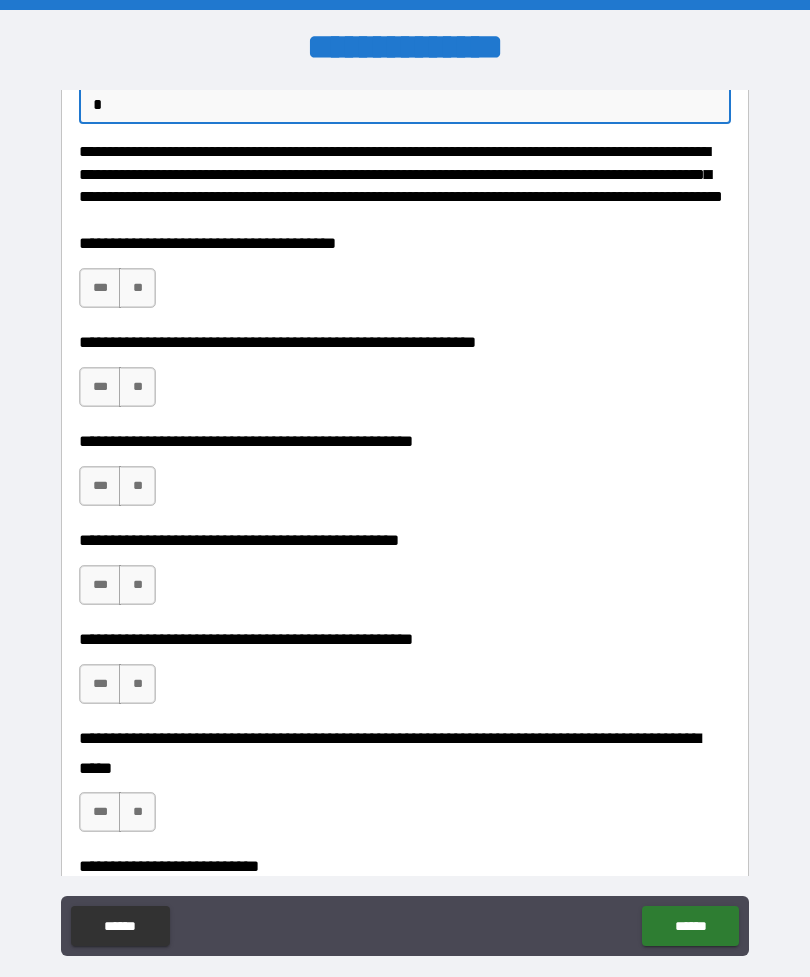 scroll, scrollTop: 202, scrollLeft: 0, axis: vertical 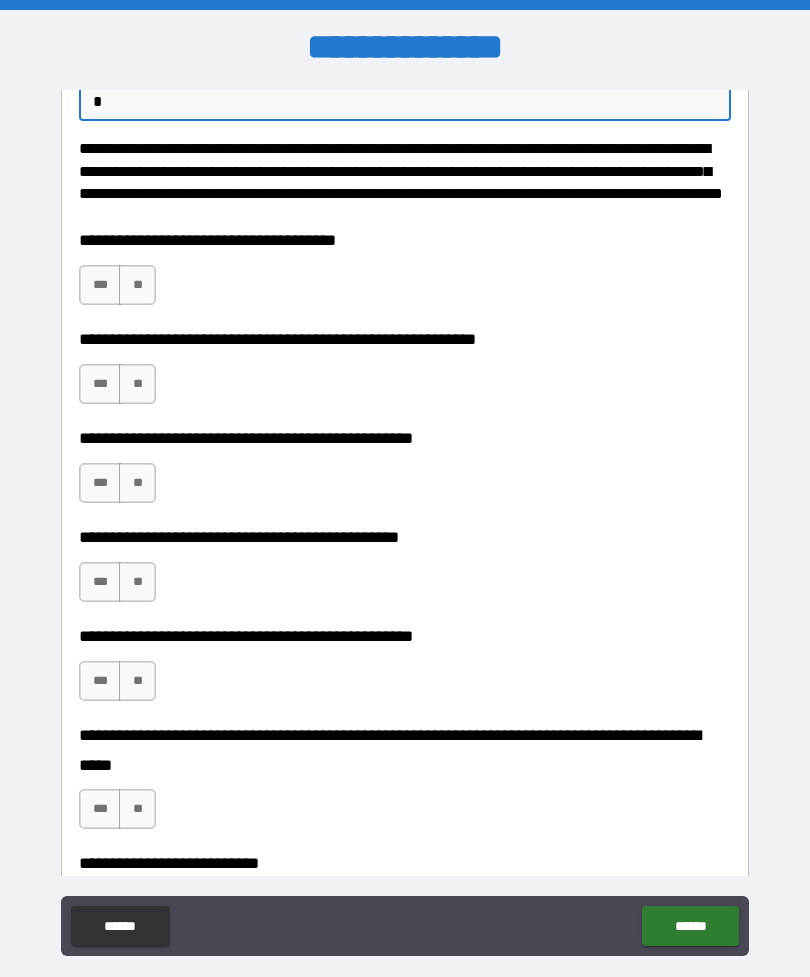 type on "*" 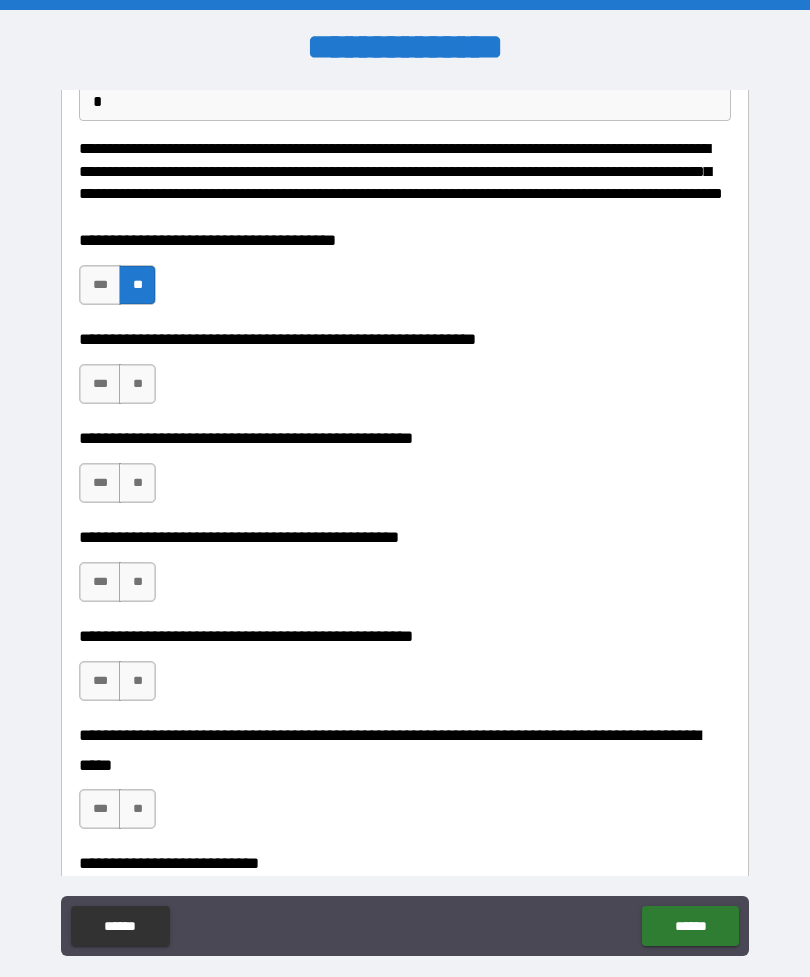 click on "**" at bounding box center (137, 384) 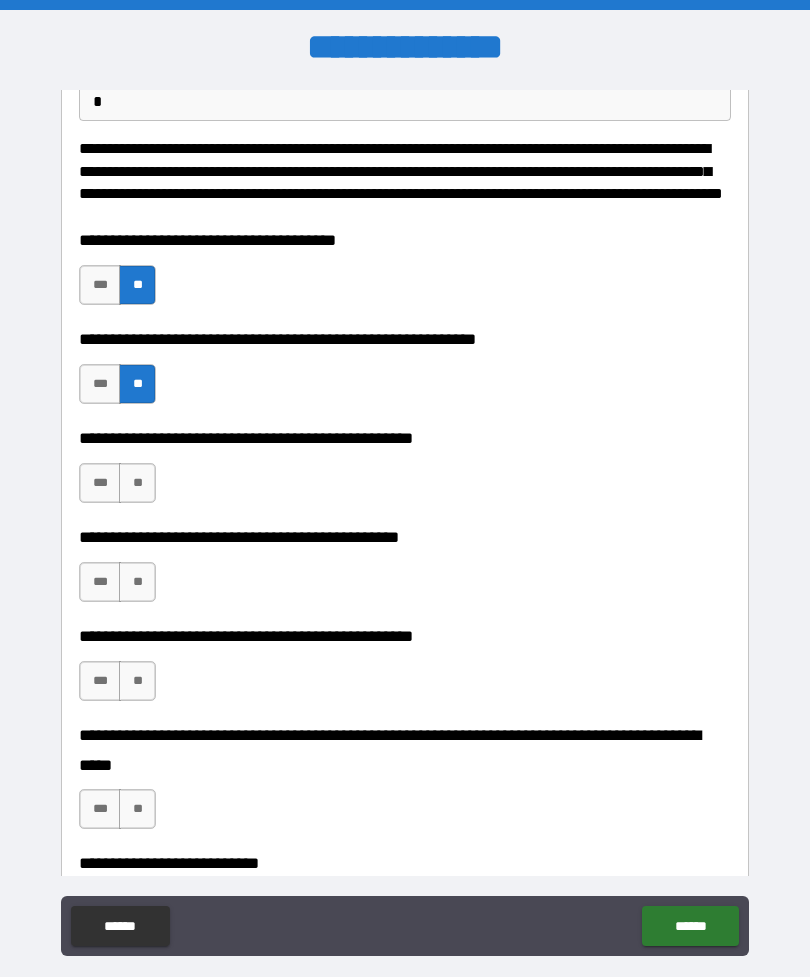 click on "**" at bounding box center [137, 483] 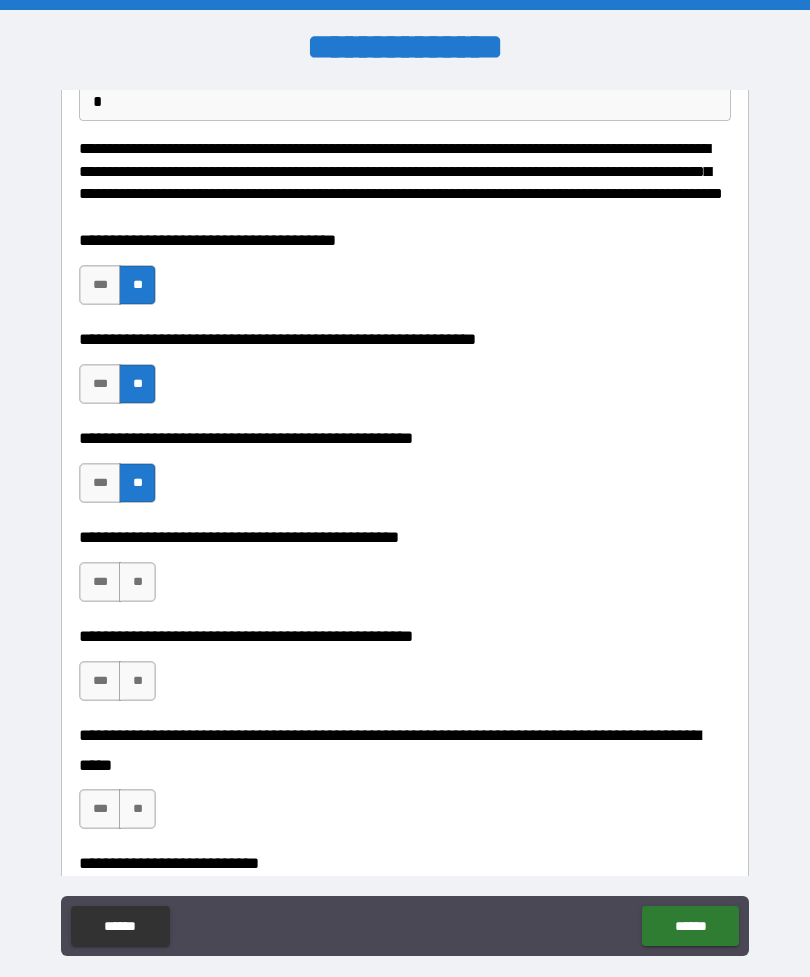 click on "**" at bounding box center [137, 582] 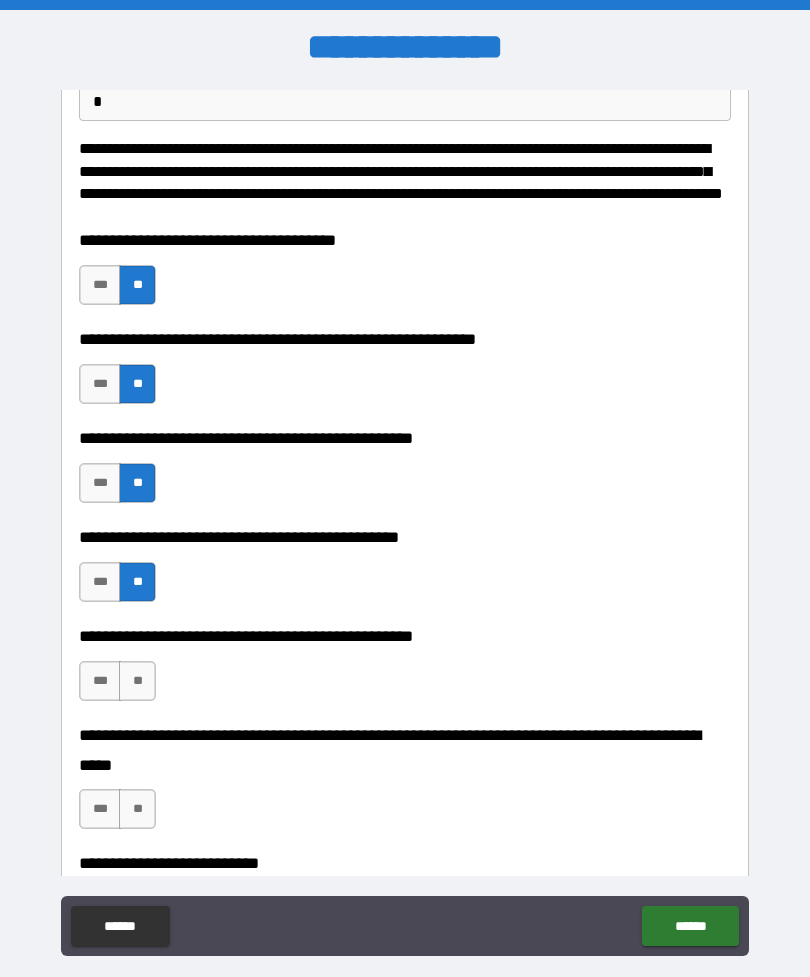 click on "**********" at bounding box center [405, 671] 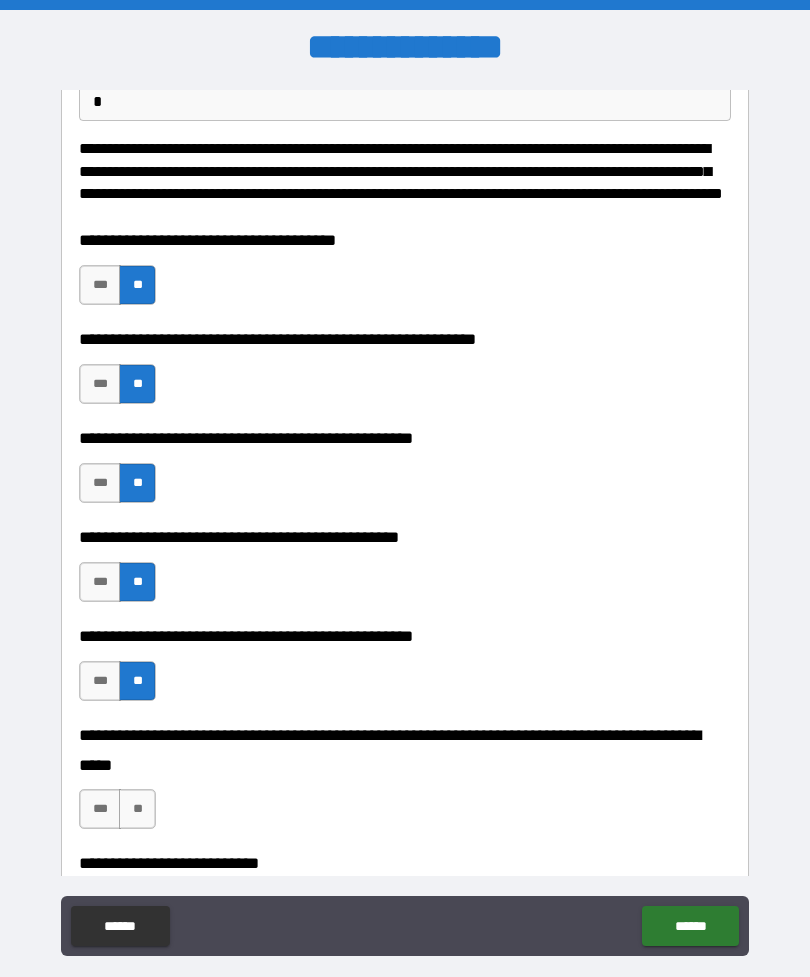 click on "**" at bounding box center [137, 809] 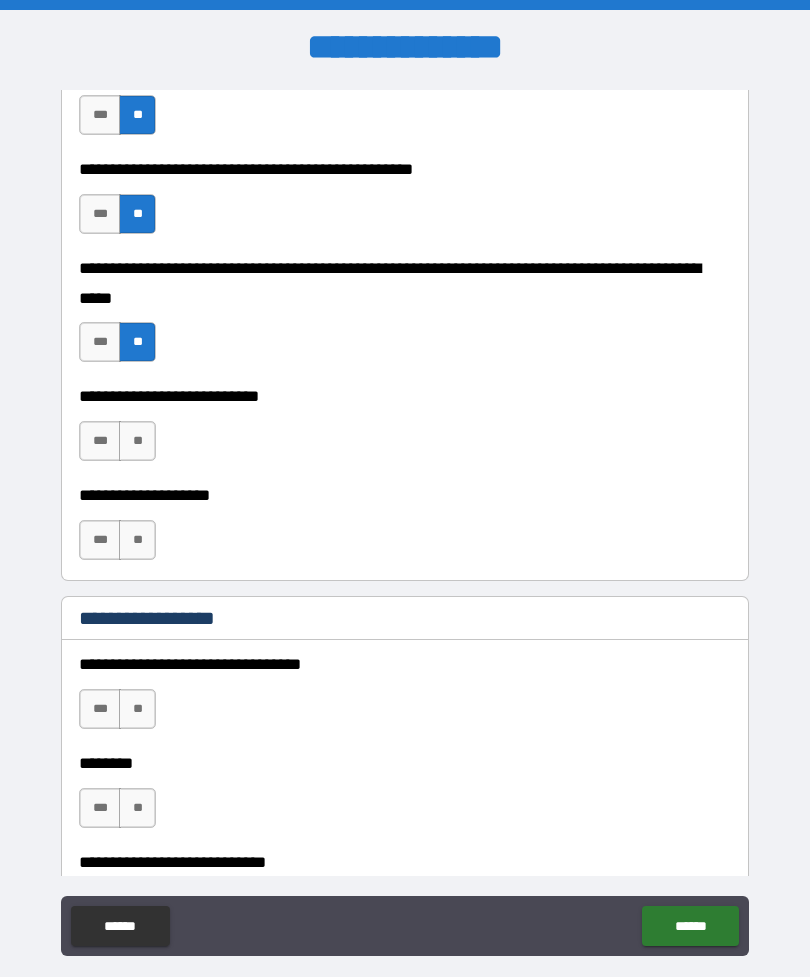 scroll, scrollTop: 676, scrollLeft: 0, axis: vertical 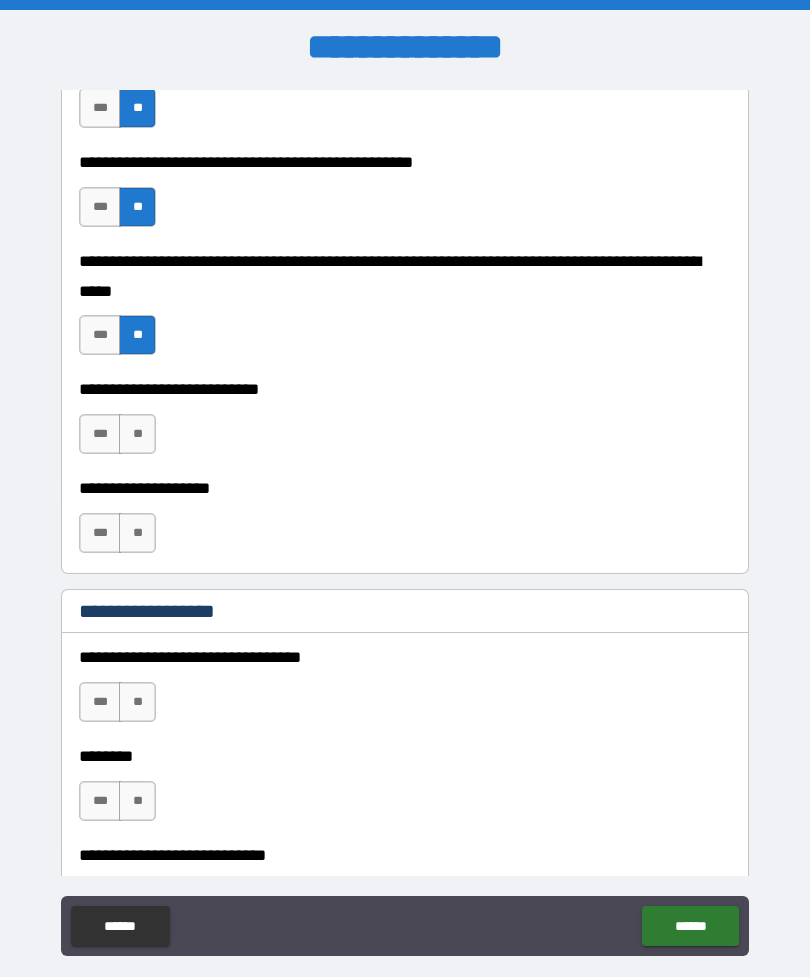click on "**" at bounding box center [137, 434] 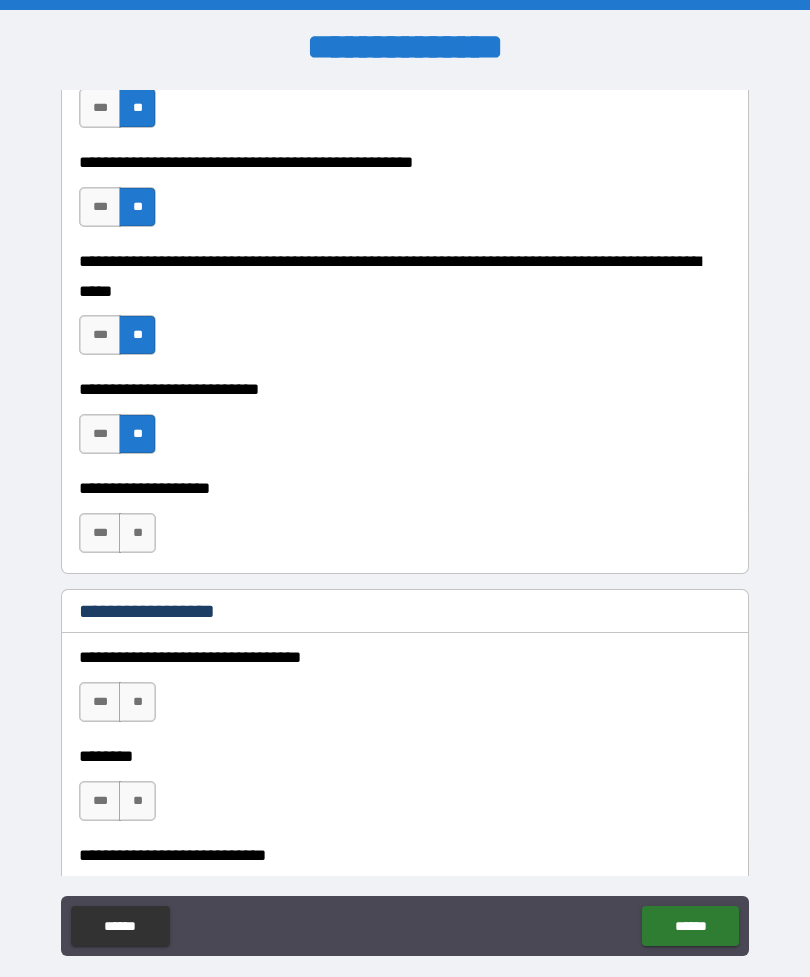 click on "**" at bounding box center (137, 533) 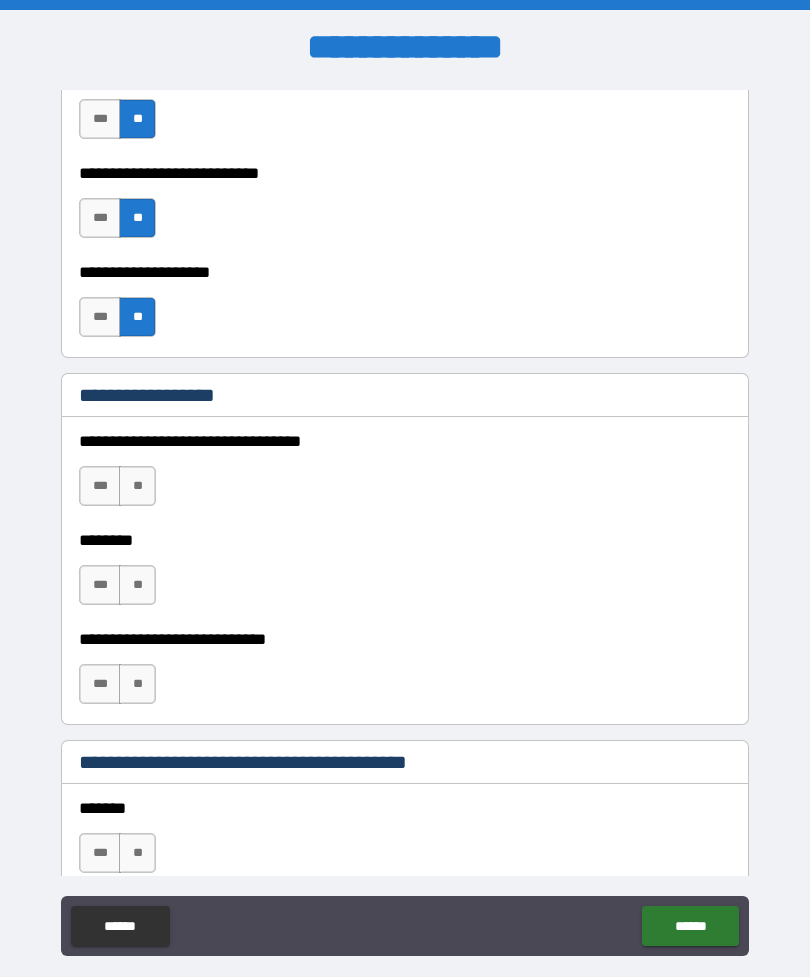 scroll, scrollTop: 896, scrollLeft: 0, axis: vertical 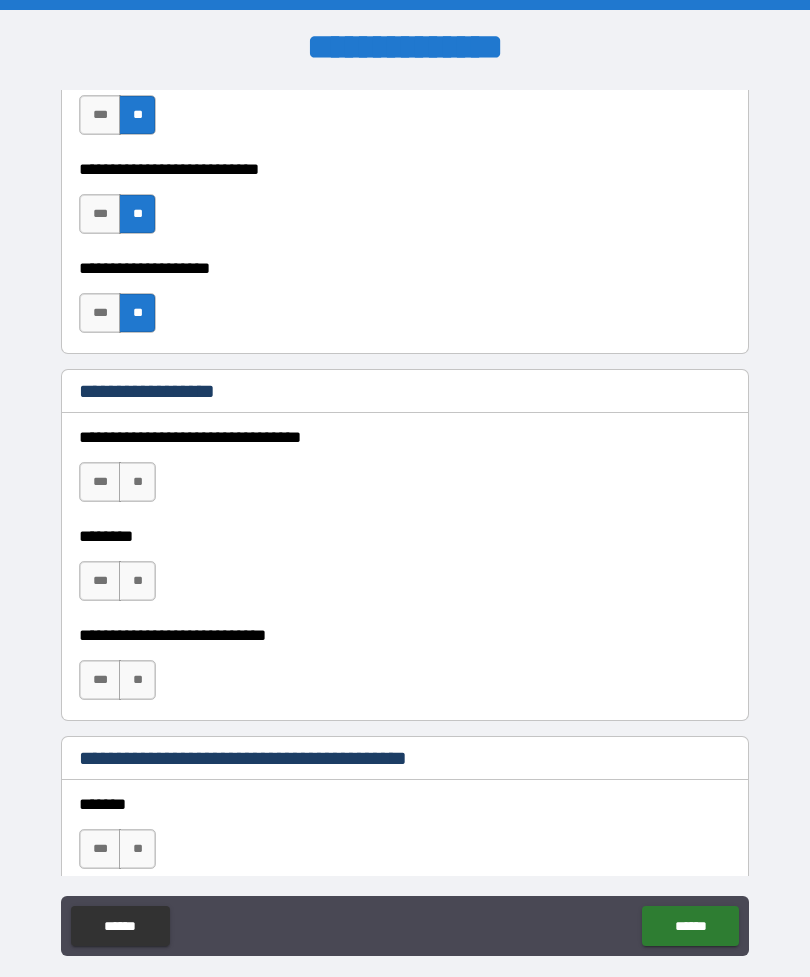 click on "**" at bounding box center [137, 482] 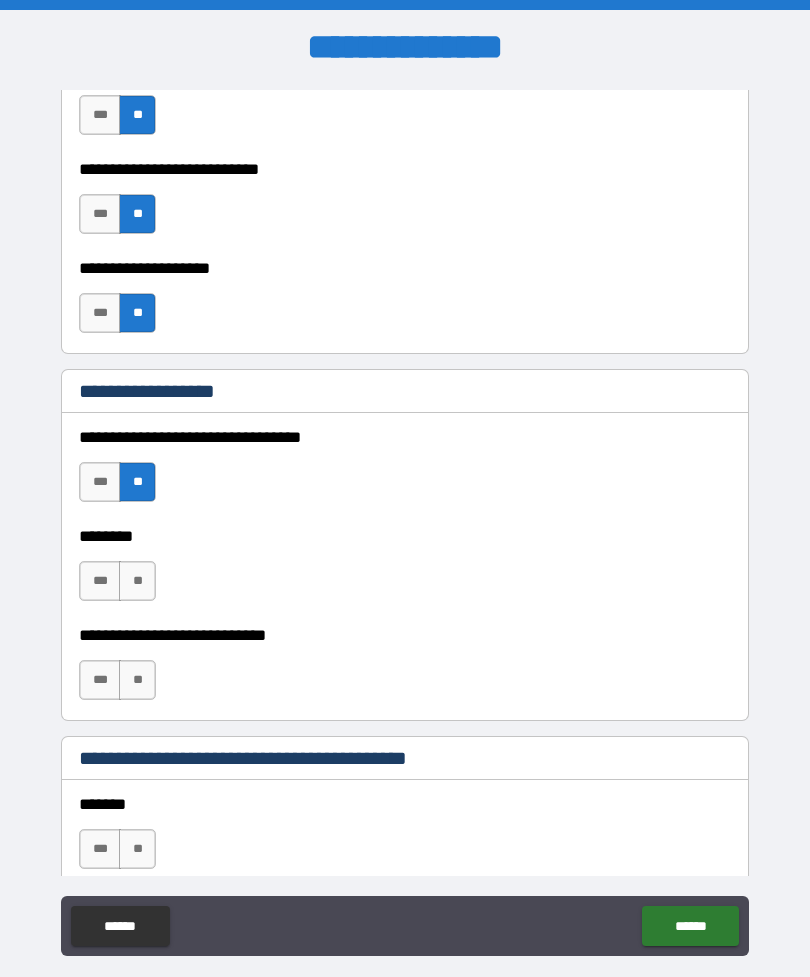 click on "**" at bounding box center [137, 581] 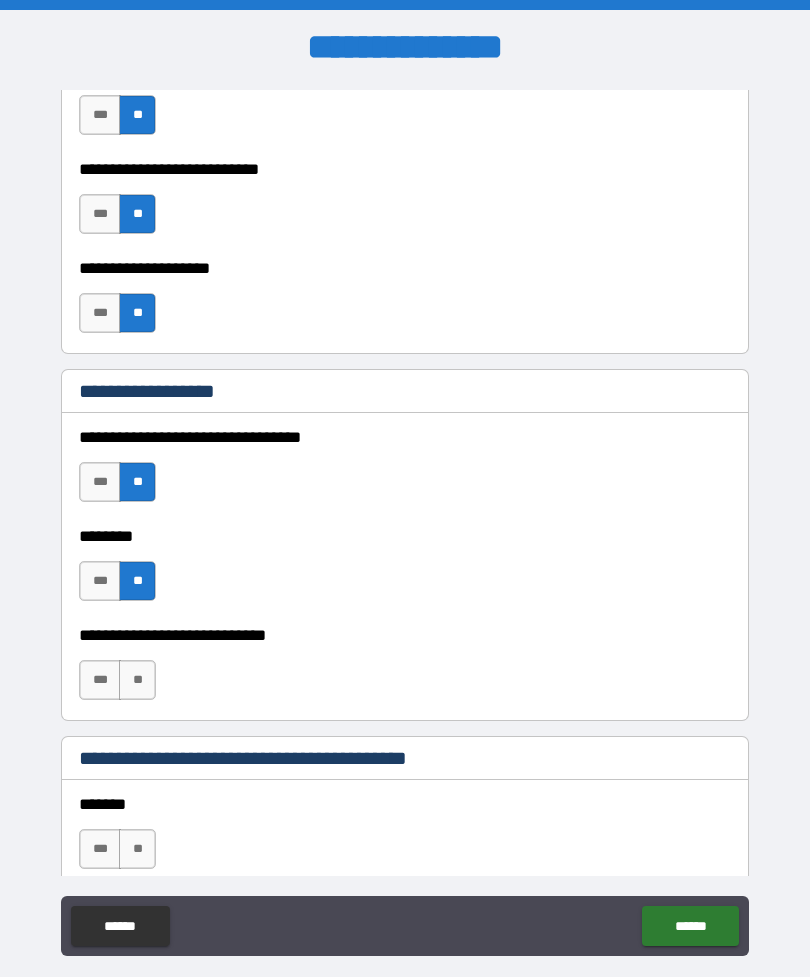 click on "**" at bounding box center [137, 680] 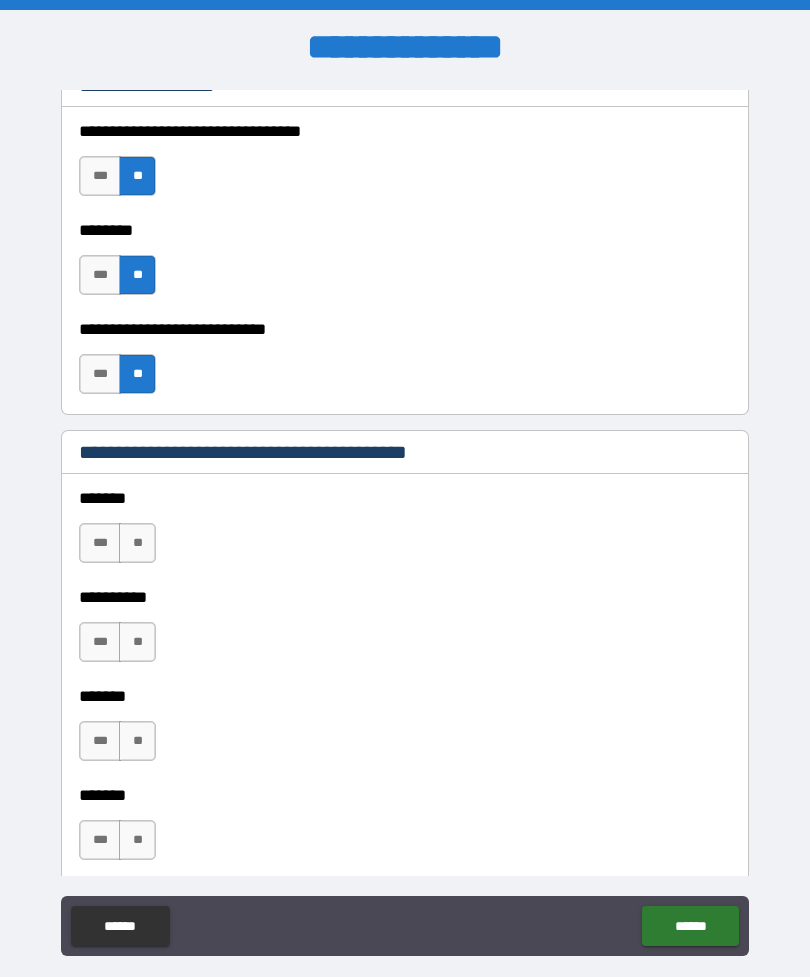 scroll, scrollTop: 1269, scrollLeft: 0, axis: vertical 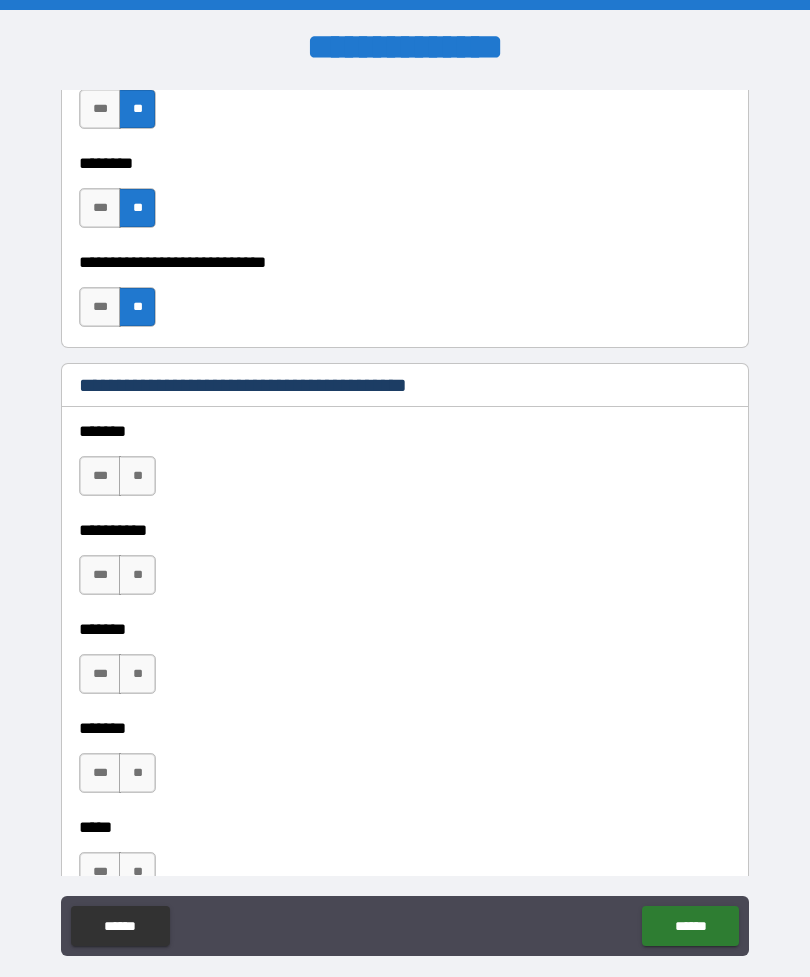 click on "**" at bounding box center [137, 476] 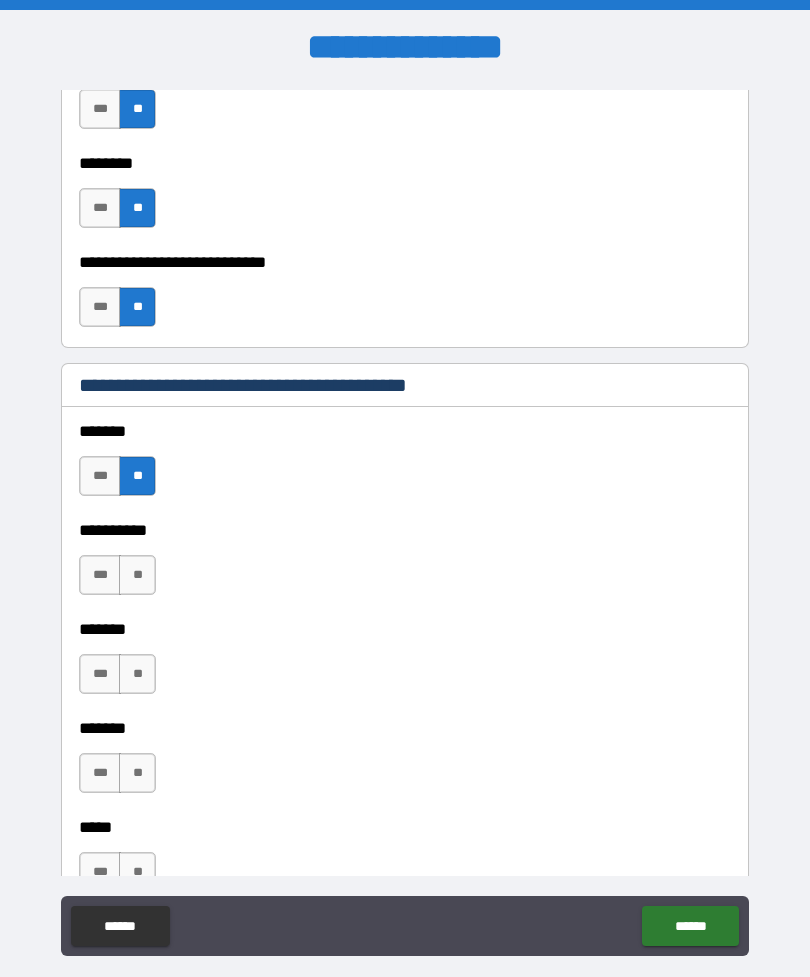 click on "**" at bounding box center [137, 575] 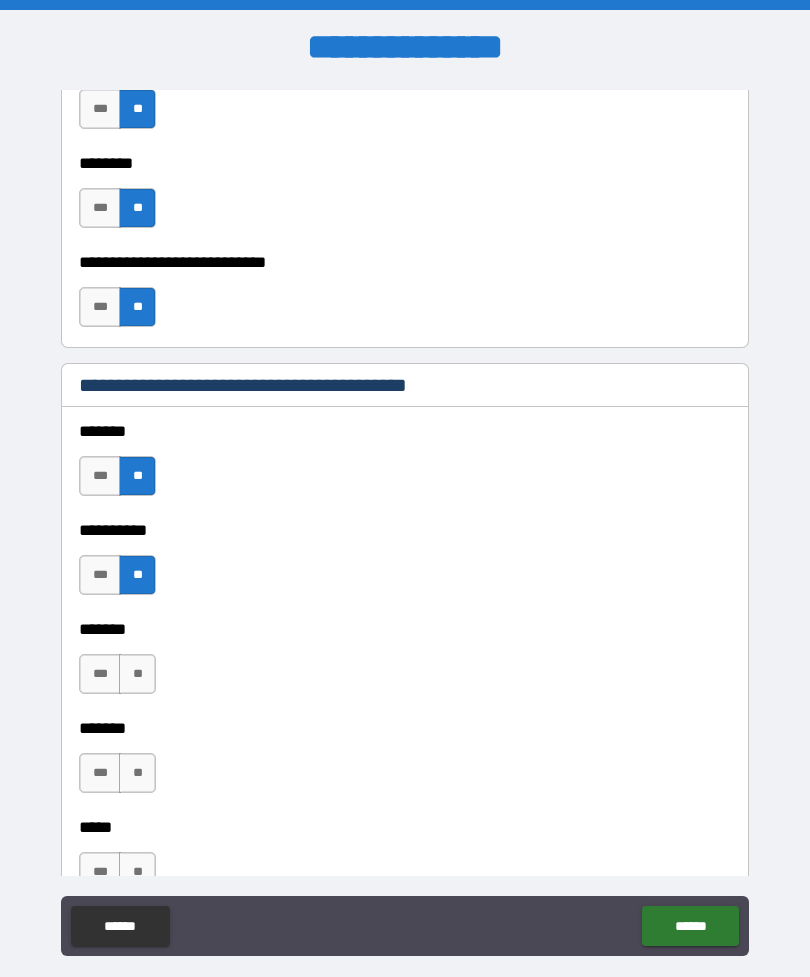 click on "**" at bounding box center [137, 674] 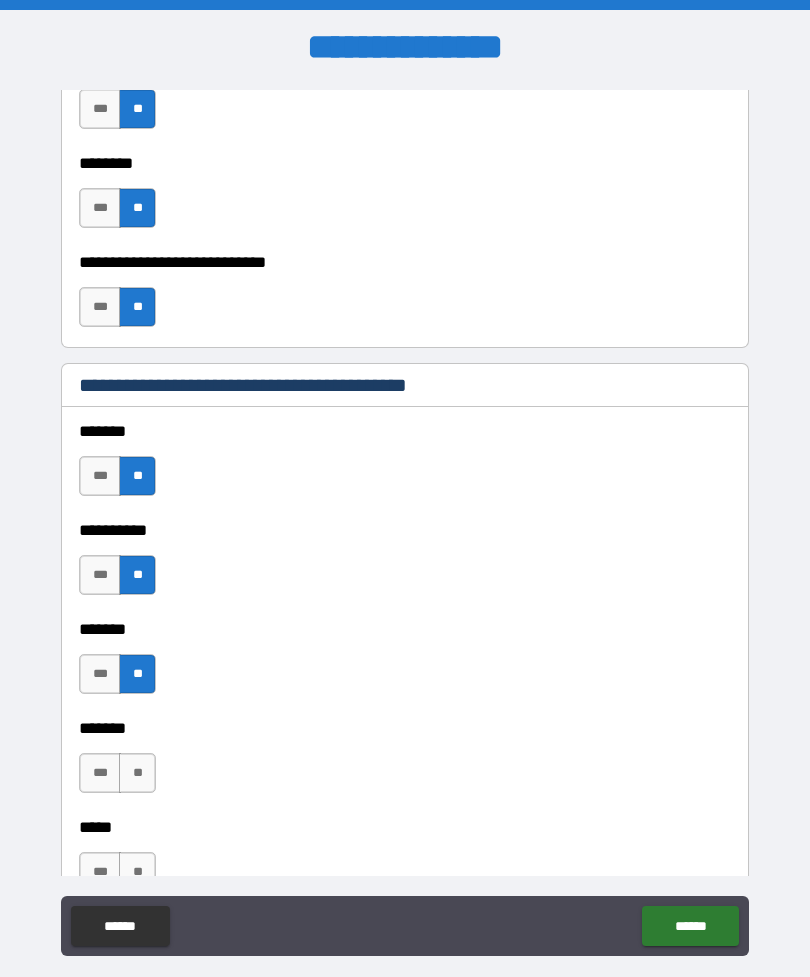 click on "**" at bounding box center (137, 773) 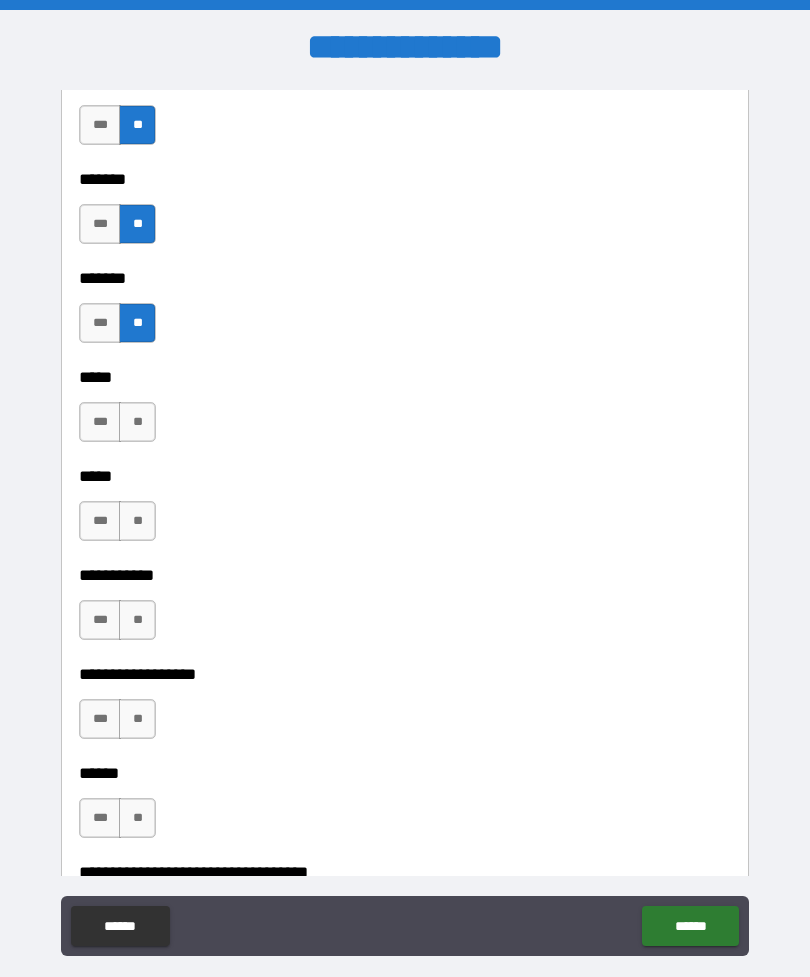 scroll, scrollTop: 1743, scrollLeft: 0, axis: vertical 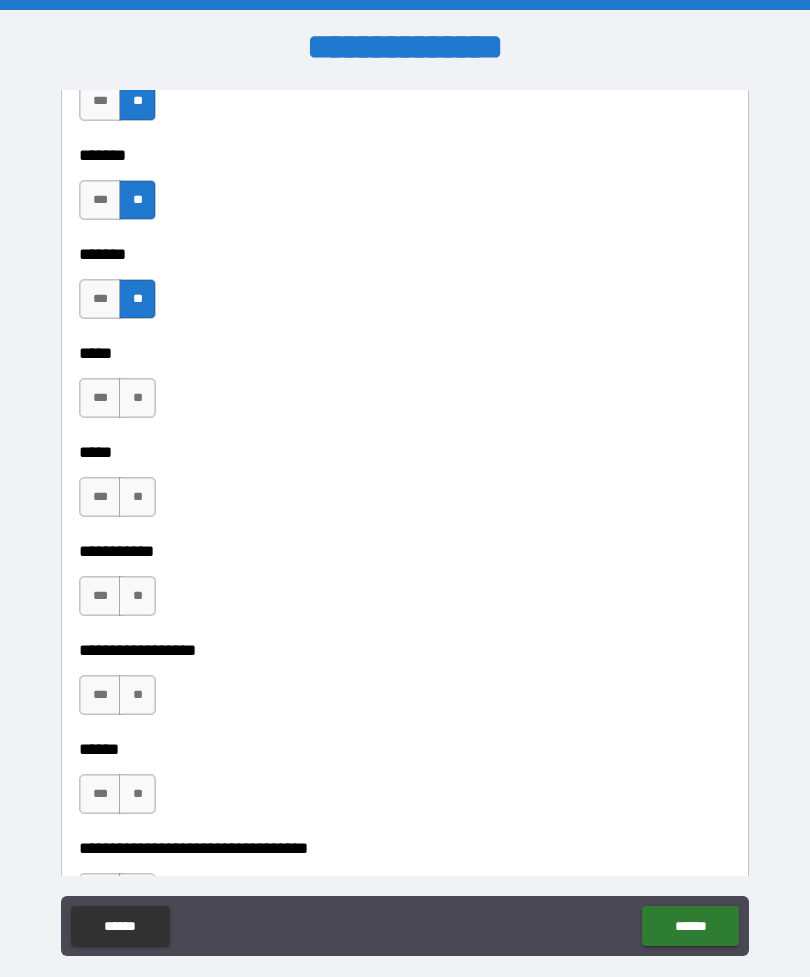 click on "**" at bounding box center [137, 398] 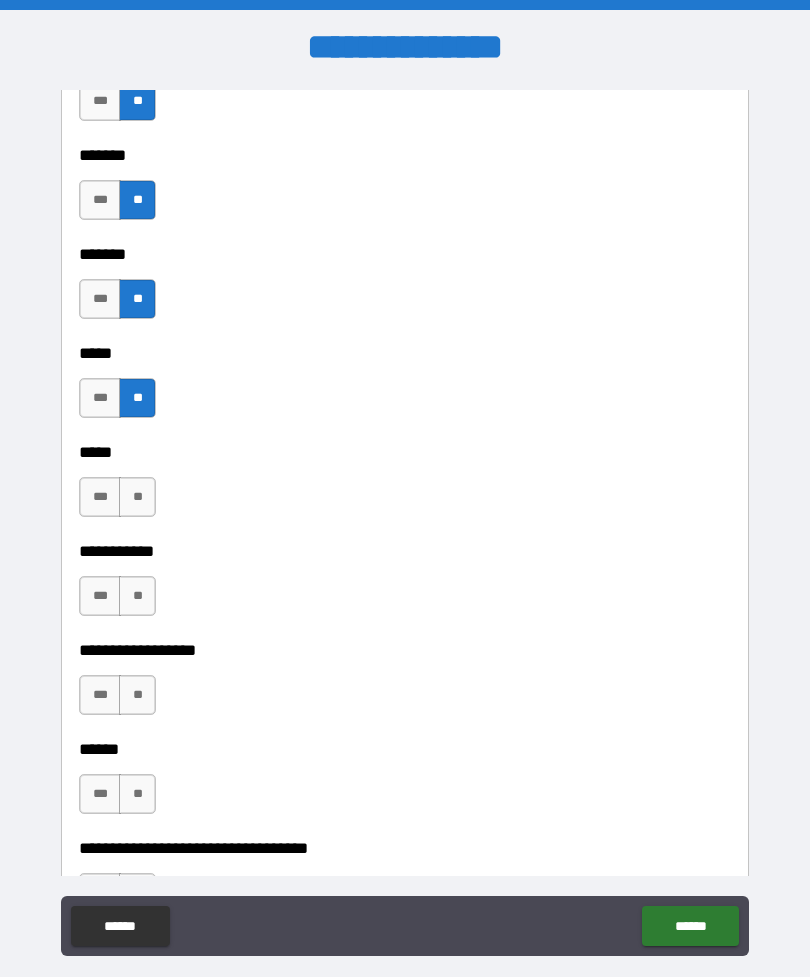 click on "**" at bounding box center (137, 497) 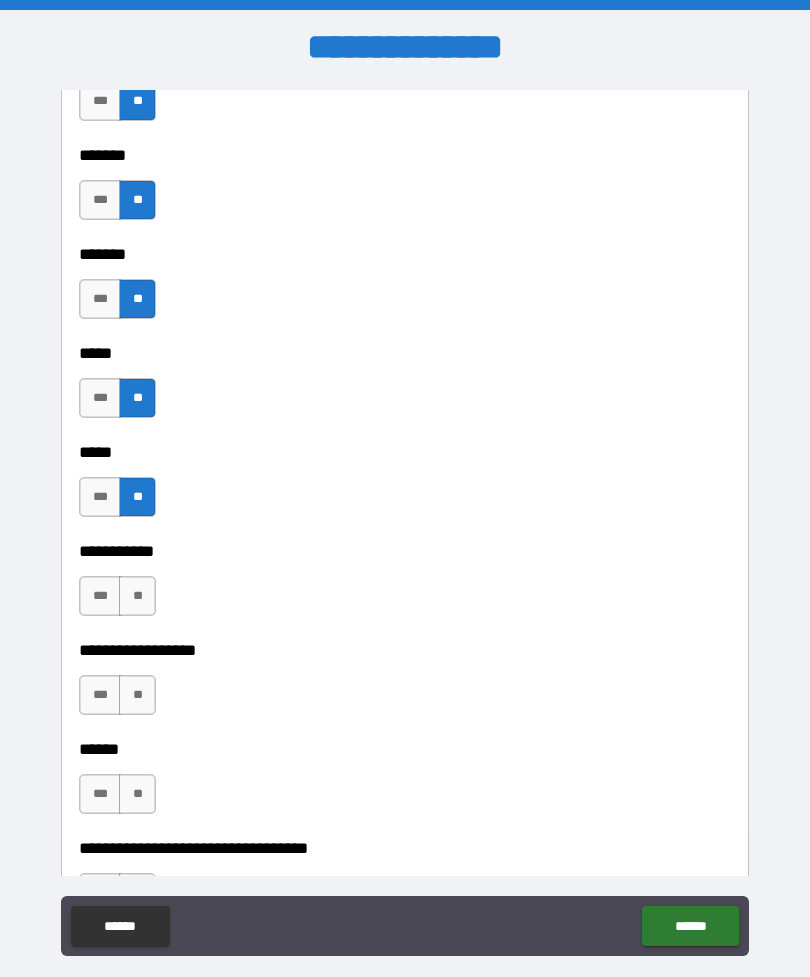 click on "**" at bounding box center (137, 596) 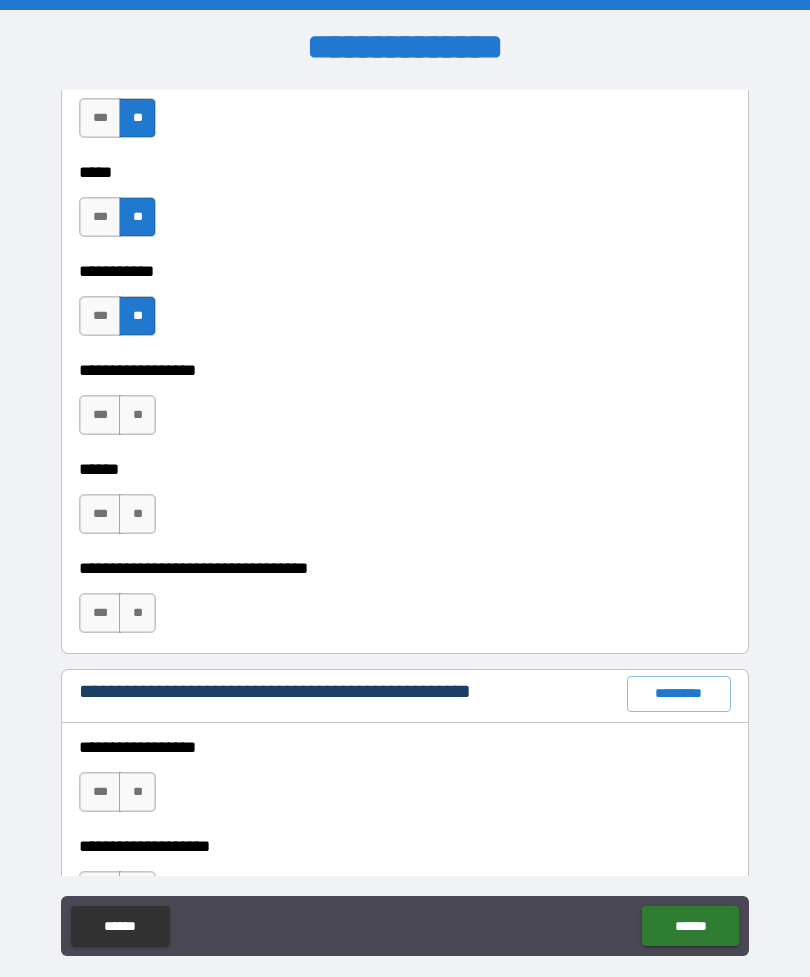 scroll, scrollTop: 2024, scrollLeft: 0, axis: vertical 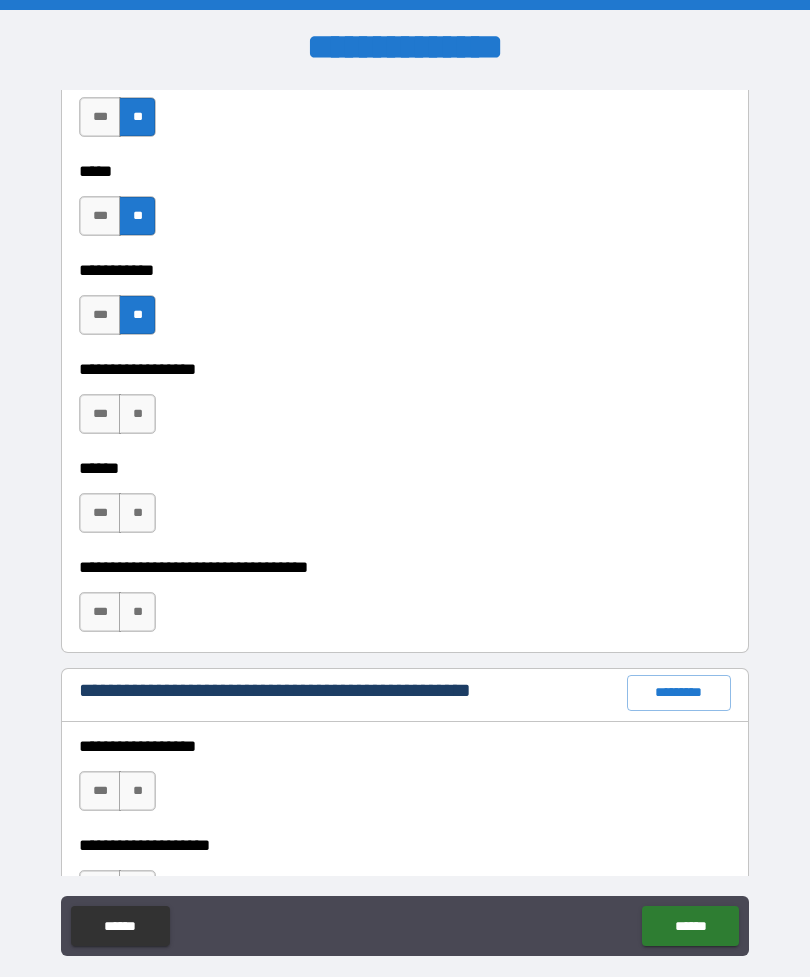 click on "**" at bounding box center (137, 414) 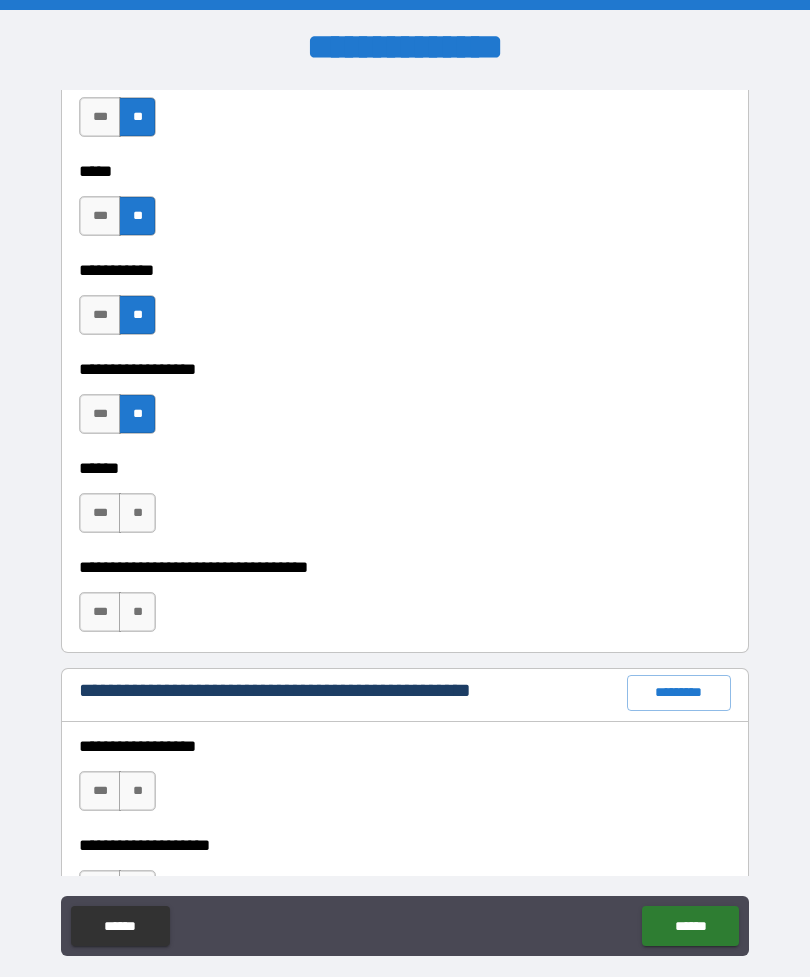 click on "**" at bounding box center (137, 513) 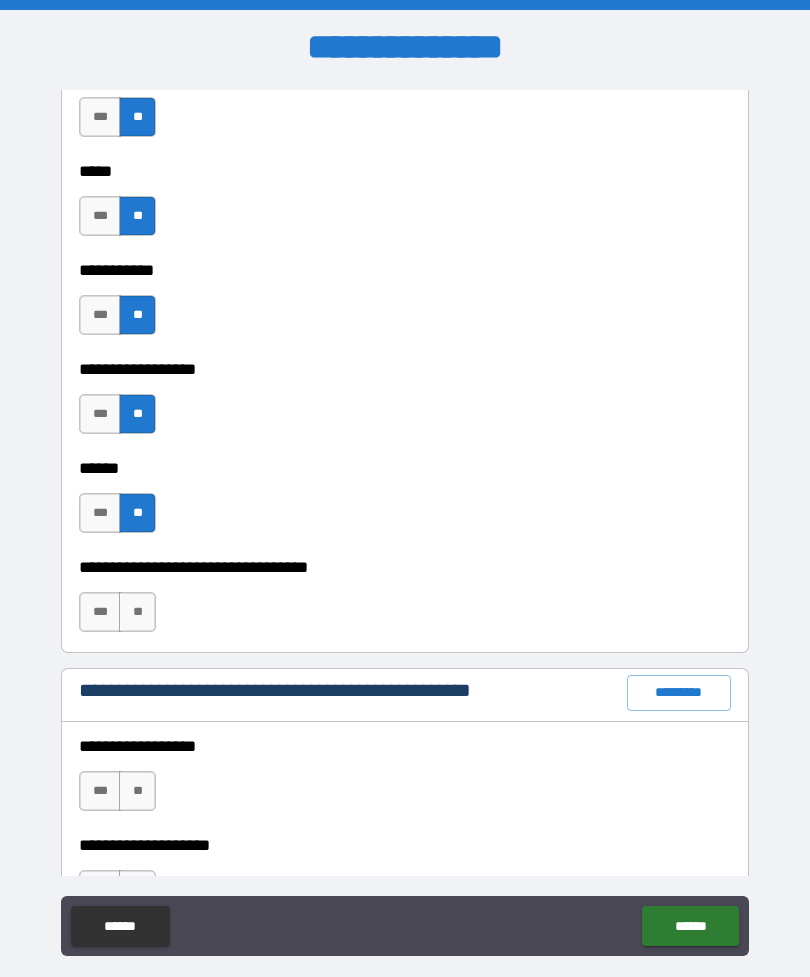 click on "**" at bounding box center [137, 612] 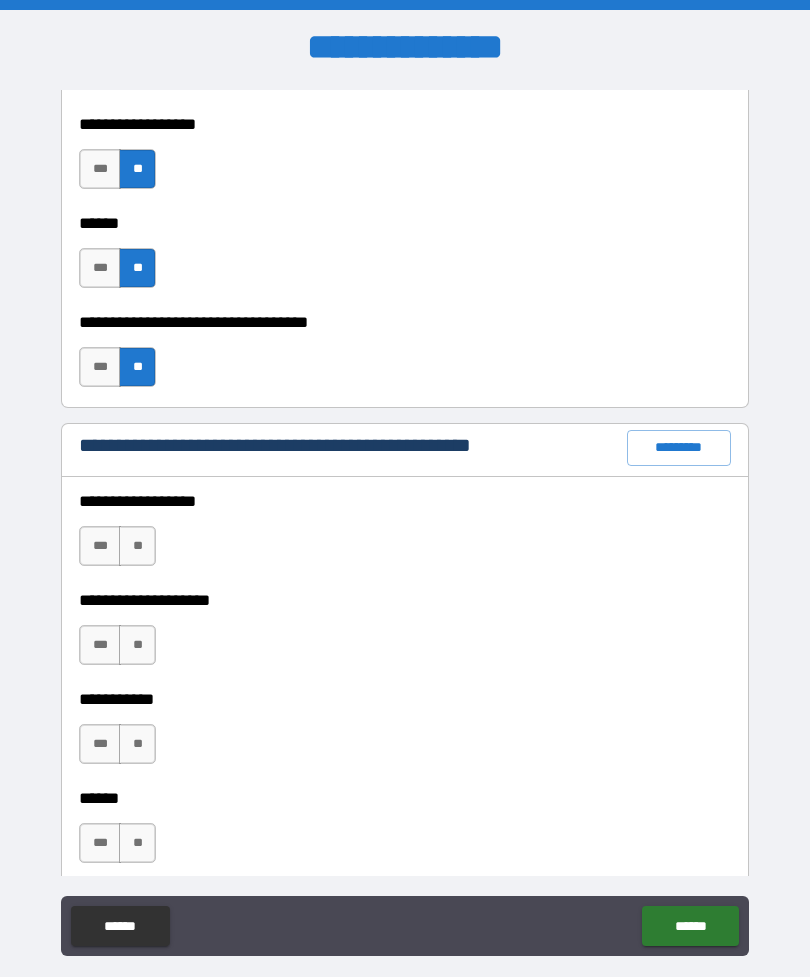 scroll, scrollTop: 2277, scrollLeft: 0, axis: vertical 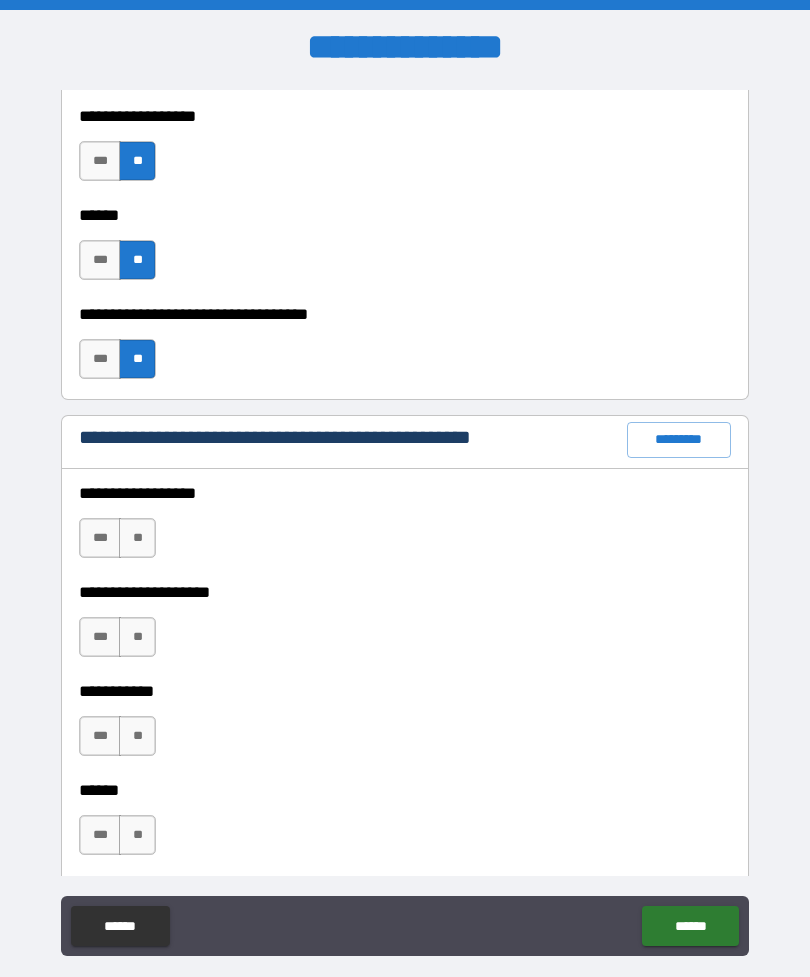 click on "**" at bounding box center [137, 538] 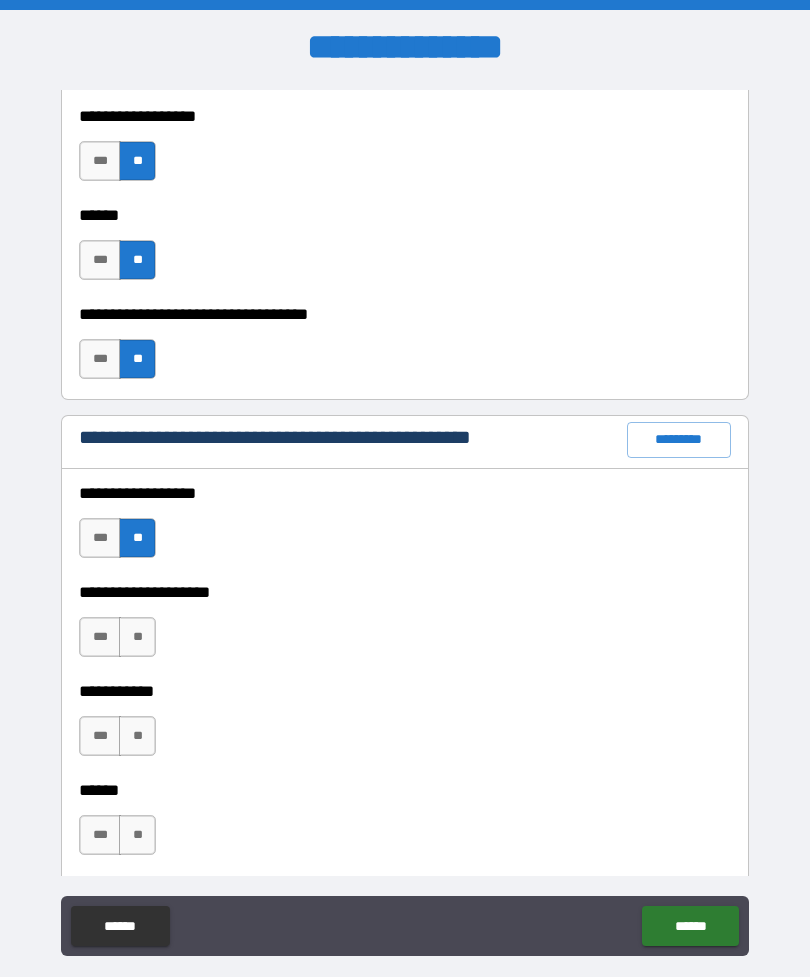 click on "**" at bounding box center [137, 637] 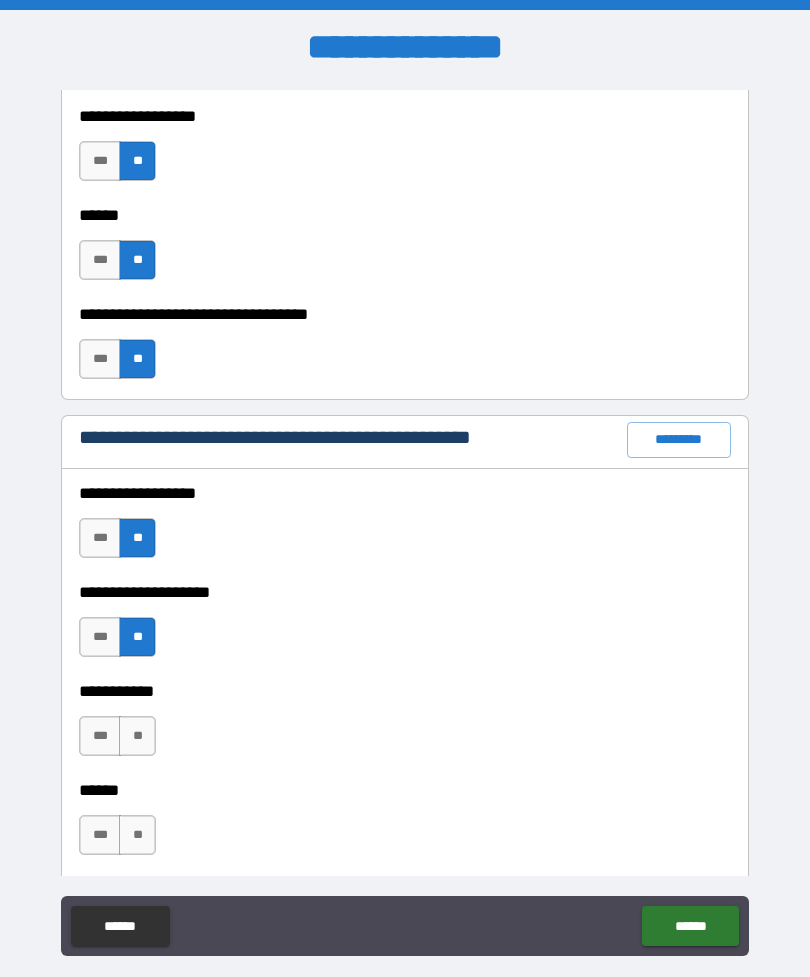 click on "**" at bounding box center (137, 736) 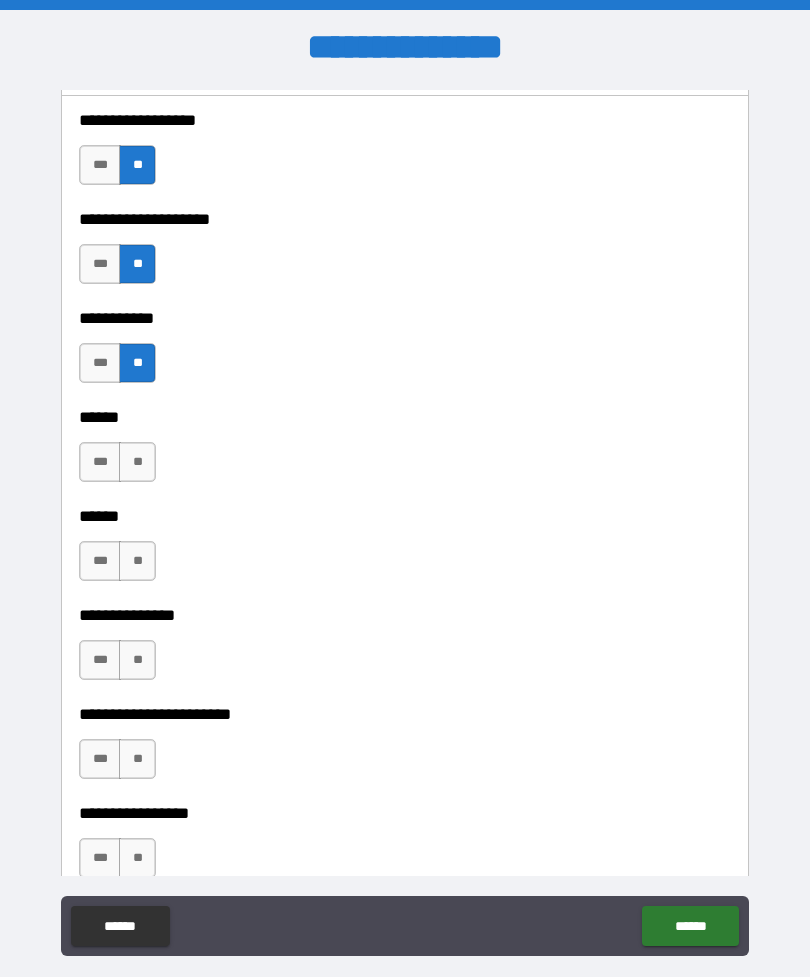 scroll, scrollTop: 2652, scrollLeft: 0, axis: vertical 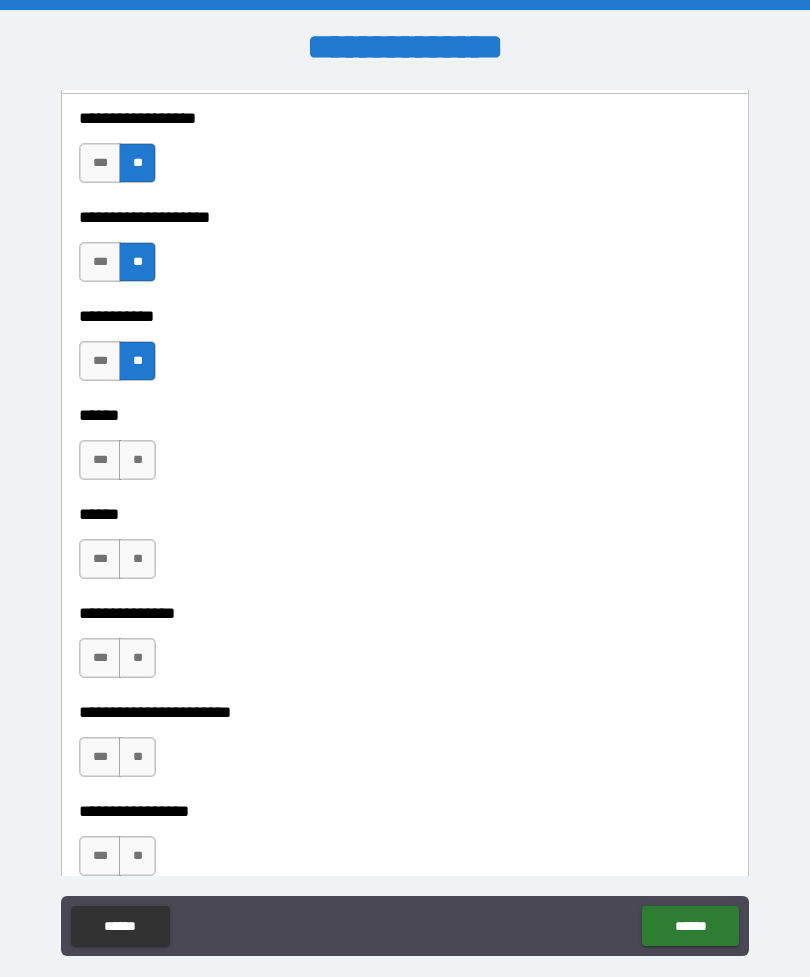 click on "**" at bounding box center [137, 460] 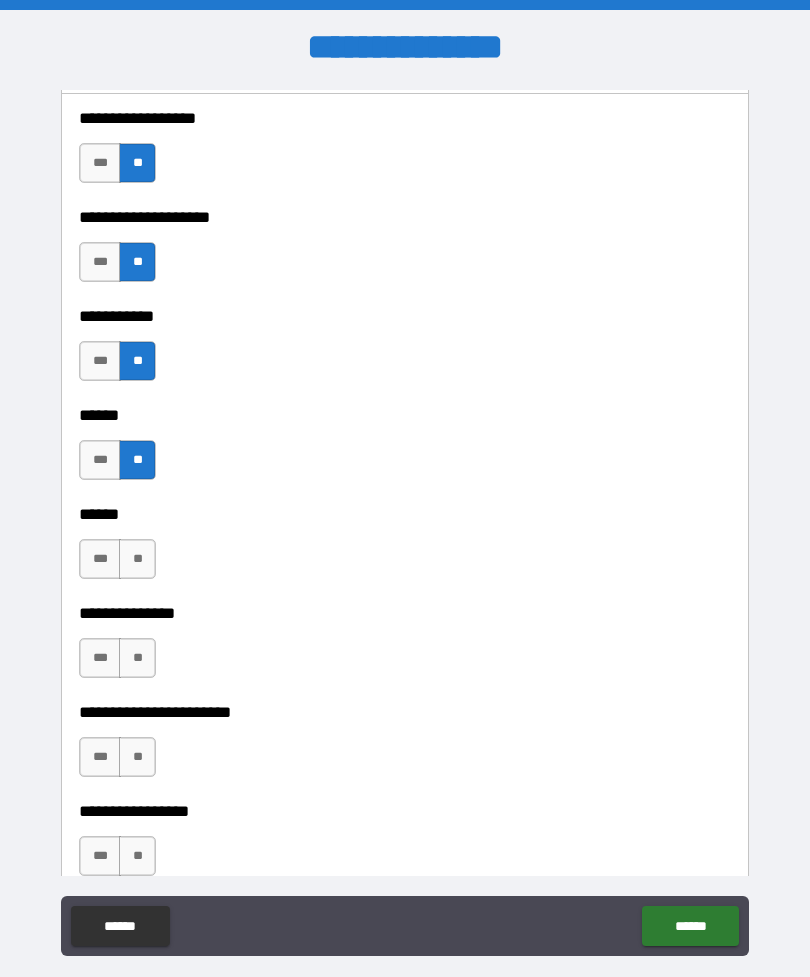click on "**" at bounding box center [137, 559] 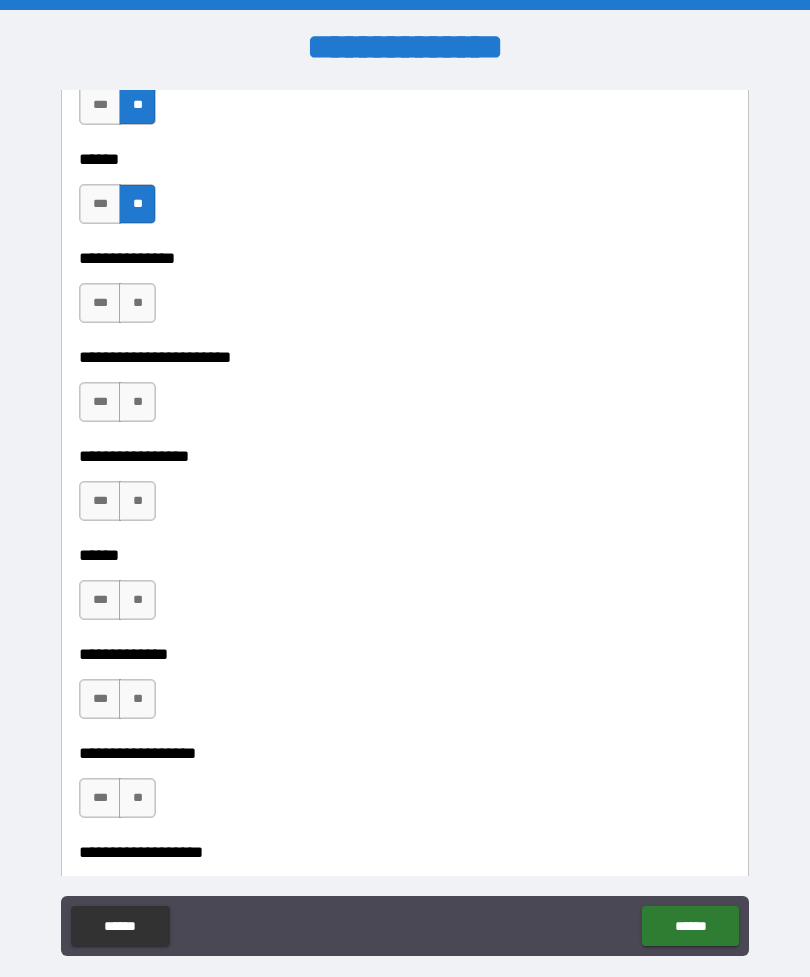 scroll, scrollTop: 3020, scrollLeft: 0, axis: vertical 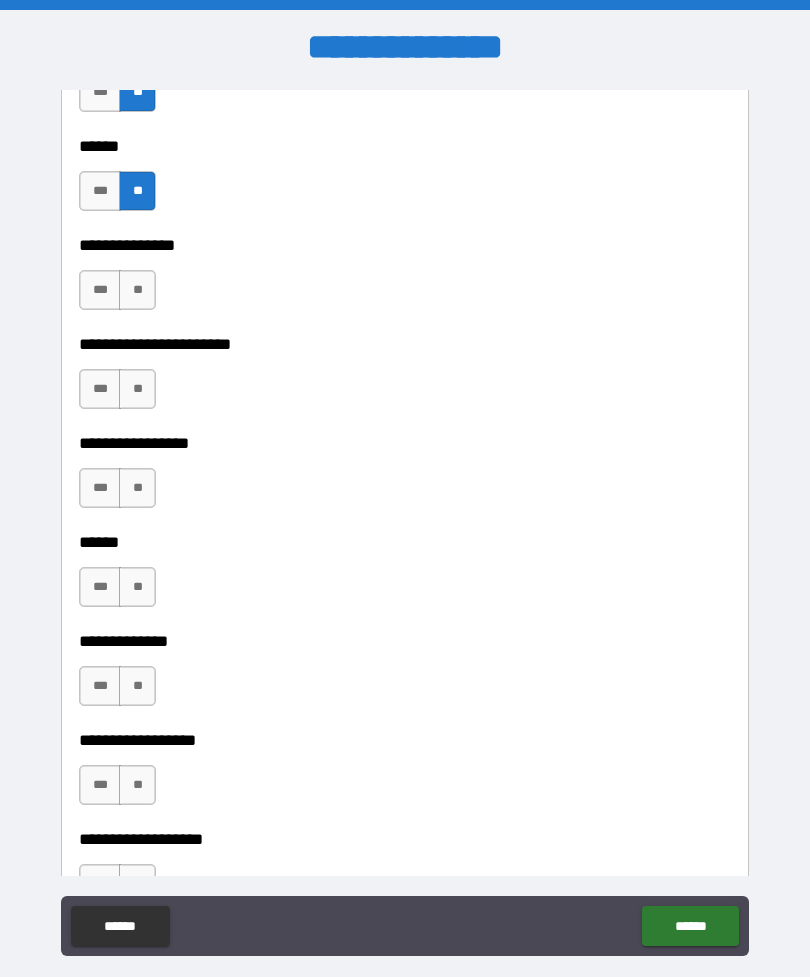 click on "**" at bounding box center (137, 290) 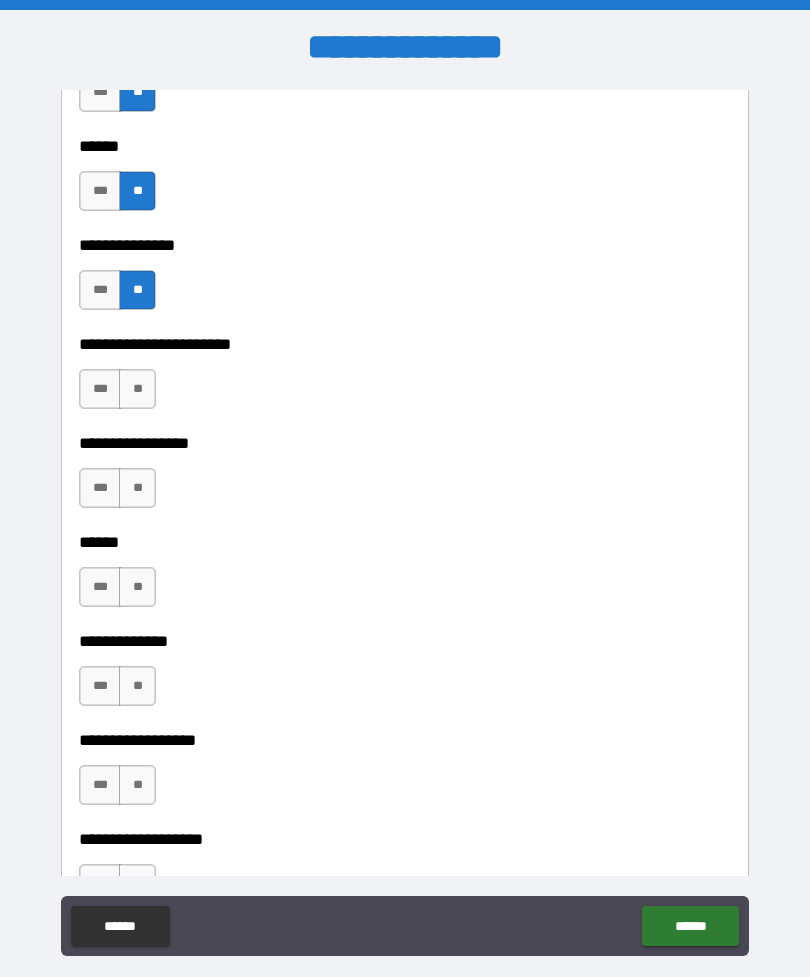 click on "**" at bounding box center (137, 389) 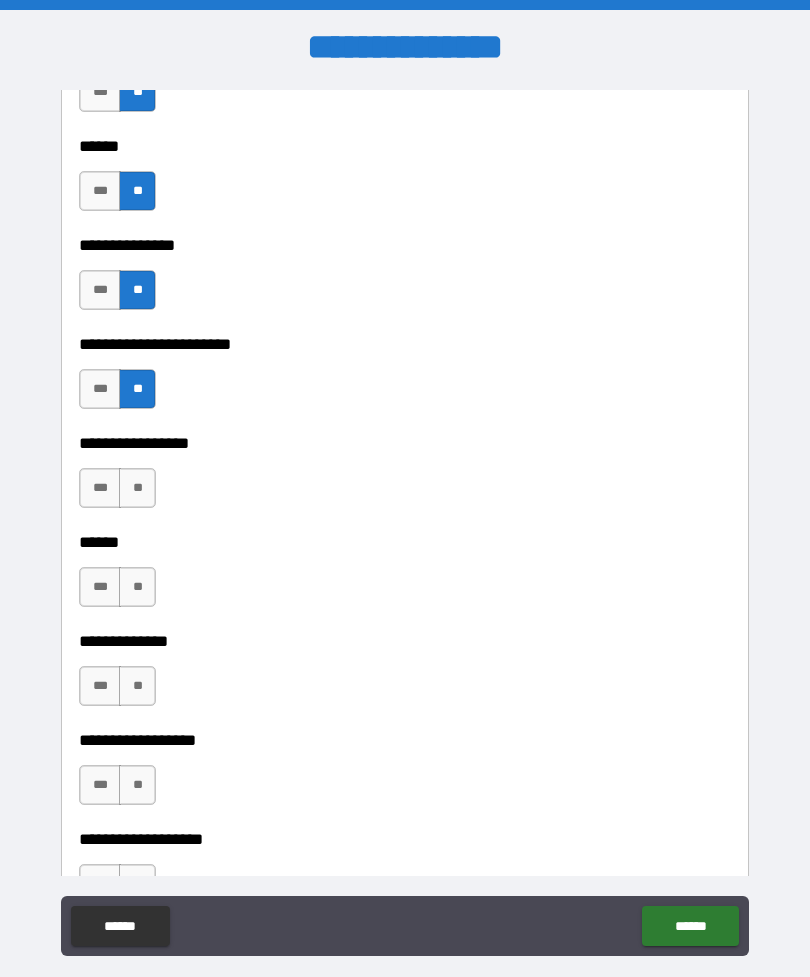 click on "**" at bounding box center (137, 488) 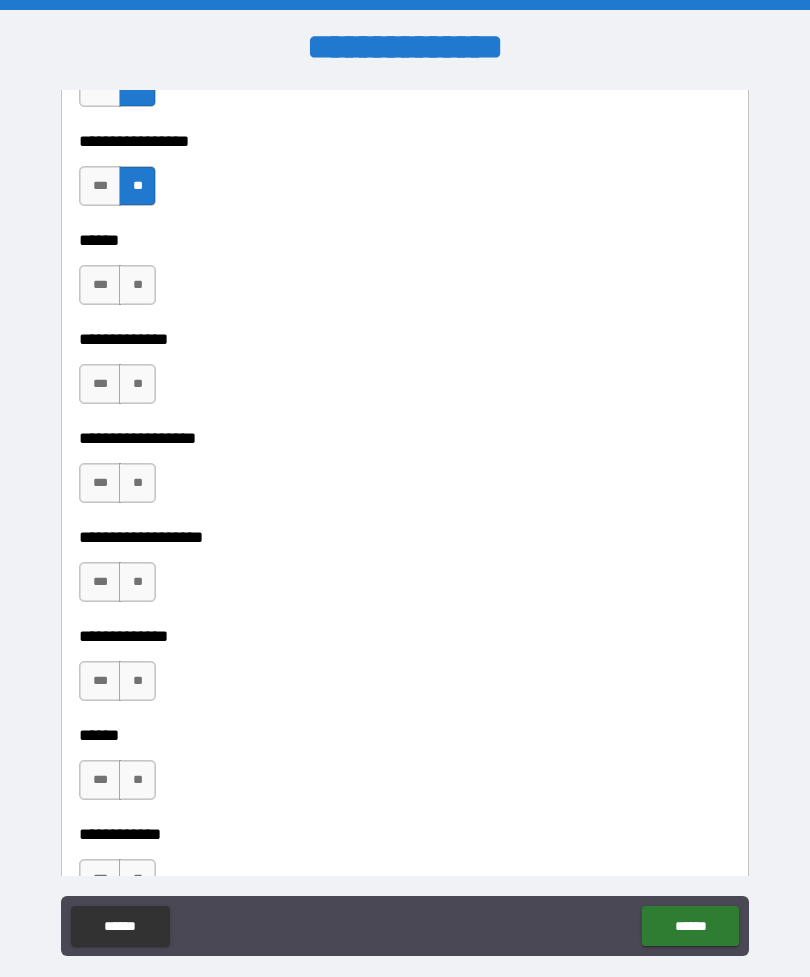 scroll, scrollTop: 3325, scrollLeft: 0, axis: vertical 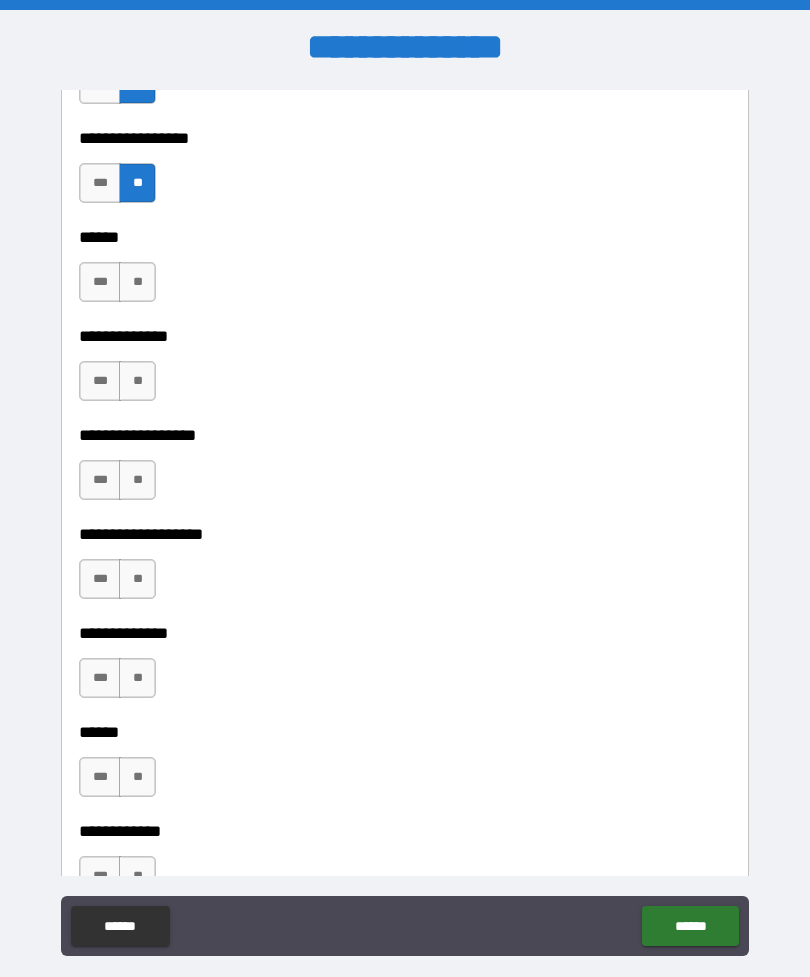 click on "**" at bounding box center [137, 282] 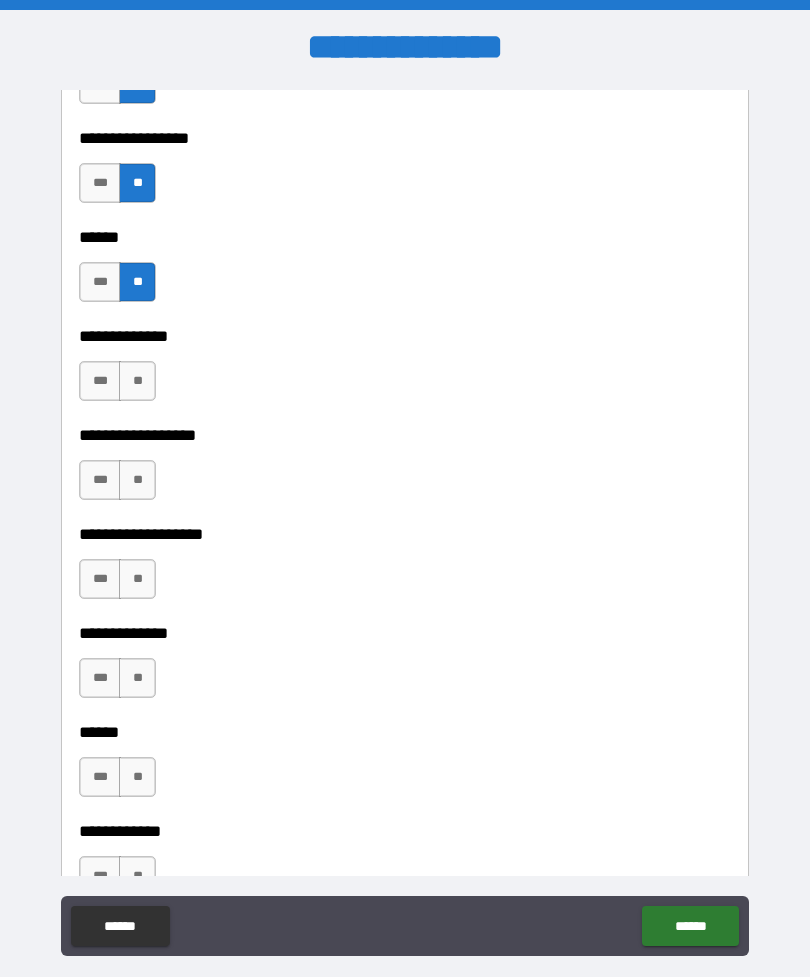 click on "**" at bounding box center [137, 381] 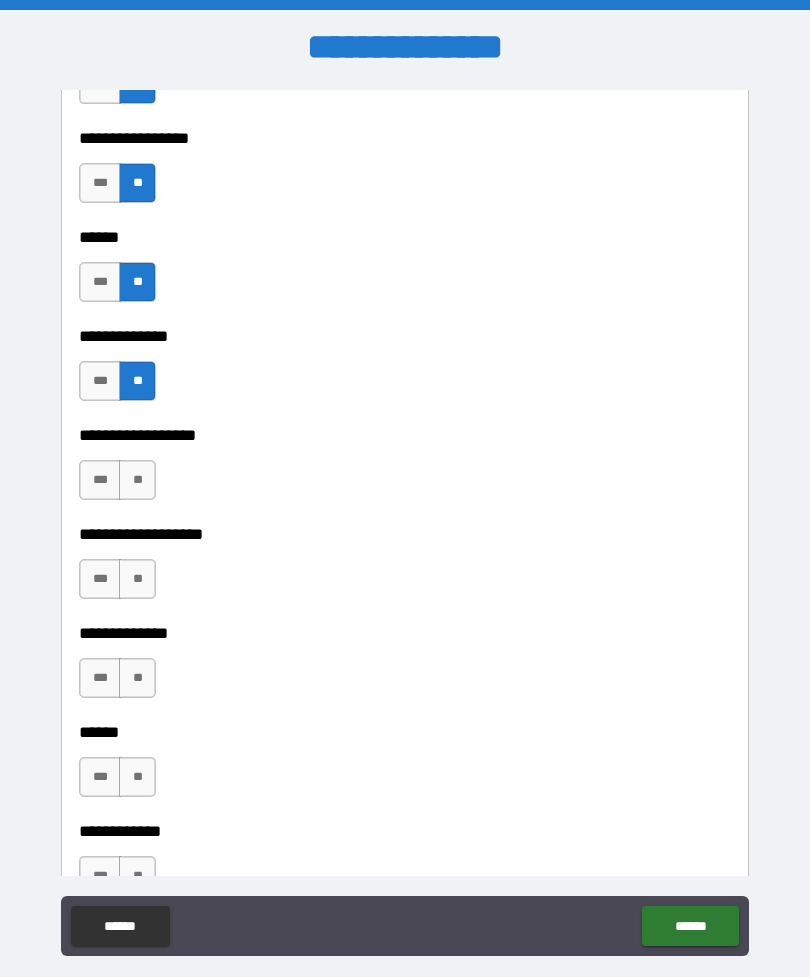 click on "**" at bounding box center [137, 480] 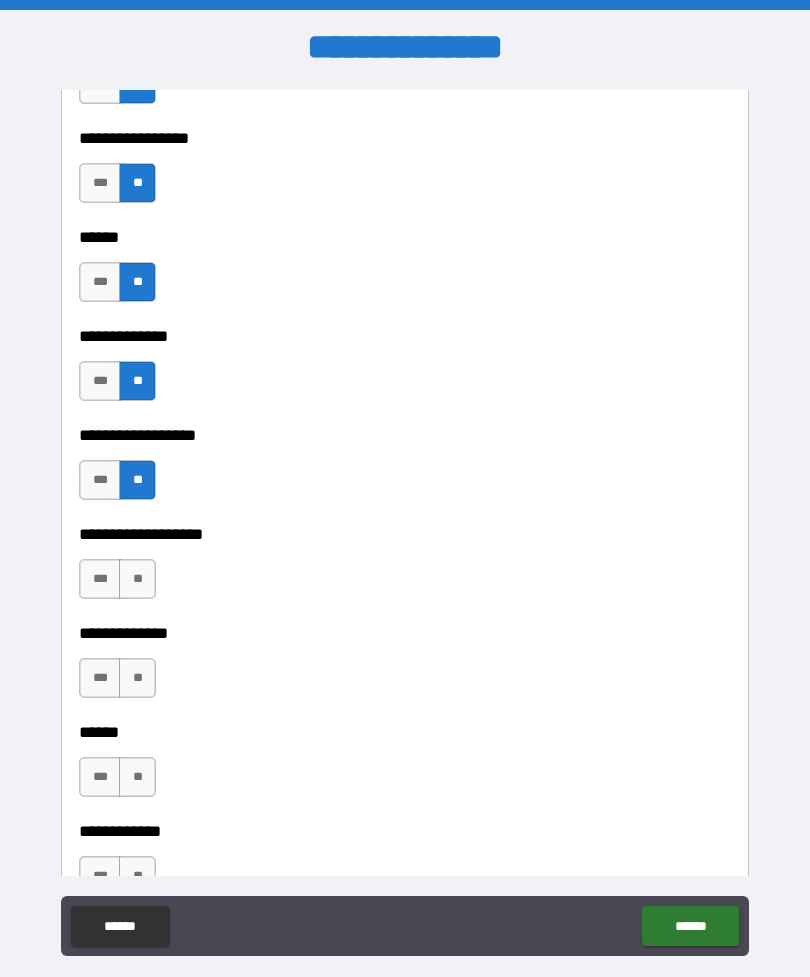 click on "**" at bounding box center [137, 579] 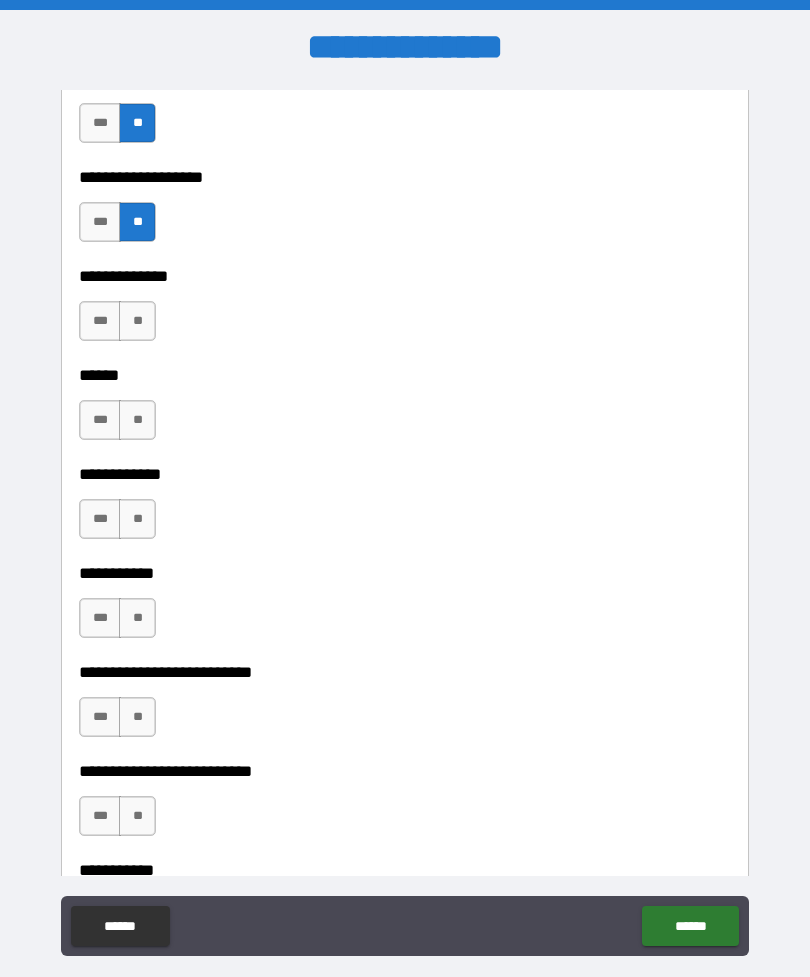 scroll, scrollTop: 3683, scrollLeft: 0, axis: vertical 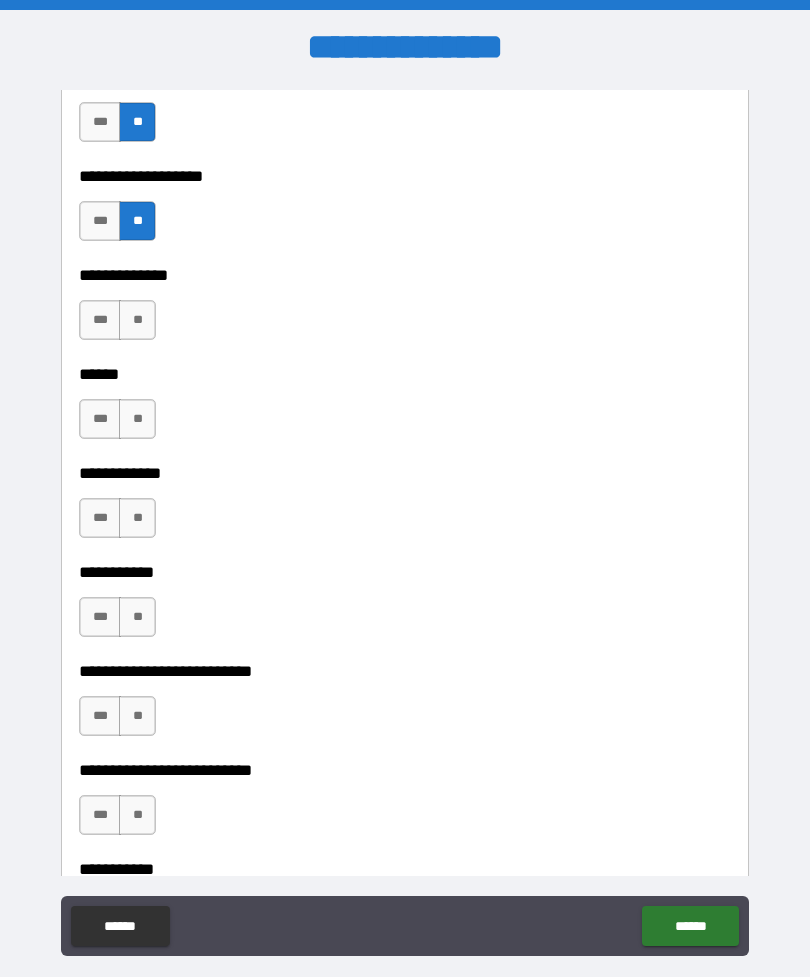 click on "**" at bounding box center [137, 320] 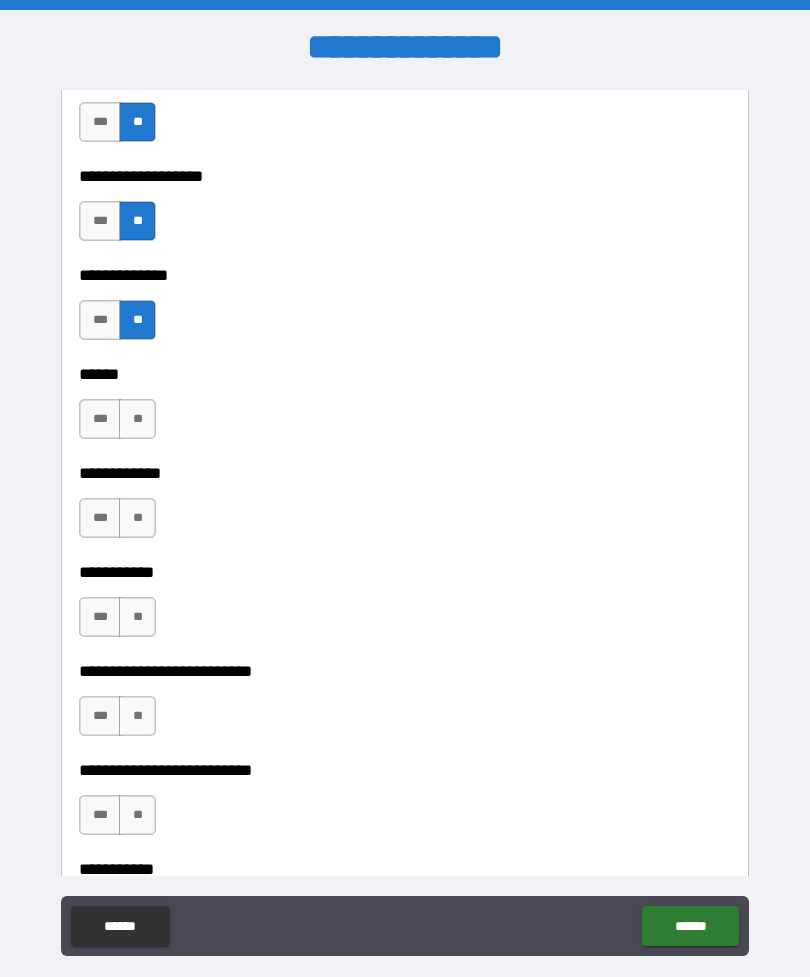 click on "**" at bounding box center [137, 419] 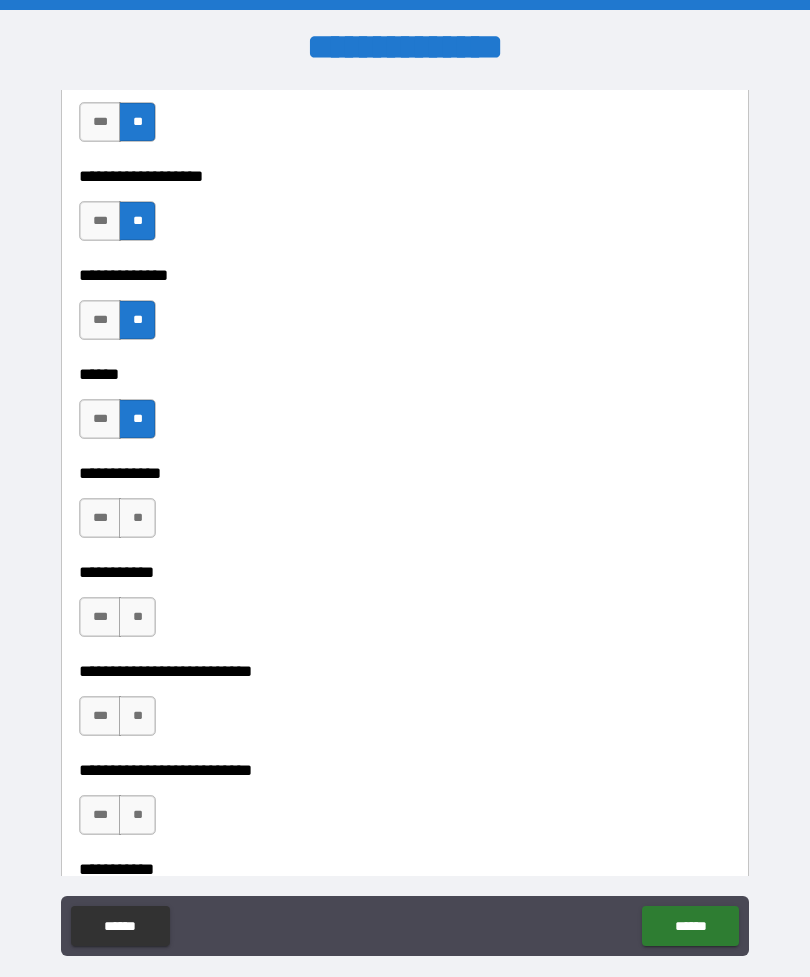 click on "**" at bounding box center (137, 518) 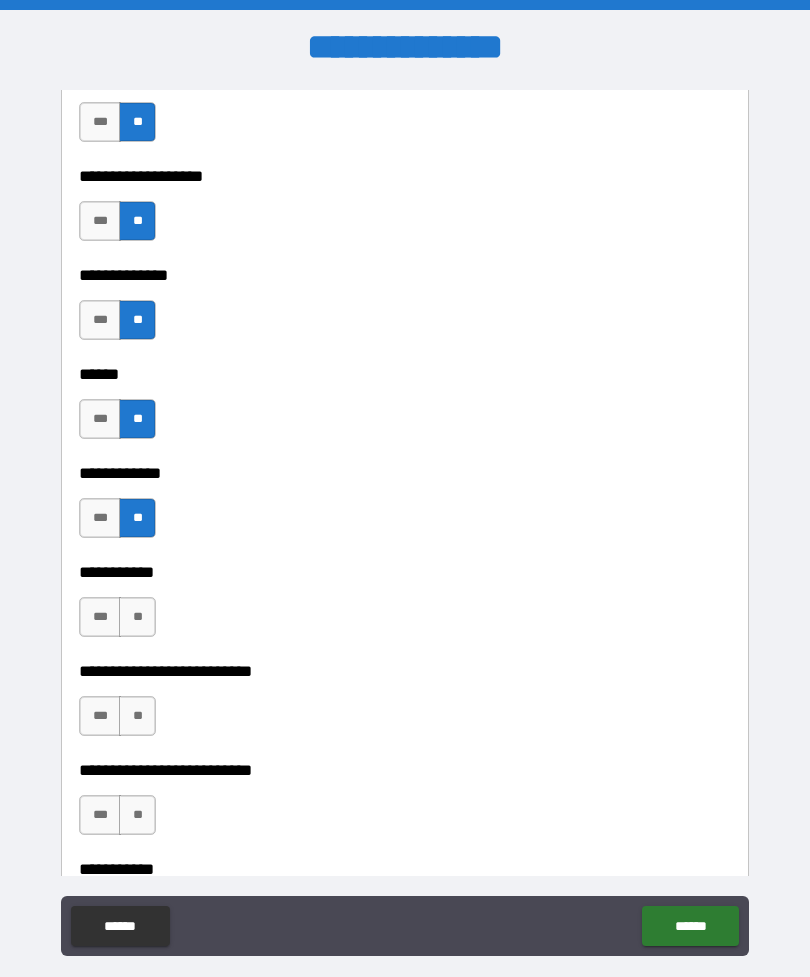 click on "**" at bounding box center (137, 617) 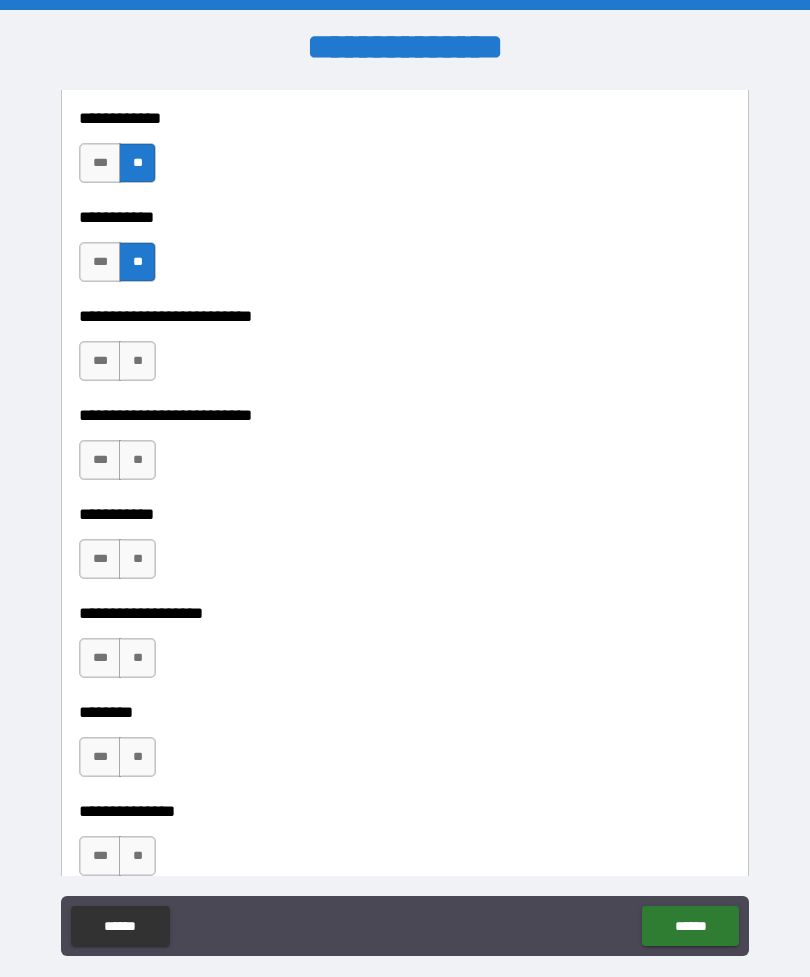 scroll, scrollTop: 4036, scrollLeft: 0, axis: vertical 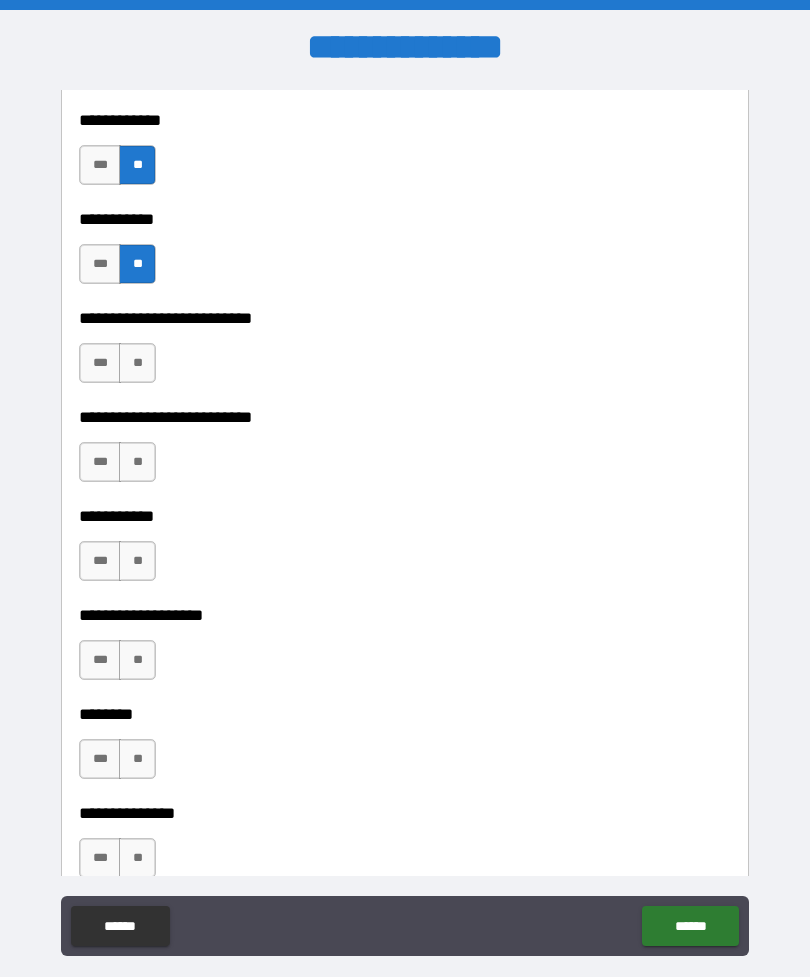 click on "**" at bounding box center [137, 363] 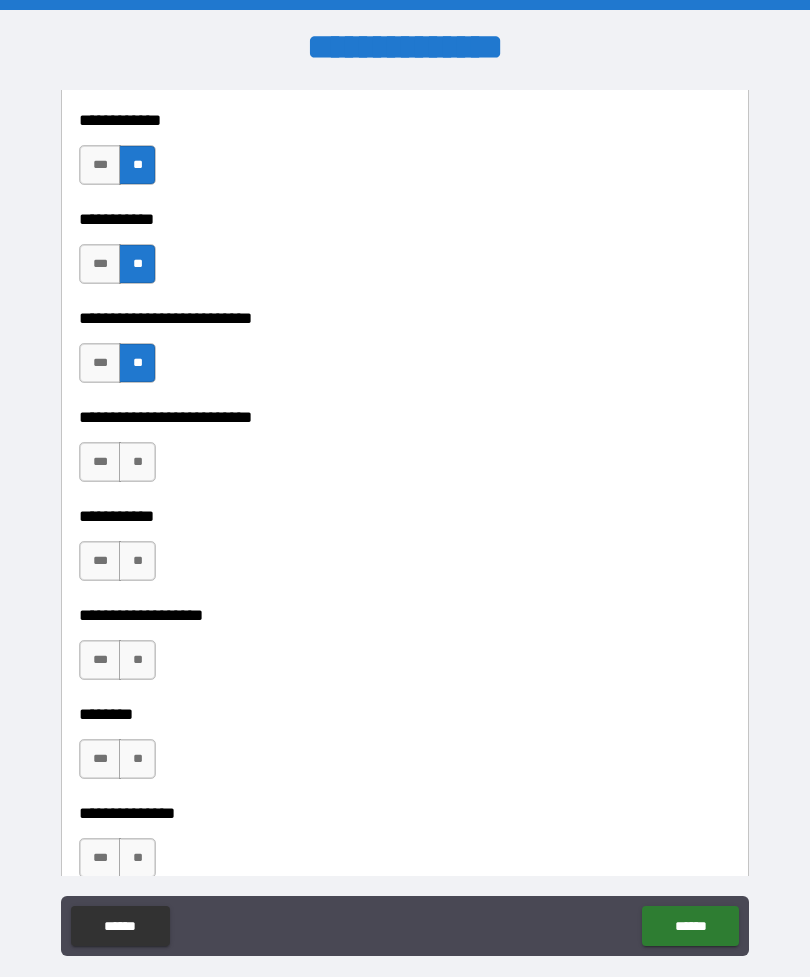 click on "**" at bounding box center [137, 462] 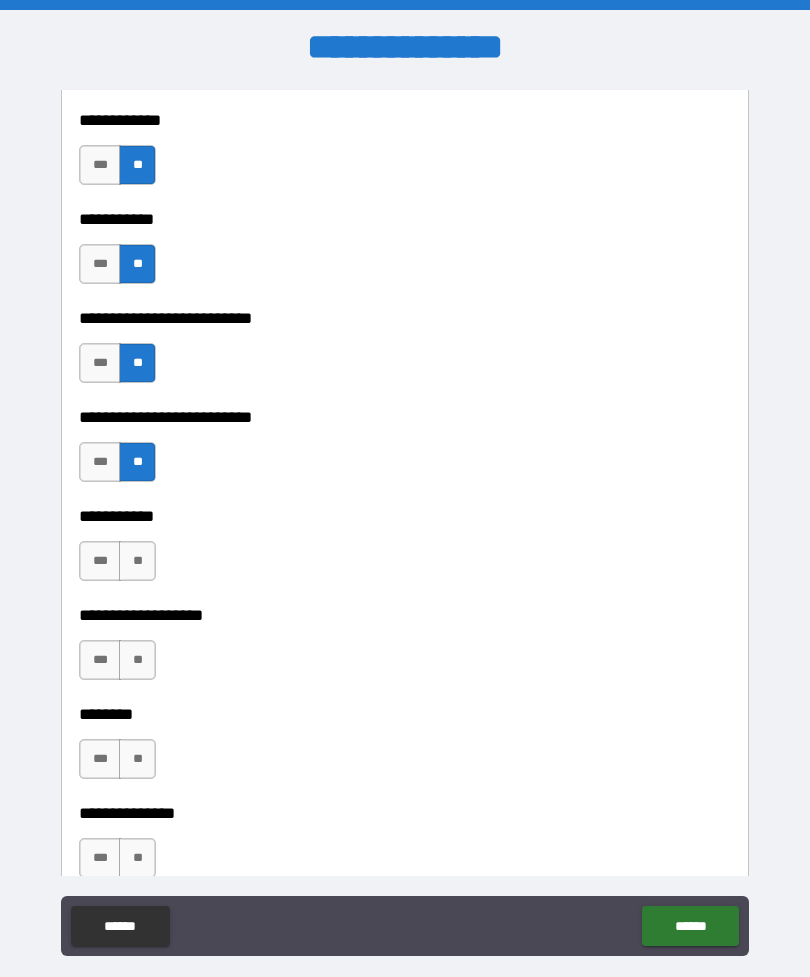 click on "**" at bounding box center [137, 561] 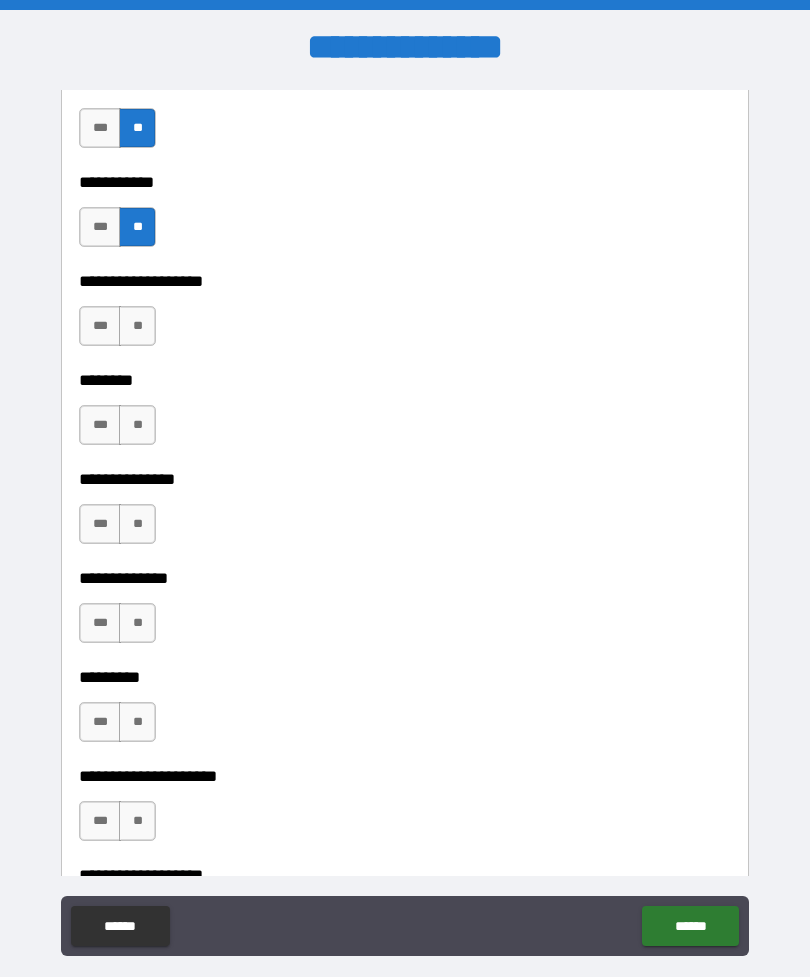 scroll, scrollTop: 4371, scrollLeft: 0, axis: vertical 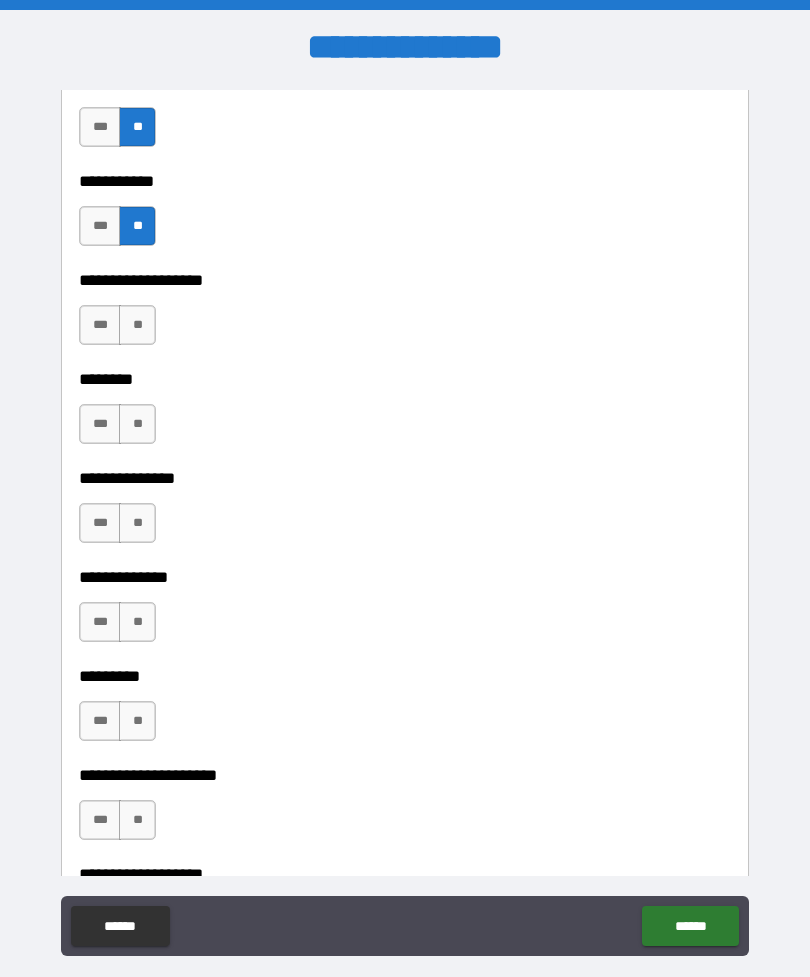 click on "**" at bounding box center [137, 325] 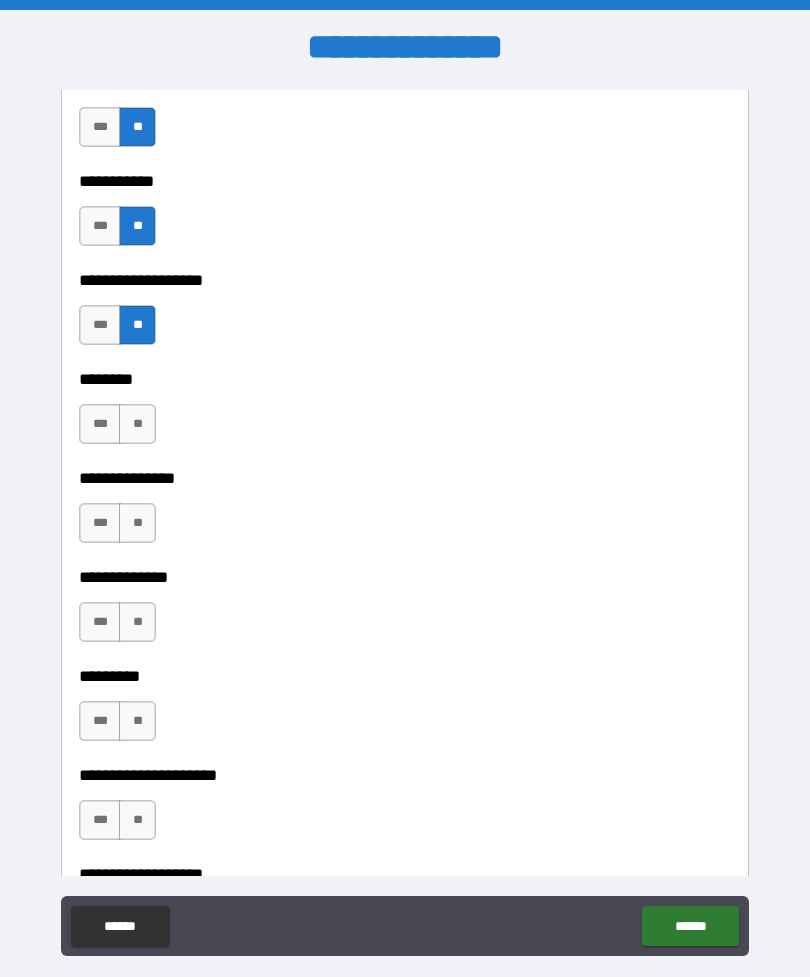 click on "**" at bounding box center [137, 424] 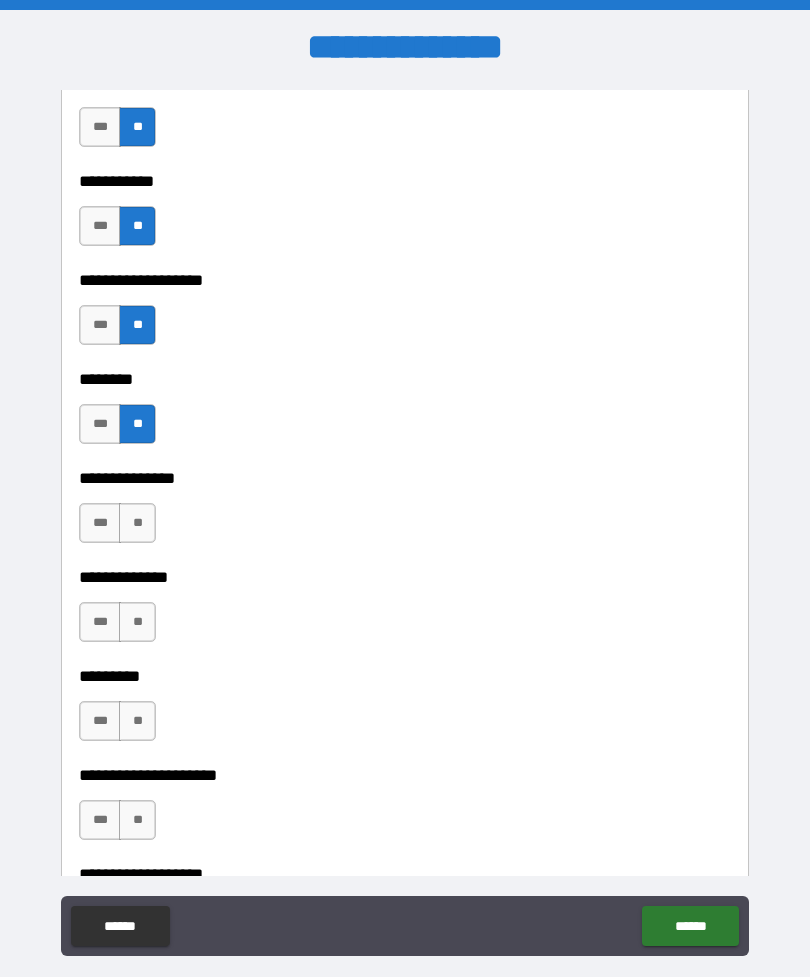 scroll, scrollTop: 4472, scrollLeft: 0, axis: vertical 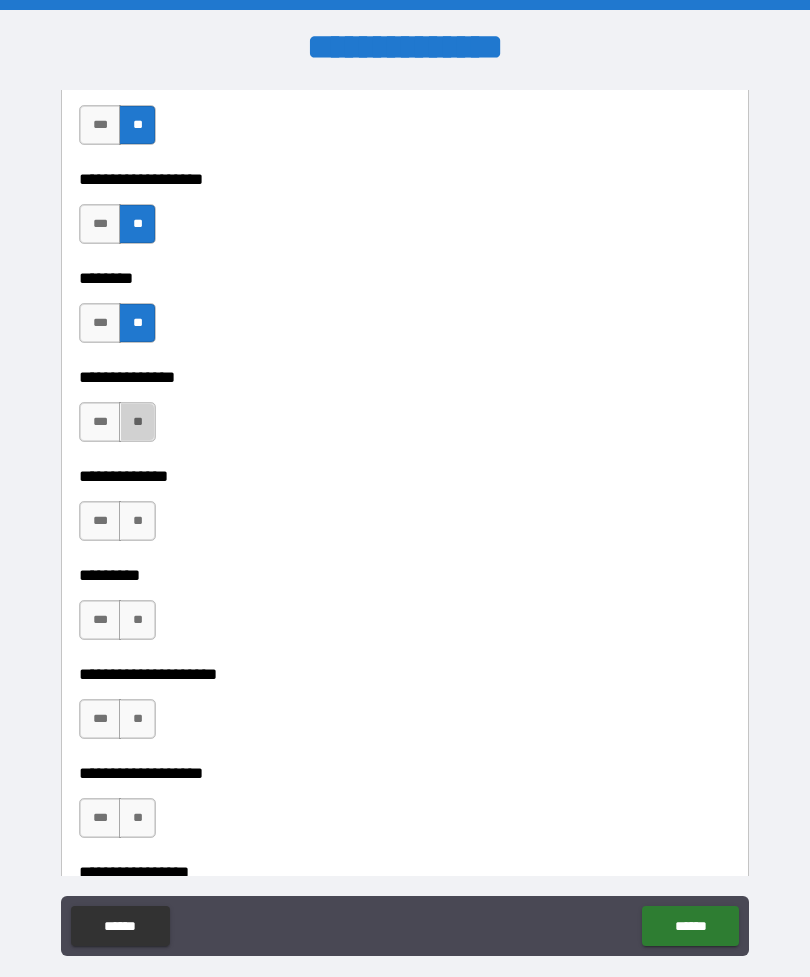 click on "**" at bounding box center (137, 422) 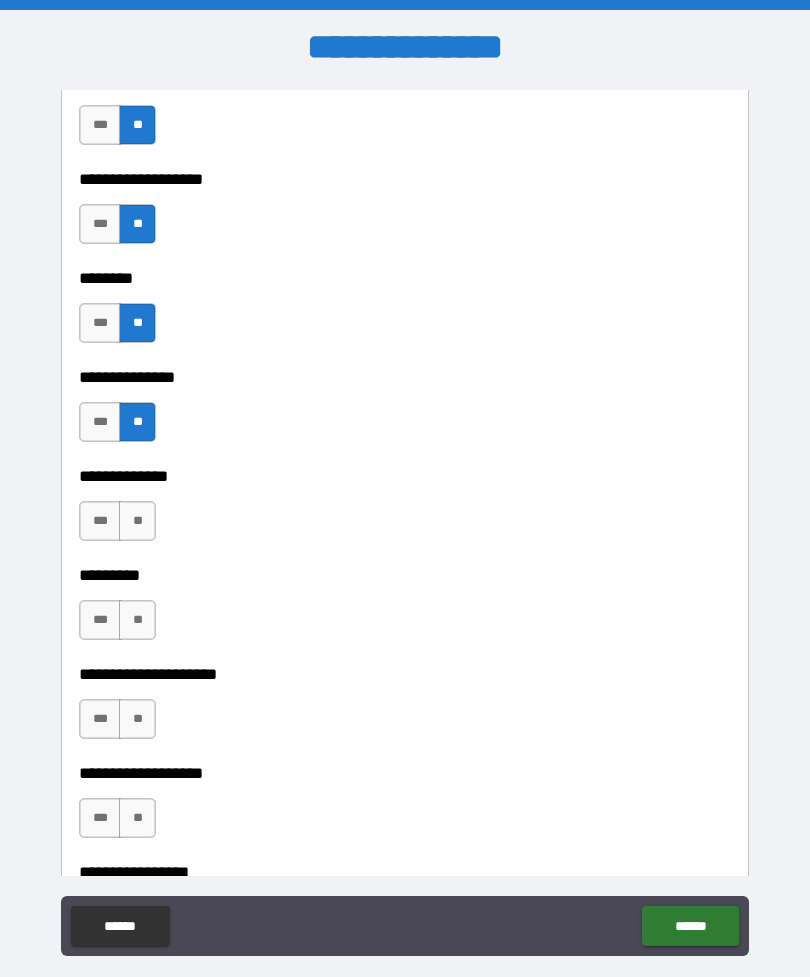 click on "**" at bounding box center (137, 521) 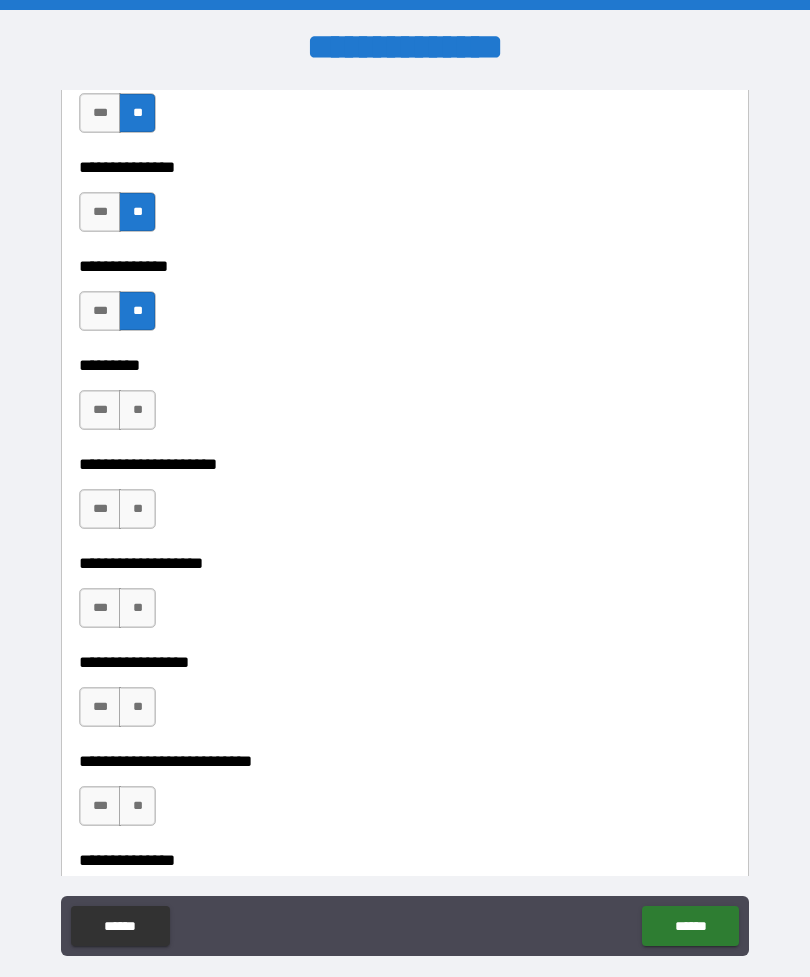 scroll, scrollTop: 4685, scrollLeft: 0, axis: vertical 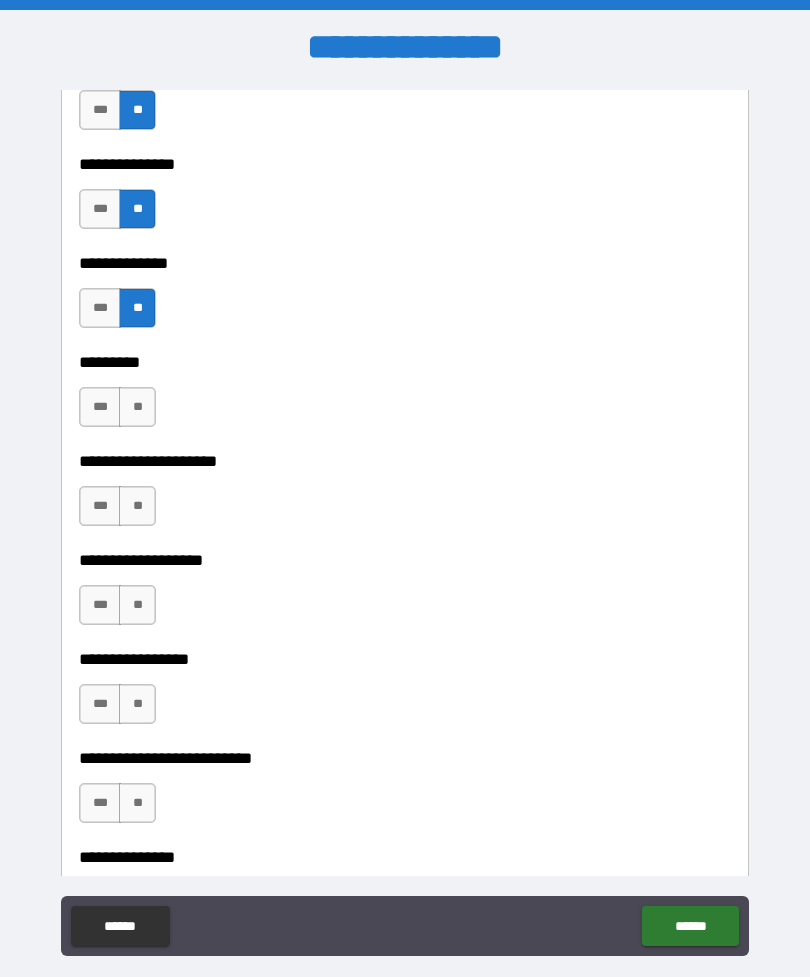 click on "**" at bounding box center (137, 407) 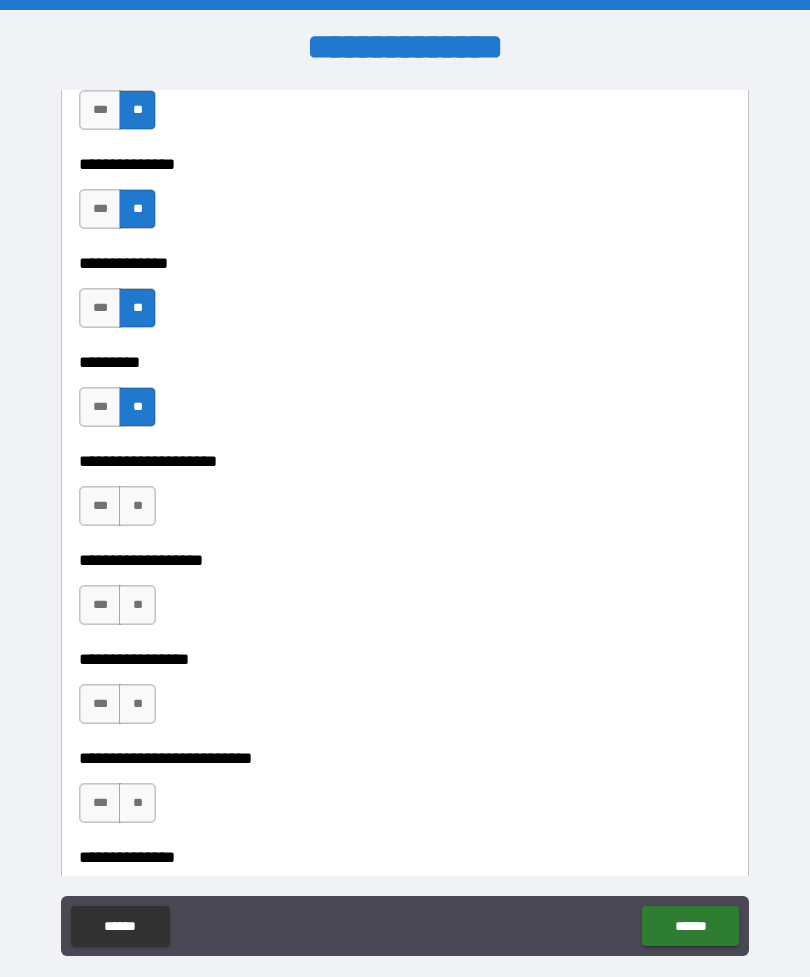 click on "**" at bounding box center [137, 506] 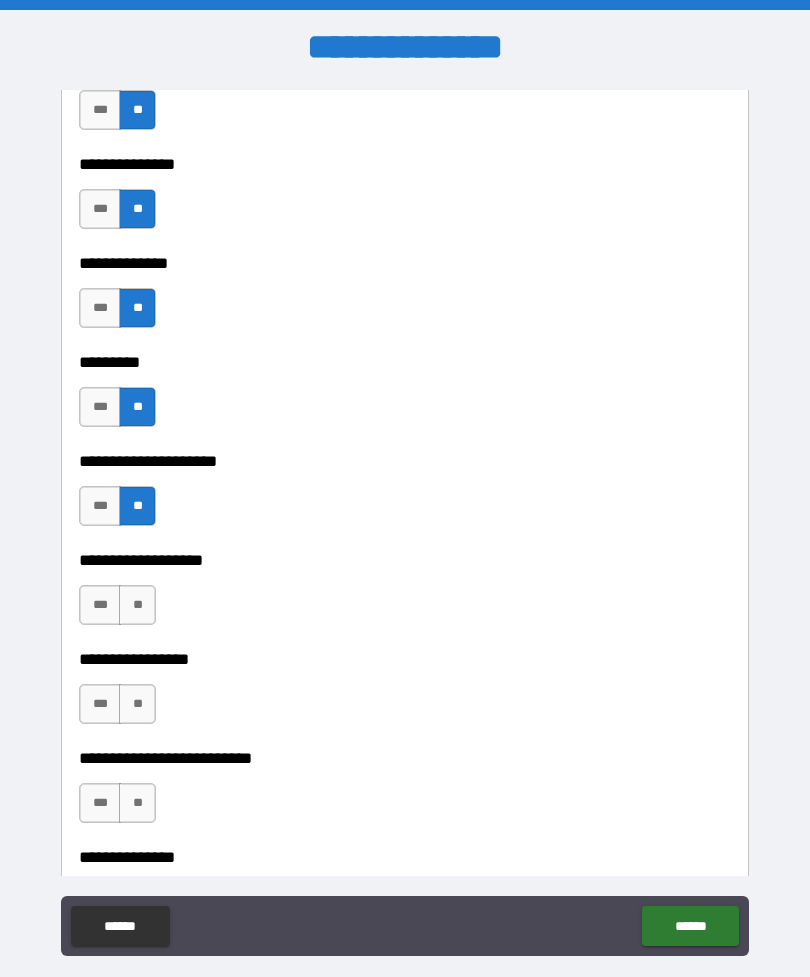 click on "**" at bounding box center (137, 605) 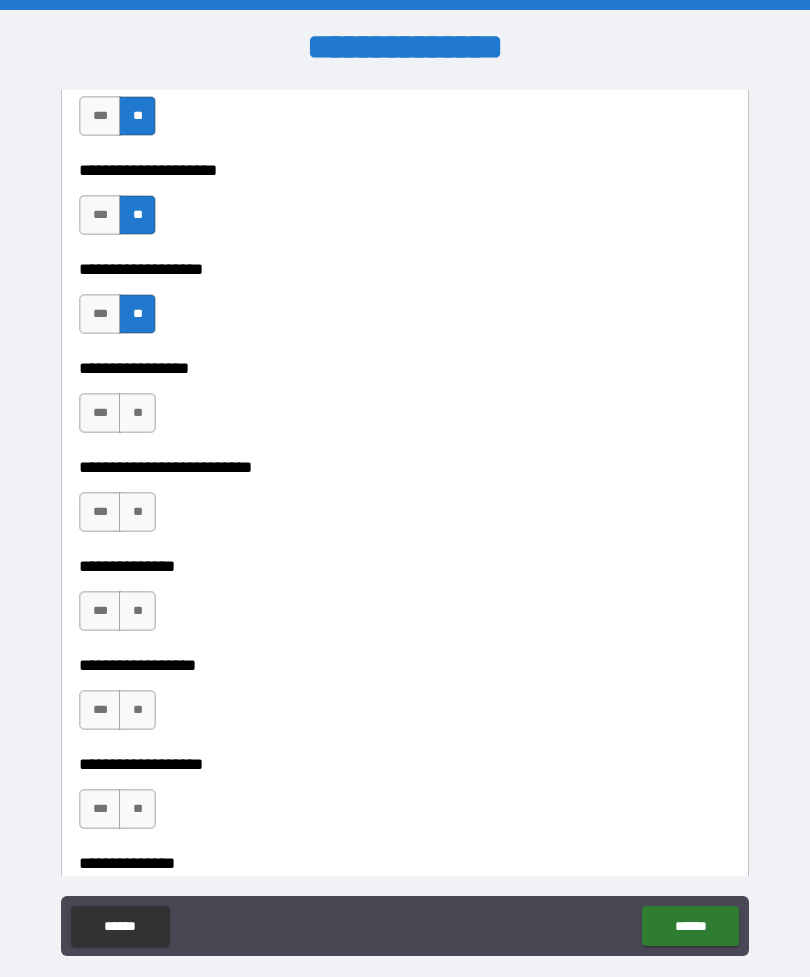 scroll, scrollTop: 4986, scrollLeft: 0, axis: vertical 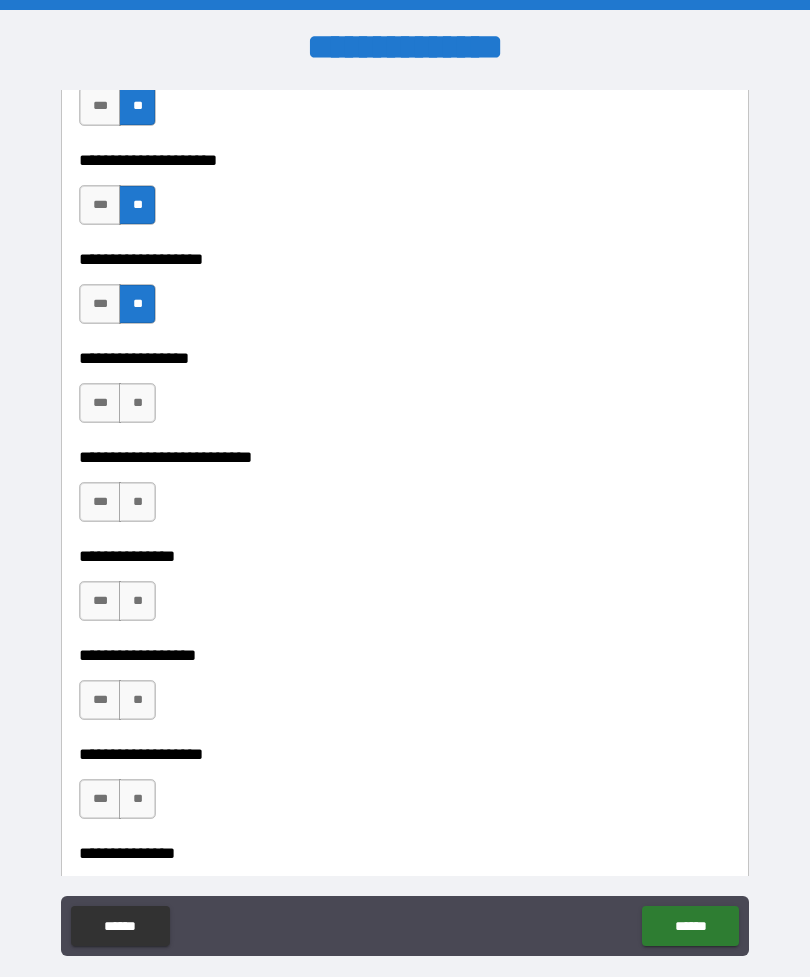 click on "**" at bounding box center (137, 601) 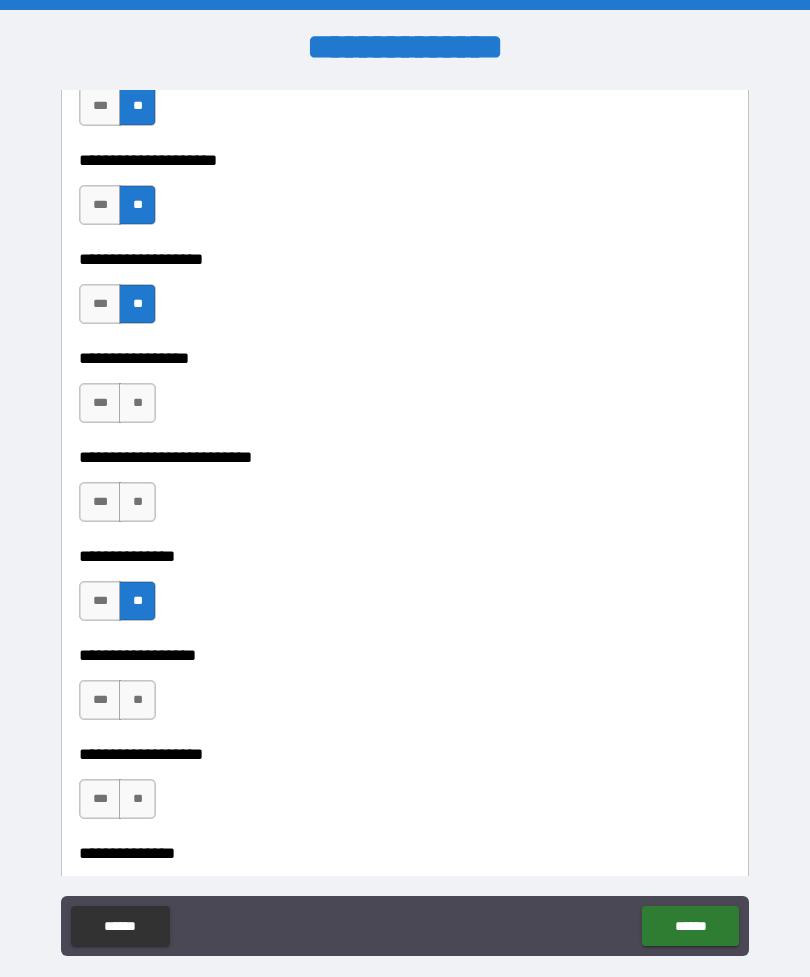 click on "**" at bounding box center (137, 502) 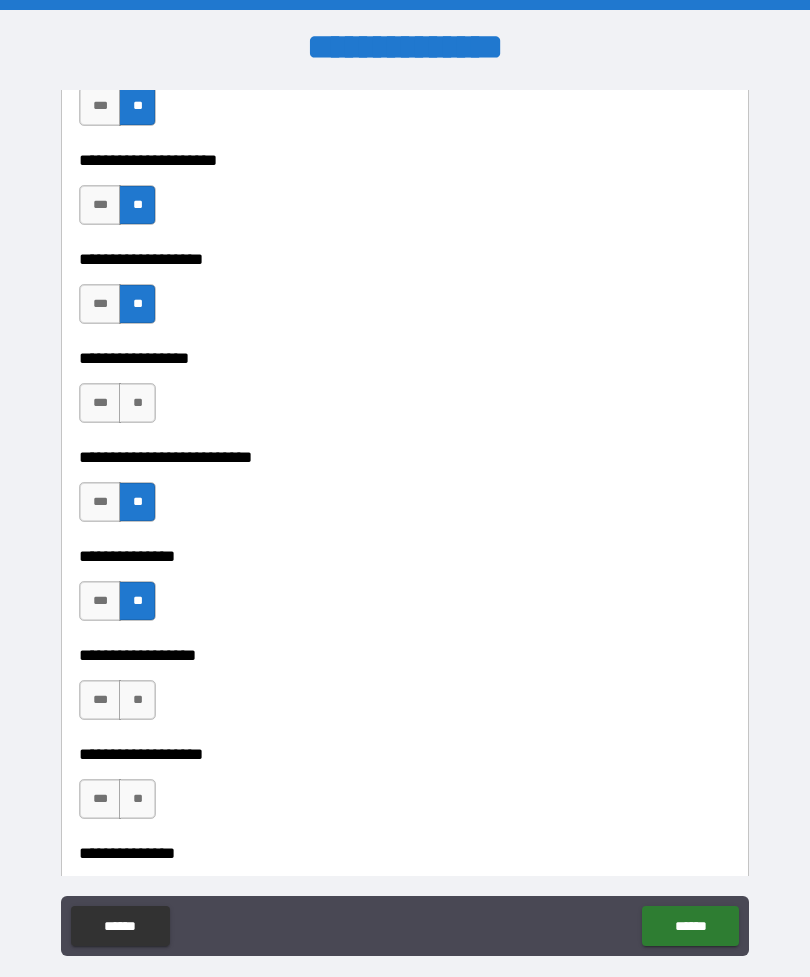 click on "**" at bounding box center [137, 403] 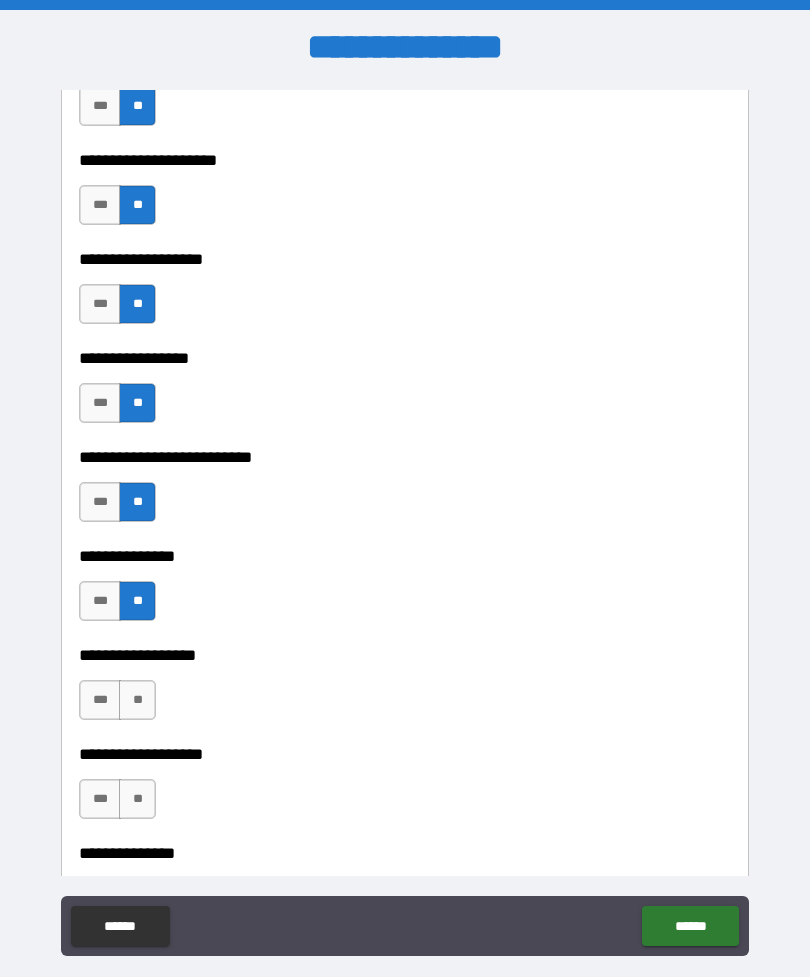 click on "**" at bounding box center (137, 700) 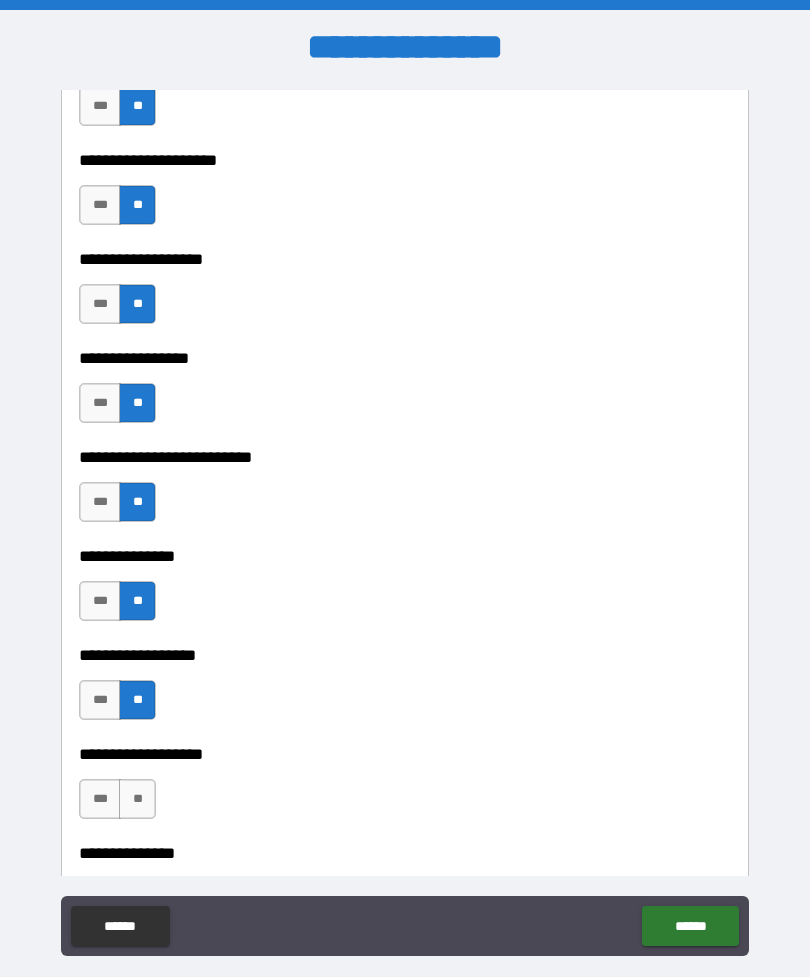 click on "**" at bounding box center [137, 799] 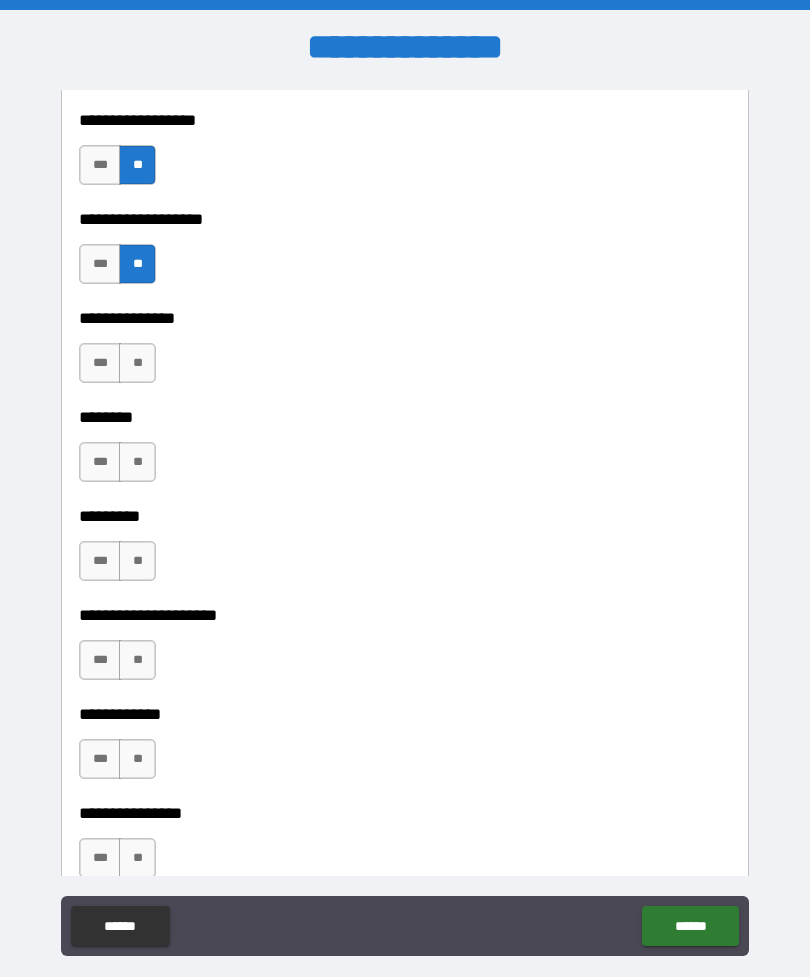scroll, scrollTop: 5519, scrollLeft: 0, axis: vertical 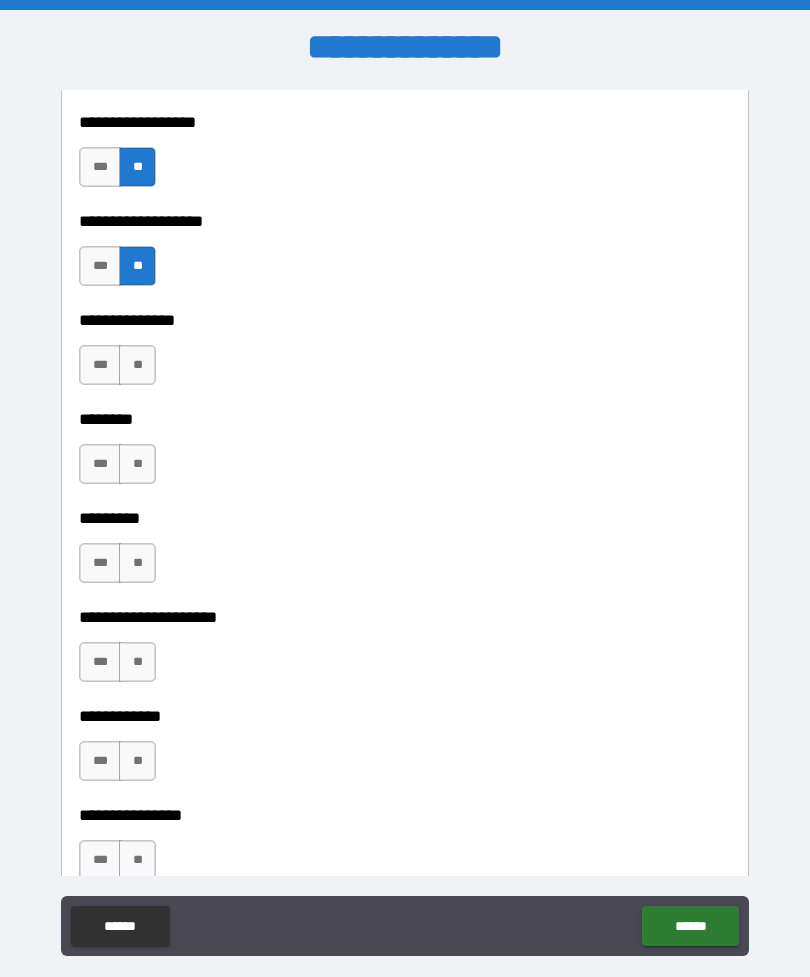 click on "**" at bounding box center (137, 365) 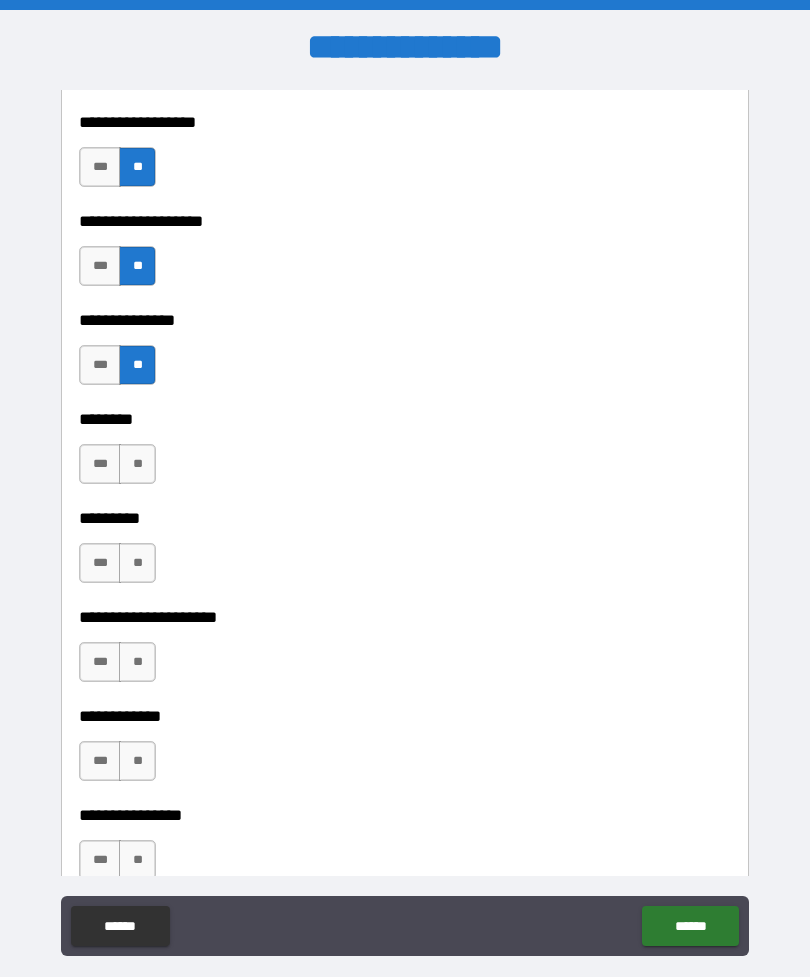 click on "**" at bounding box center (137, 464) 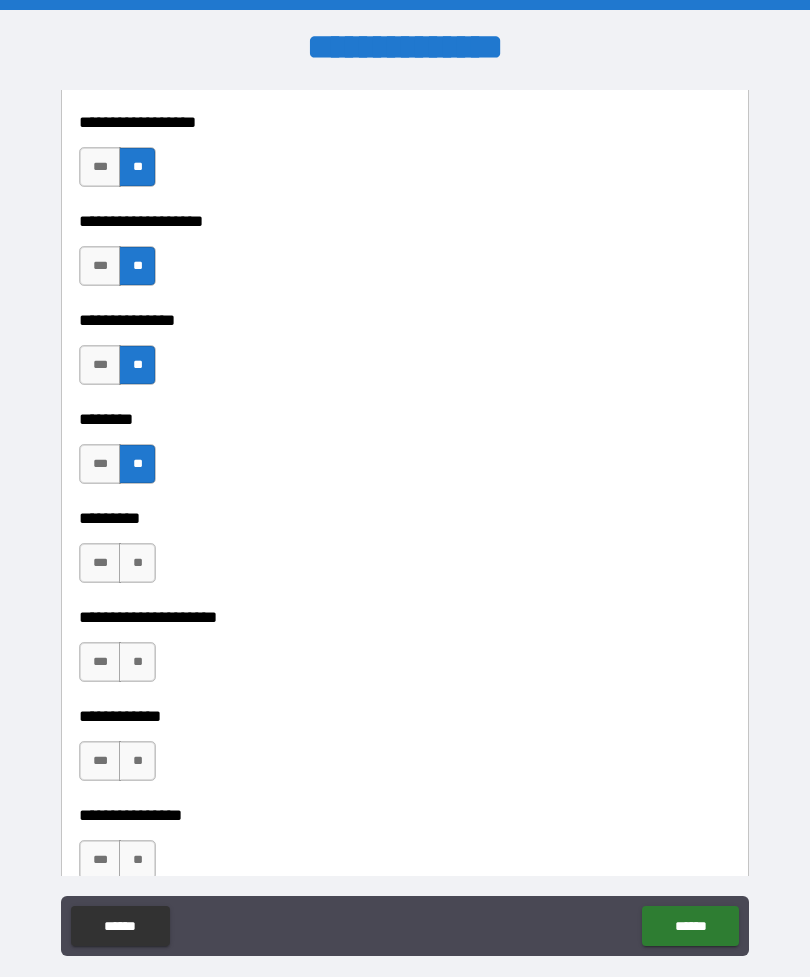 click on "**" at bounding box center [137, 563] 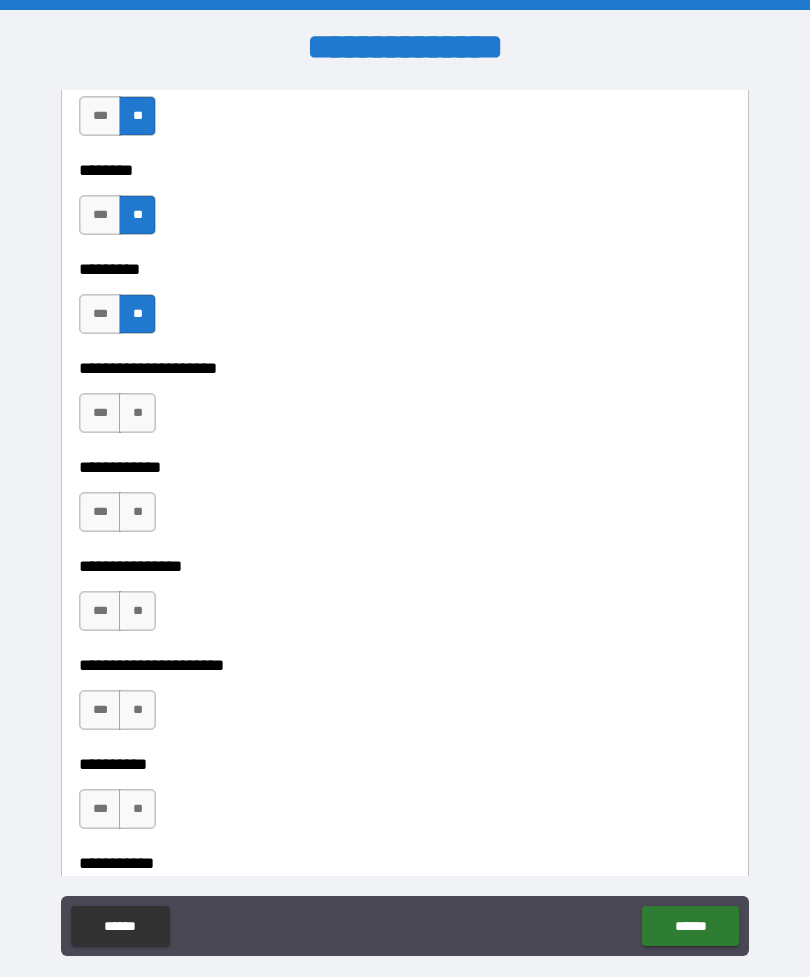 scroll, scrollTop: 5792, scrollLeft: 0, axis: vertical 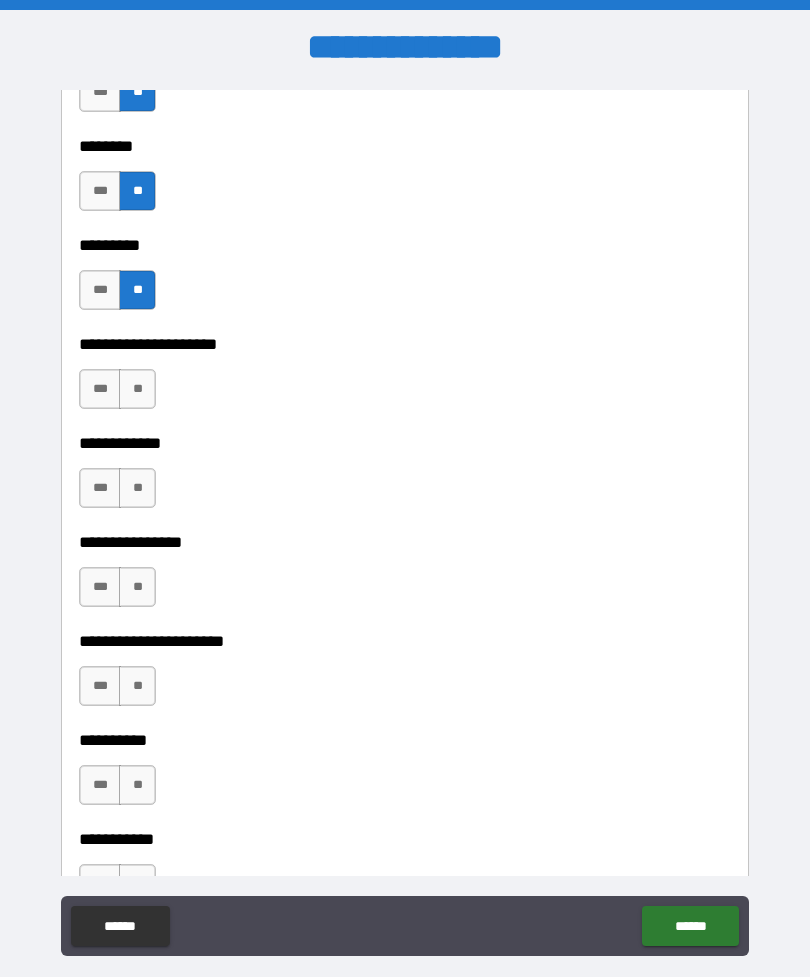 click on "**" at bounding box center [137, 389] 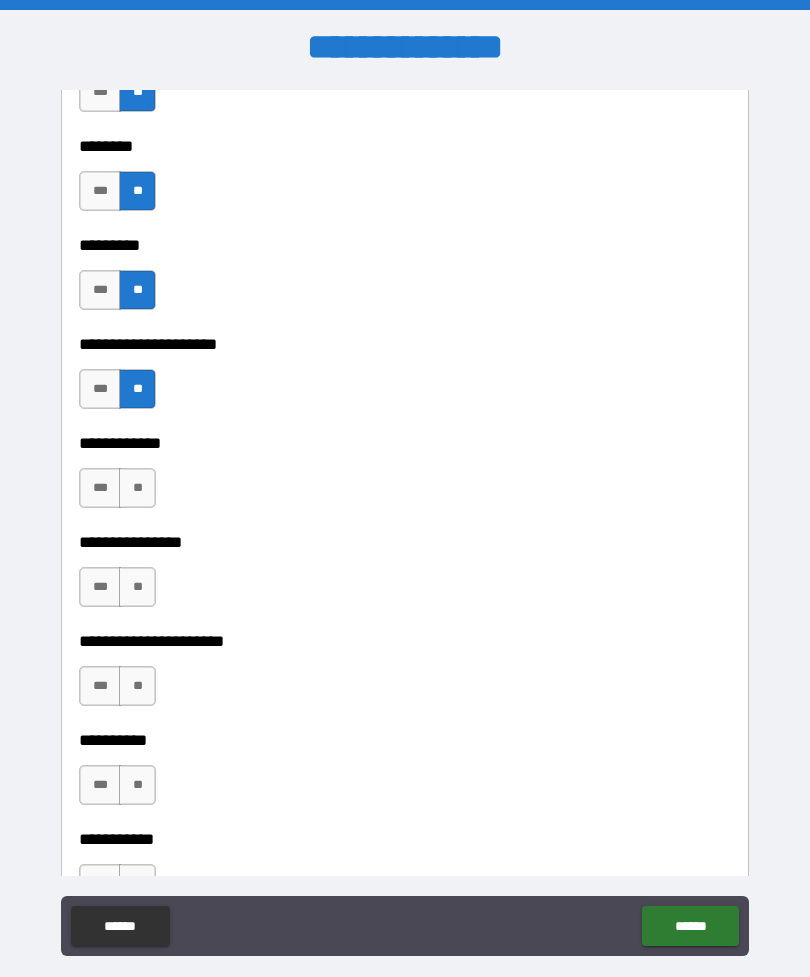 click on "**" at bounding box center (137, 488) 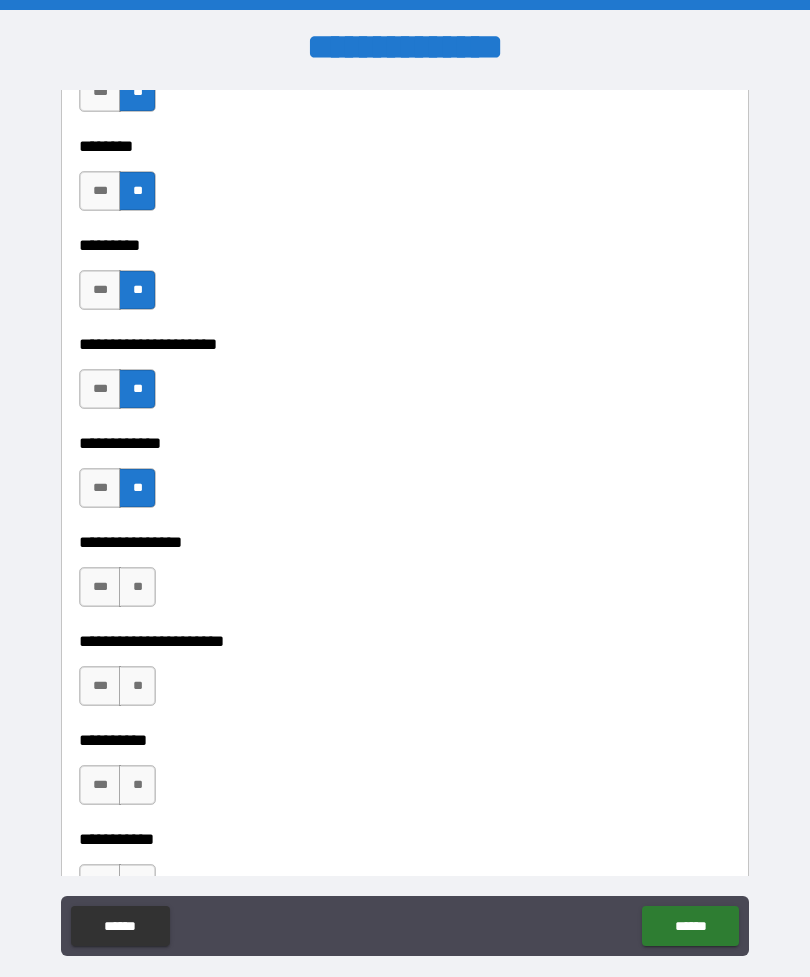 click on "**" at bounding box center [137, 587] 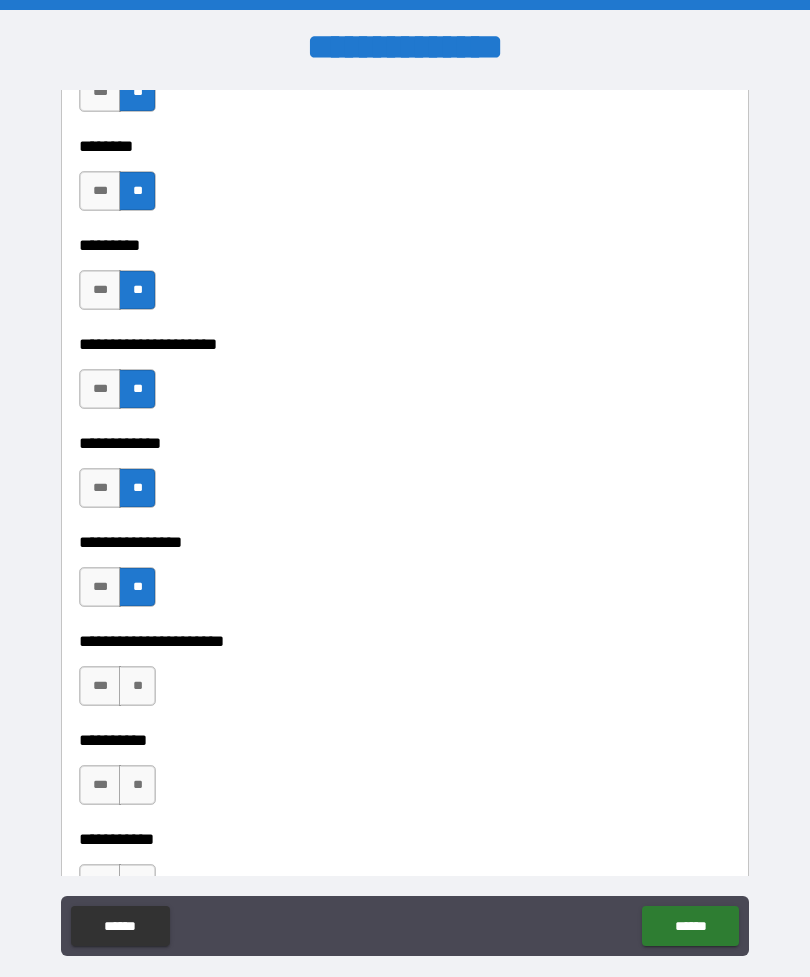click on "**" at bounding box center (137, 686) 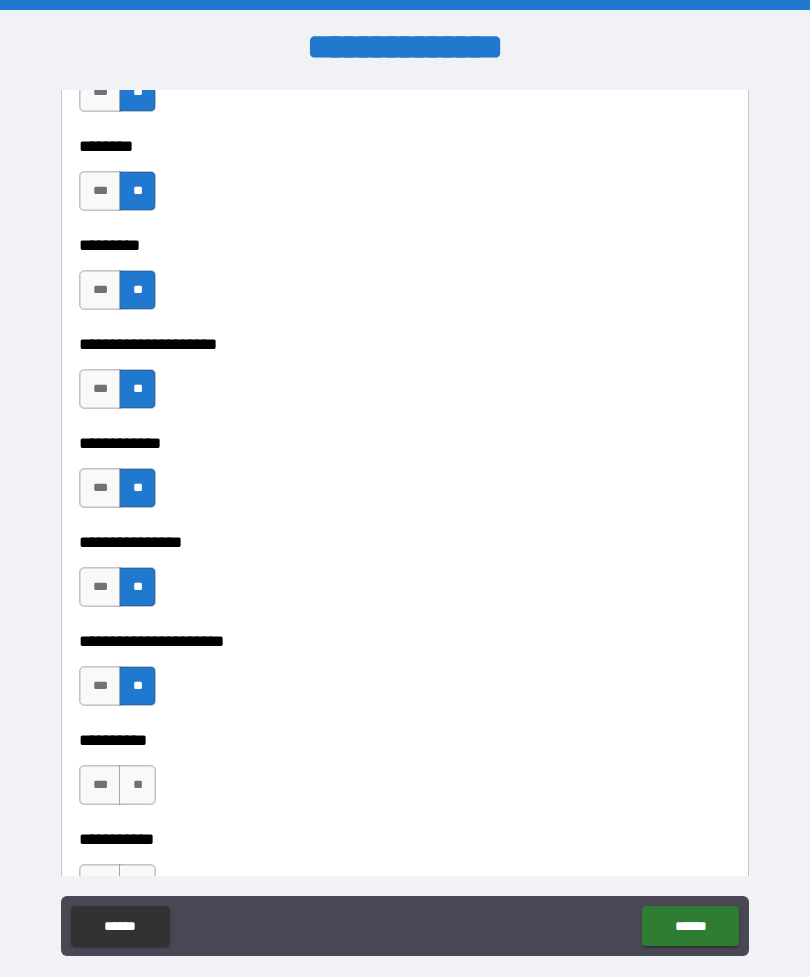 click on "**" at bounding box center [137, 785] 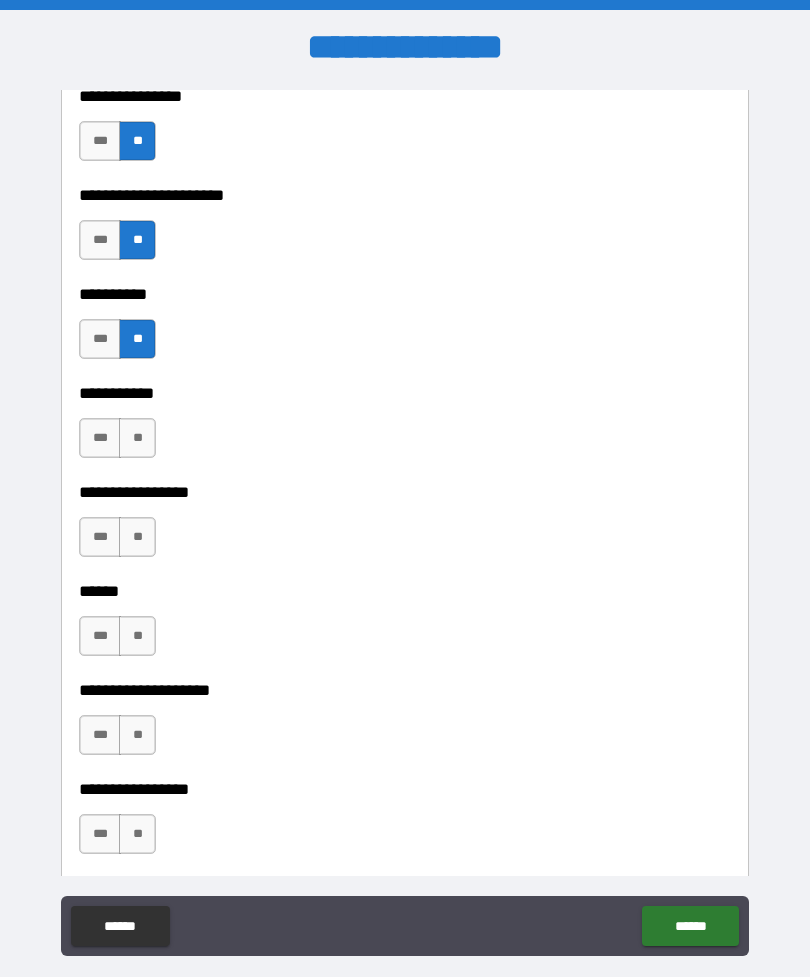 scroll, scrollTop: 6237, scrollLeft: 0, axis: vertical 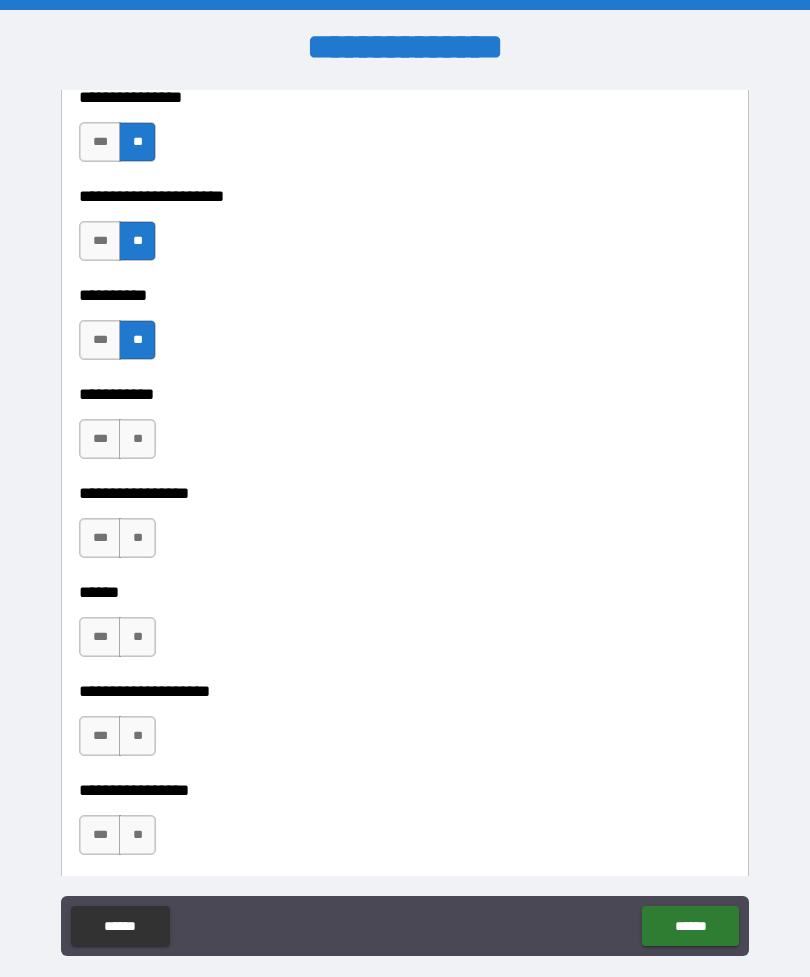 click on "**" at bounding box center (137, 538) 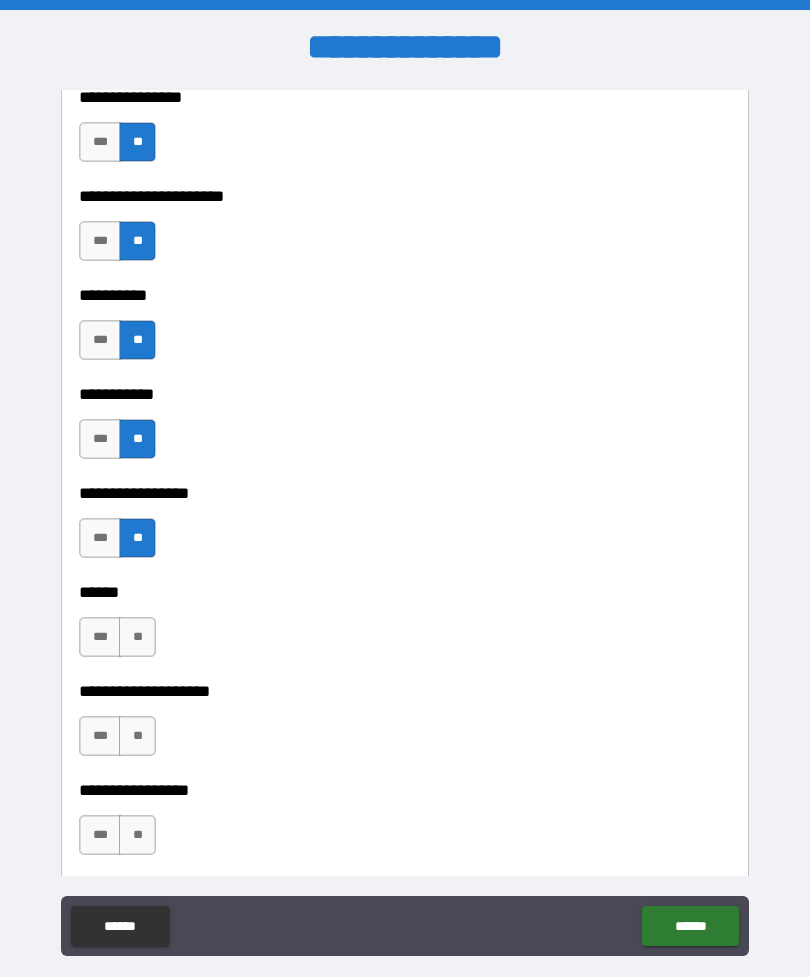 click on "**" at bounding box center (137, 637) 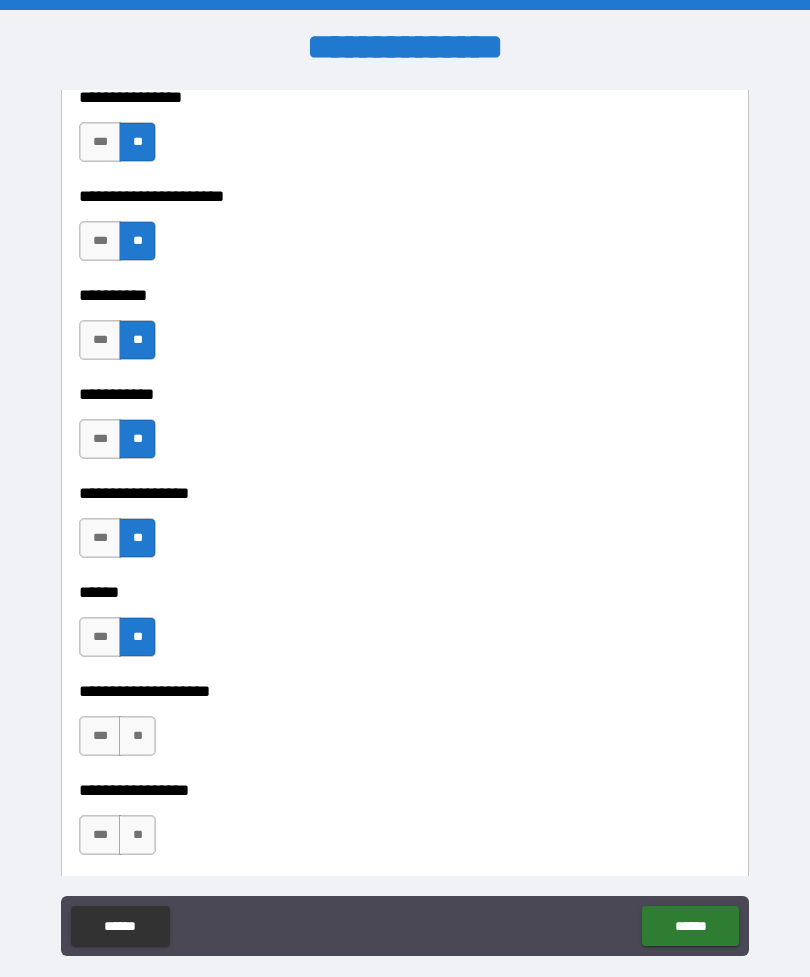 click on "**" at bounding box center [137, 736] 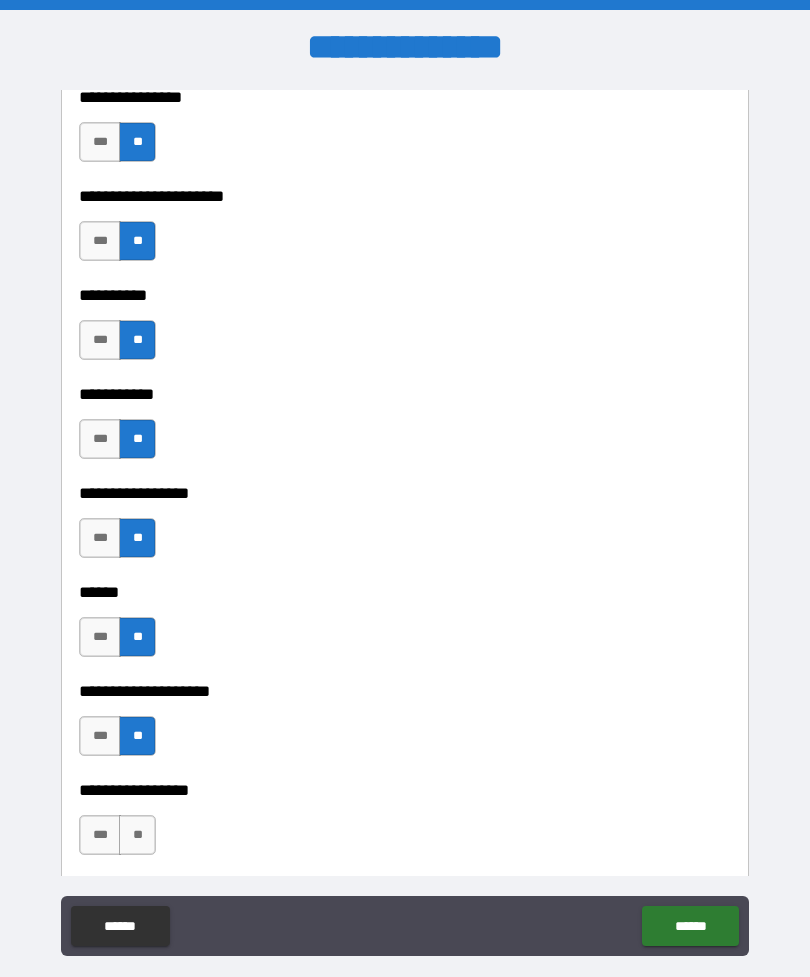 click on "**" at bounding box center [137, 835] 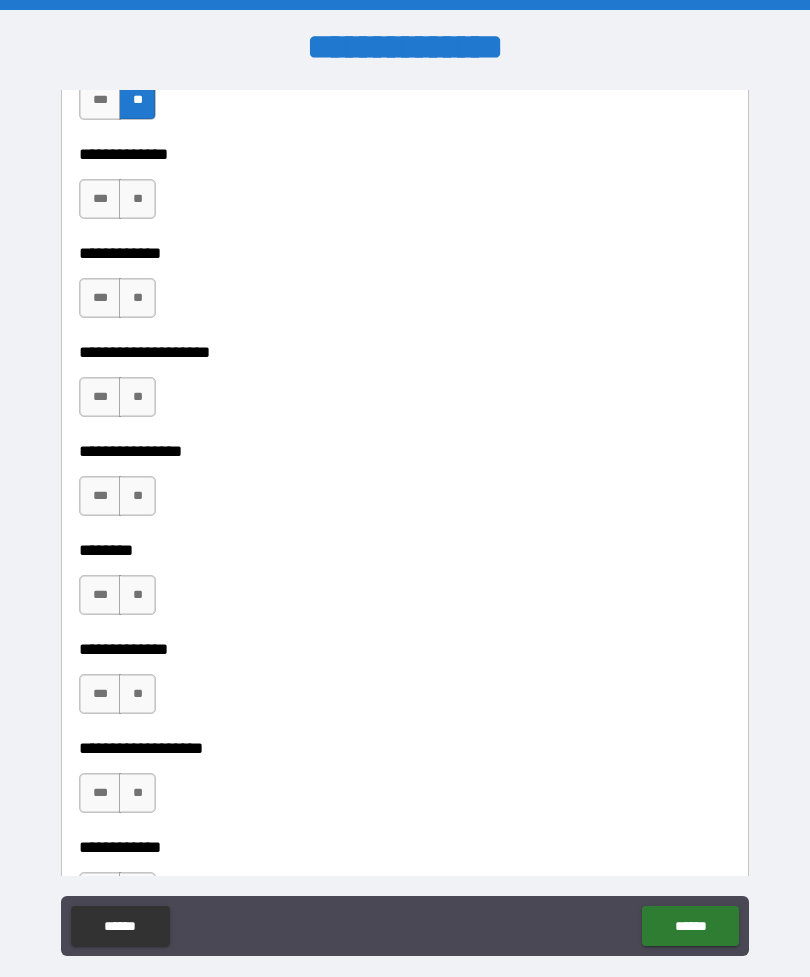 scroll, scrollTop: 6976, scrollLeft: 0, axis: vertical 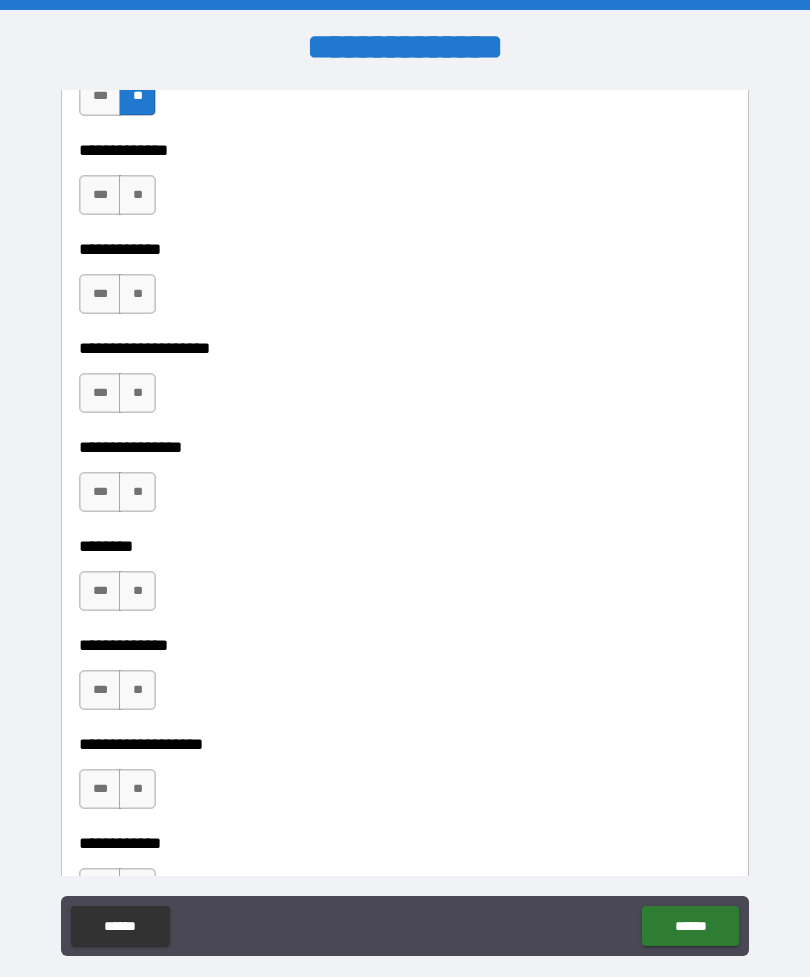 click on "**" at bounding box center [137, 195] 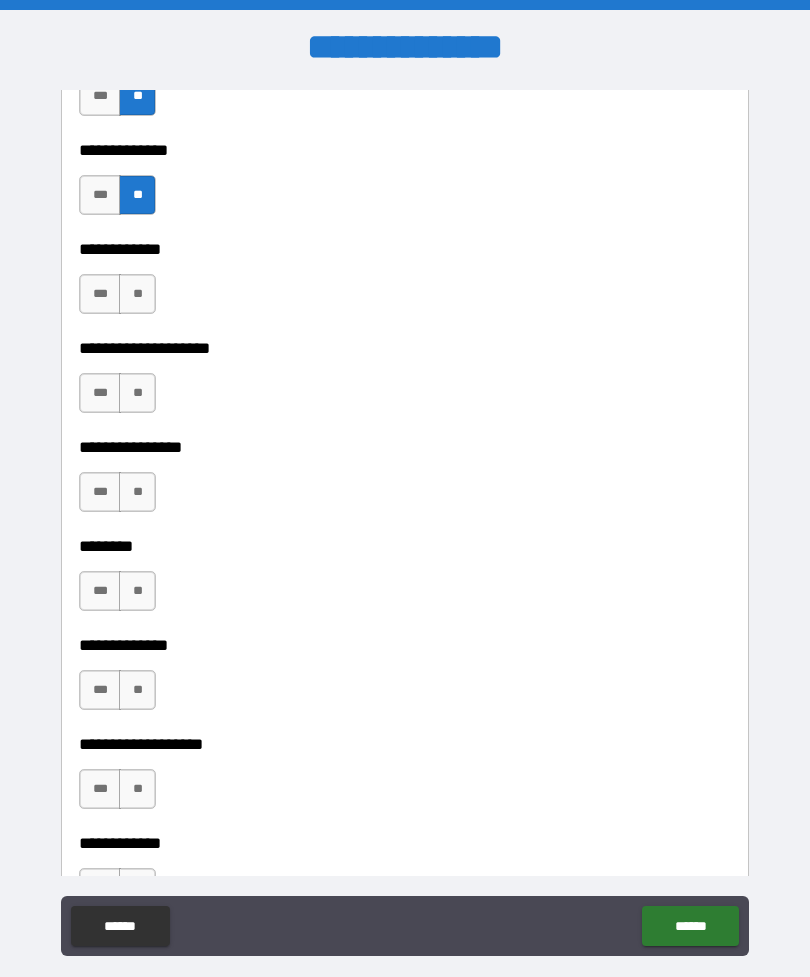 click on "**" at bounding box center (137, 294) 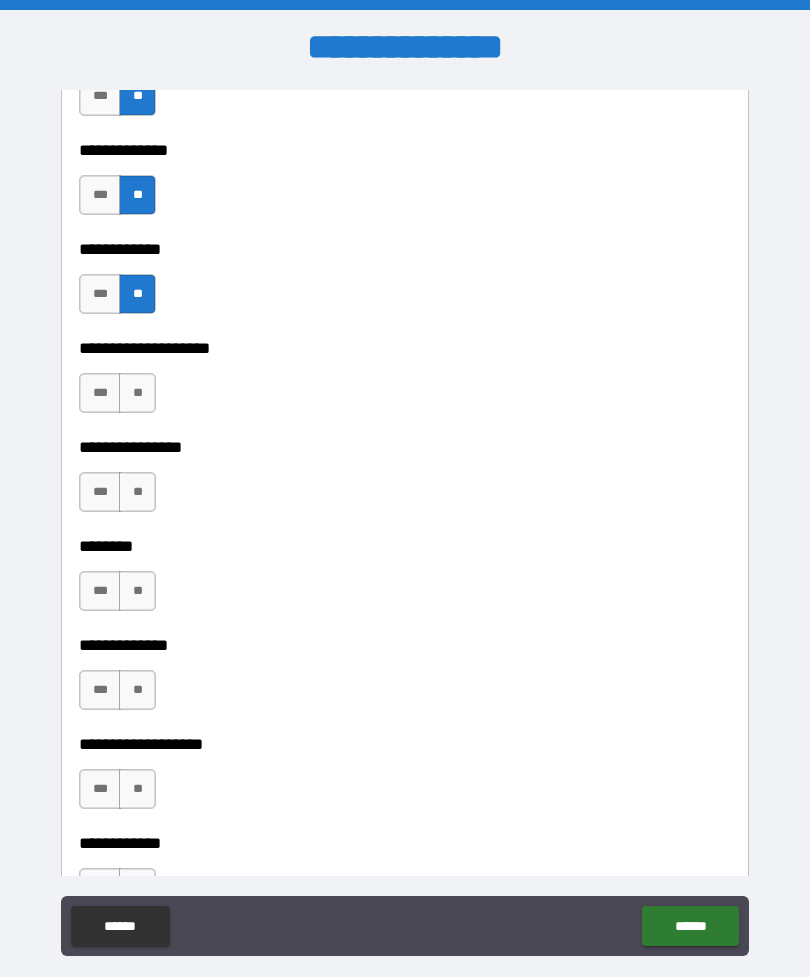 click on "**" at bounding box center [137, 393] 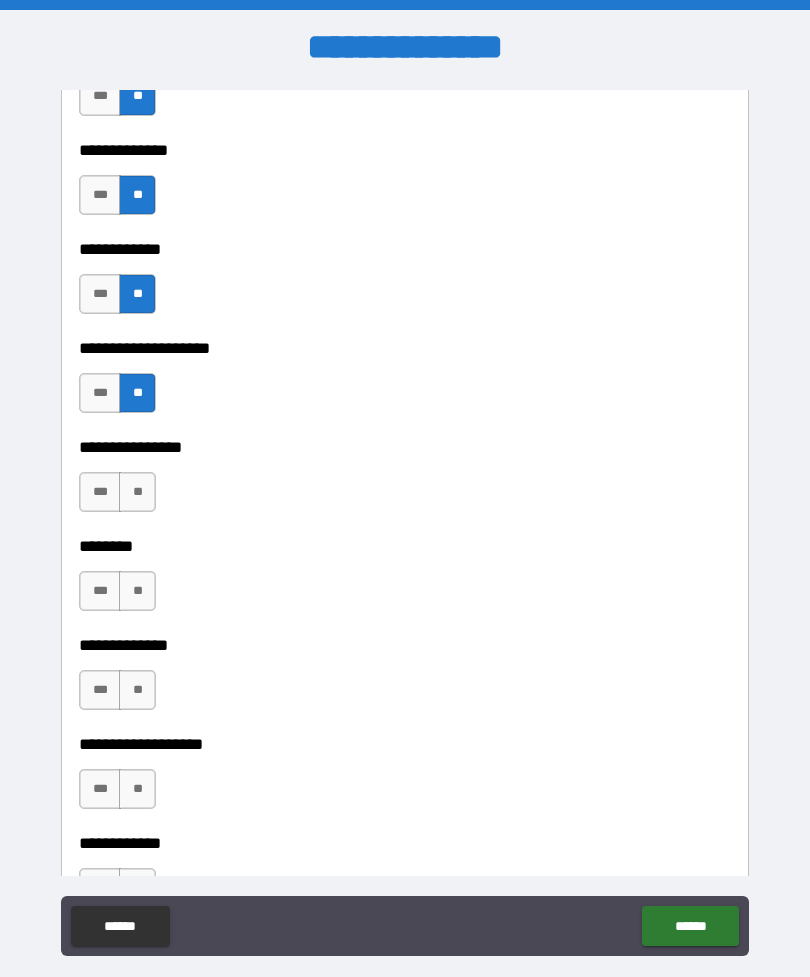 click on "**" at bounding box center (137, 492) 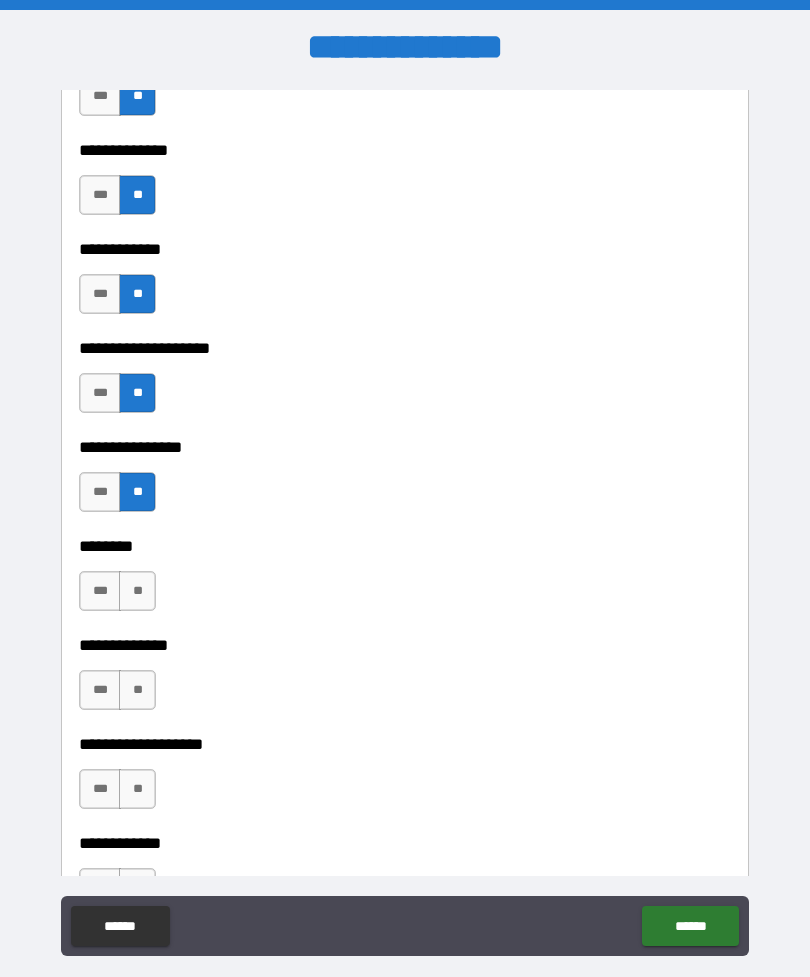 click on "**" at bounding box center (137, 591) 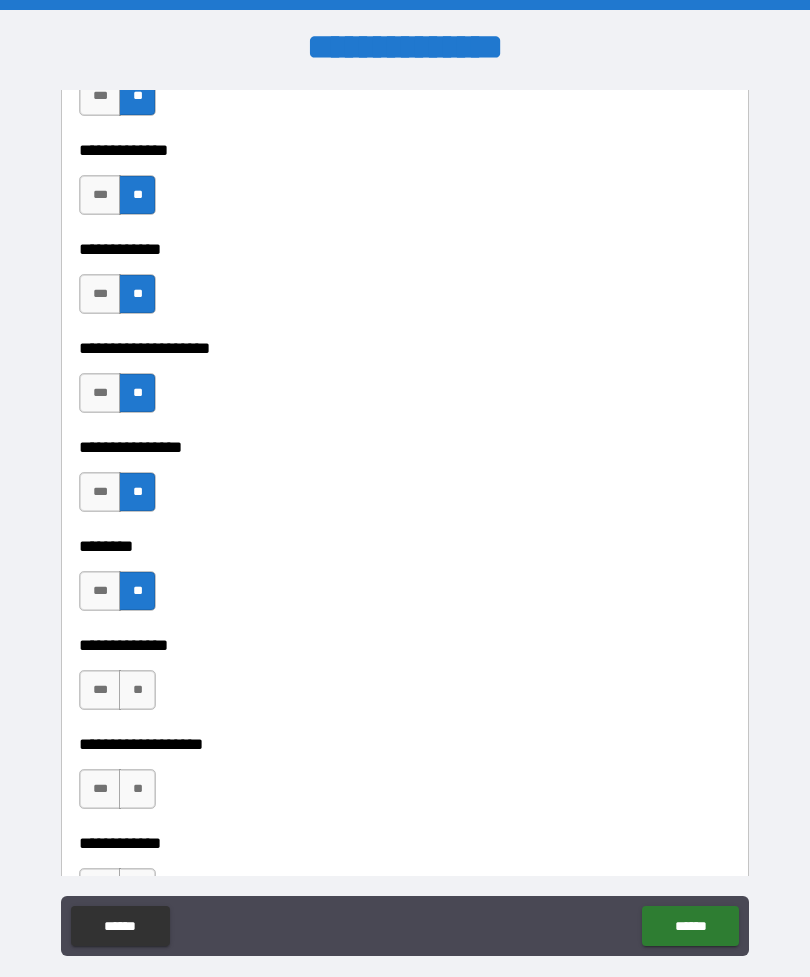 click on "**" at bounding box center (137, 789) 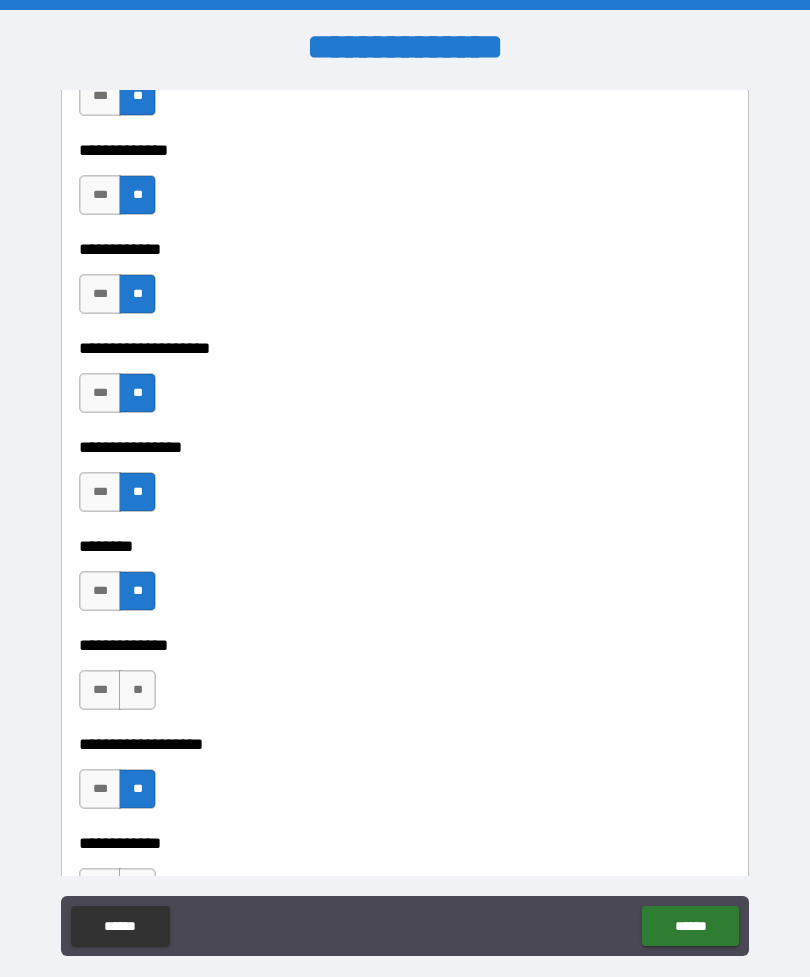 click on "**" at bounding box center (137, 690) 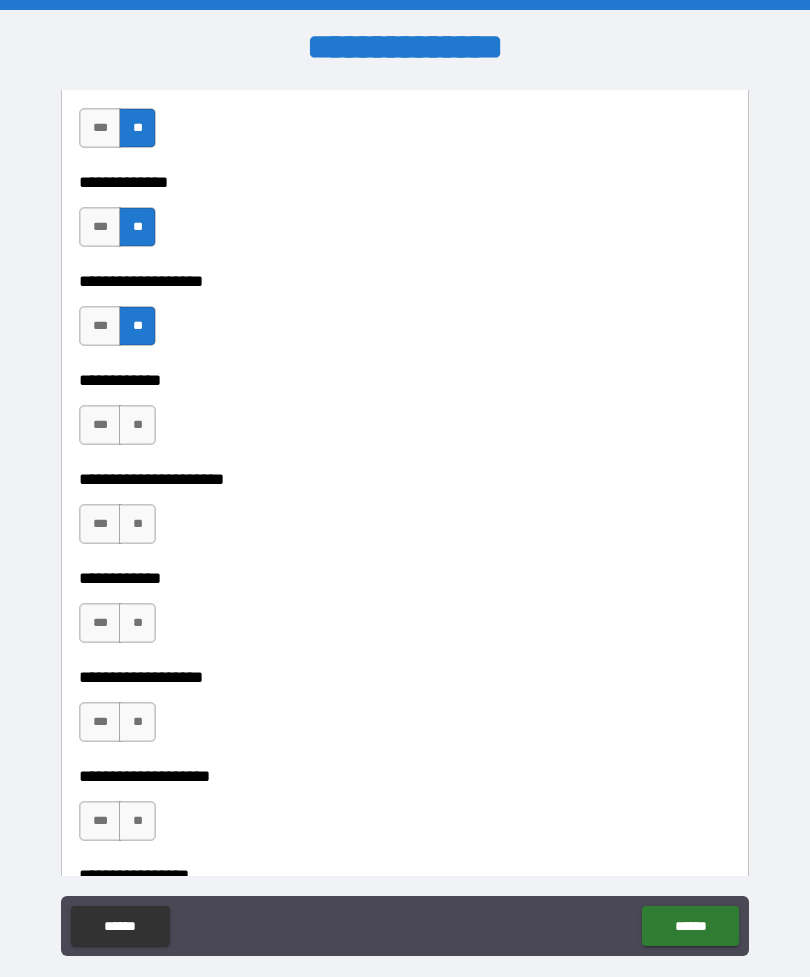 scroll, scrollTop: 7433, scrollLeft: 0, axis: vertical 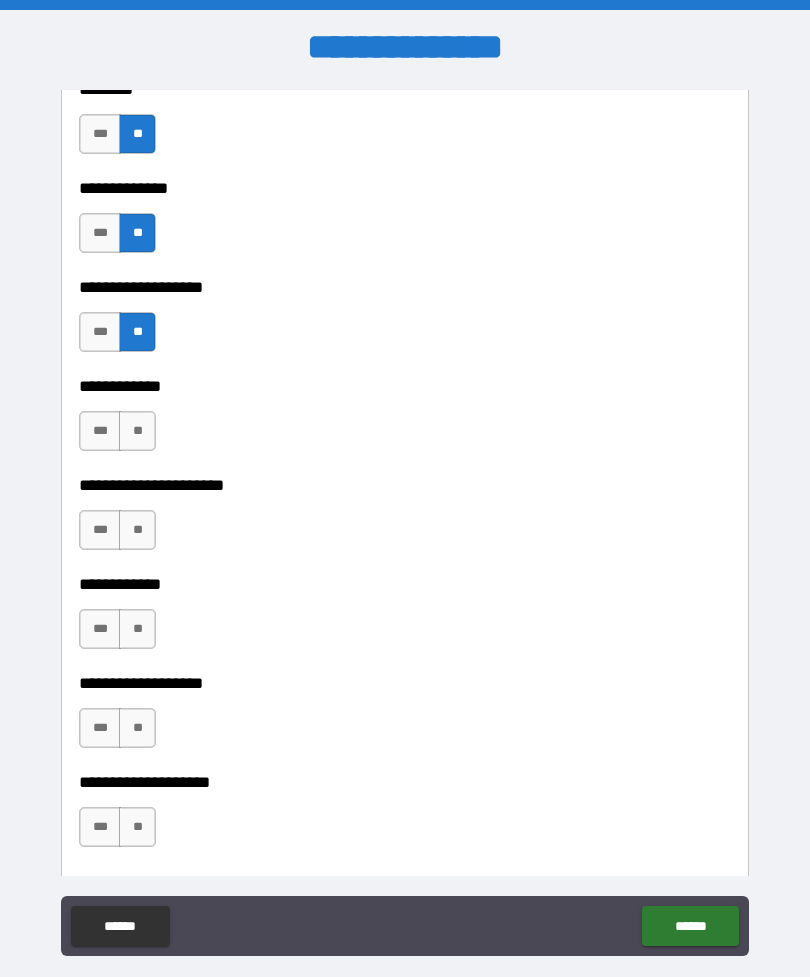 click on "**" at bounding box center (137, 431) 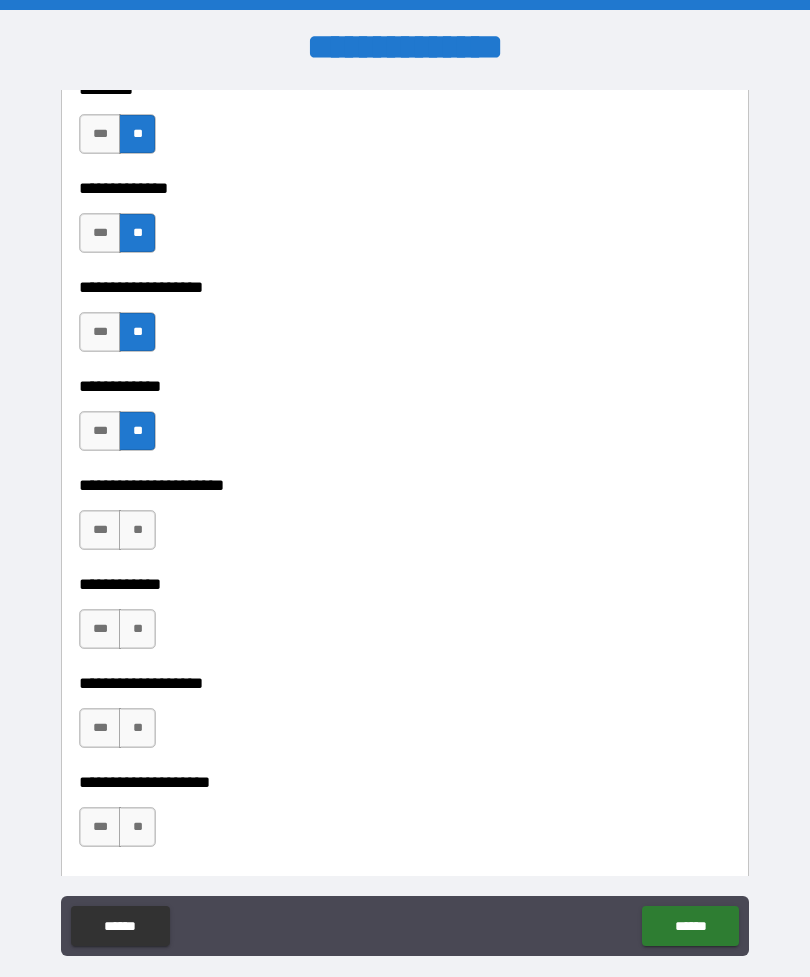 click on "**" at bounding box center (137, 530) 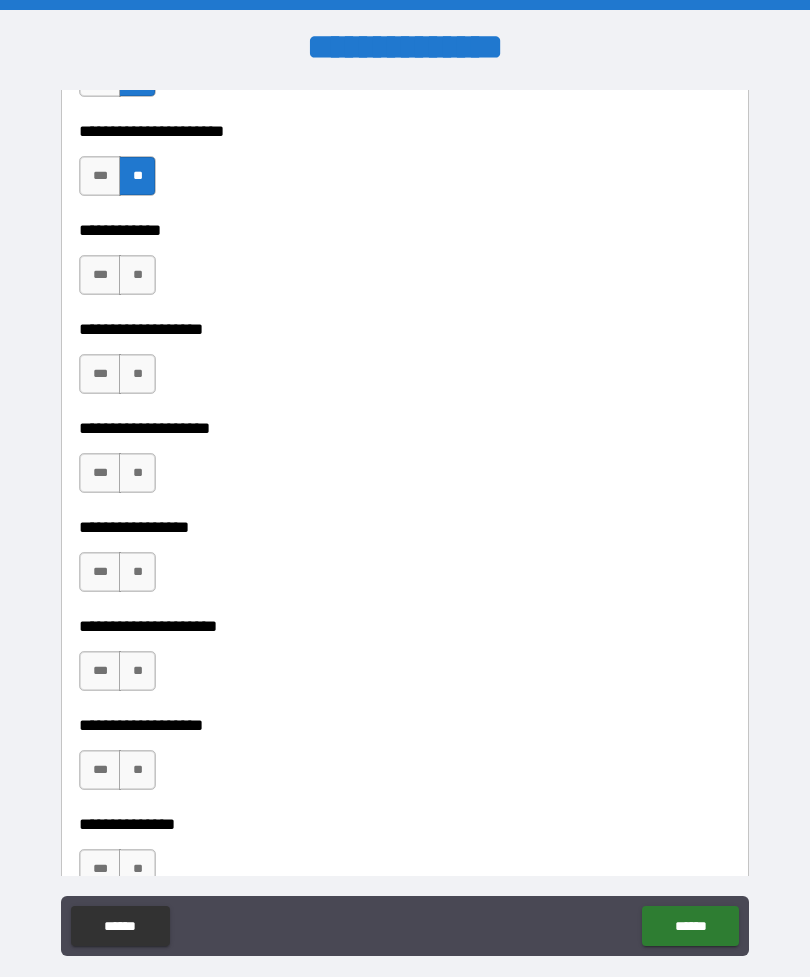scroll, scrollTop: 7788, scrollLeft: 0, axis: vertical 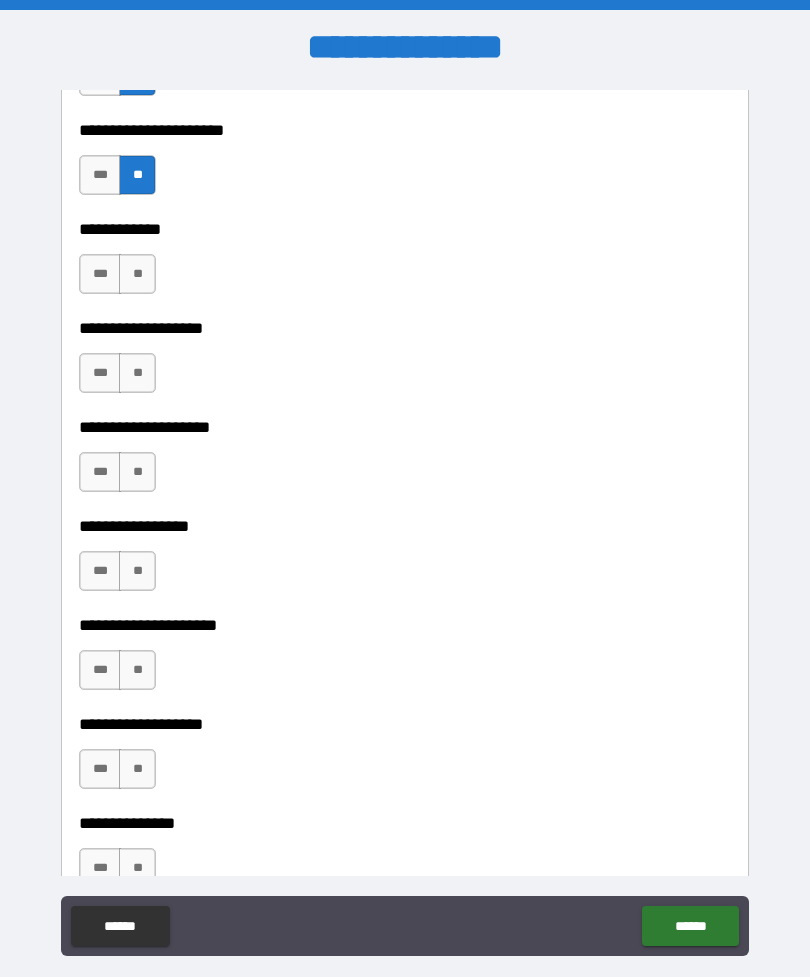 click on "**" at bounding box center (137, 274) 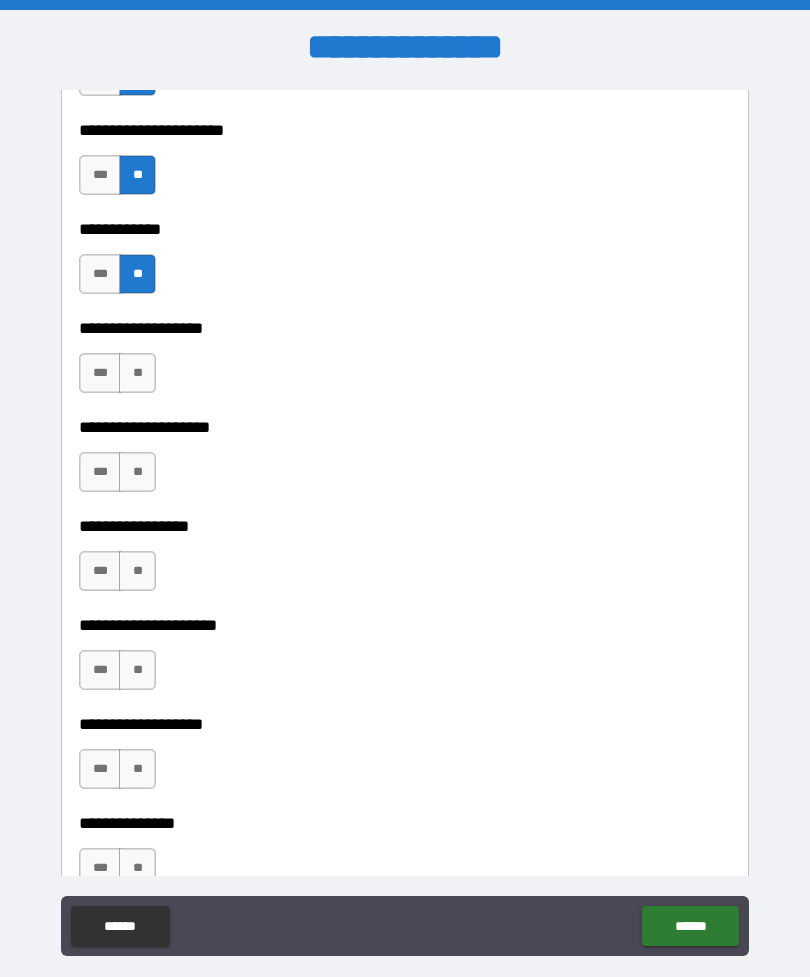 click on "**" at bounding box center (137, 373) 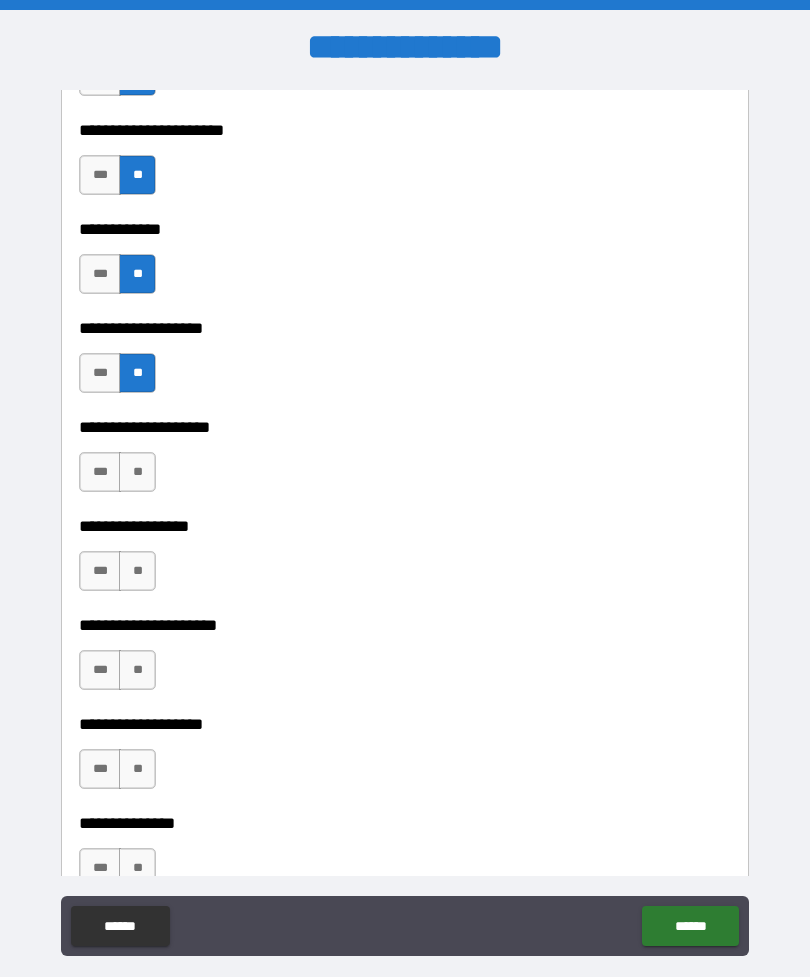 click on "**" at bounding box center [137, 472] 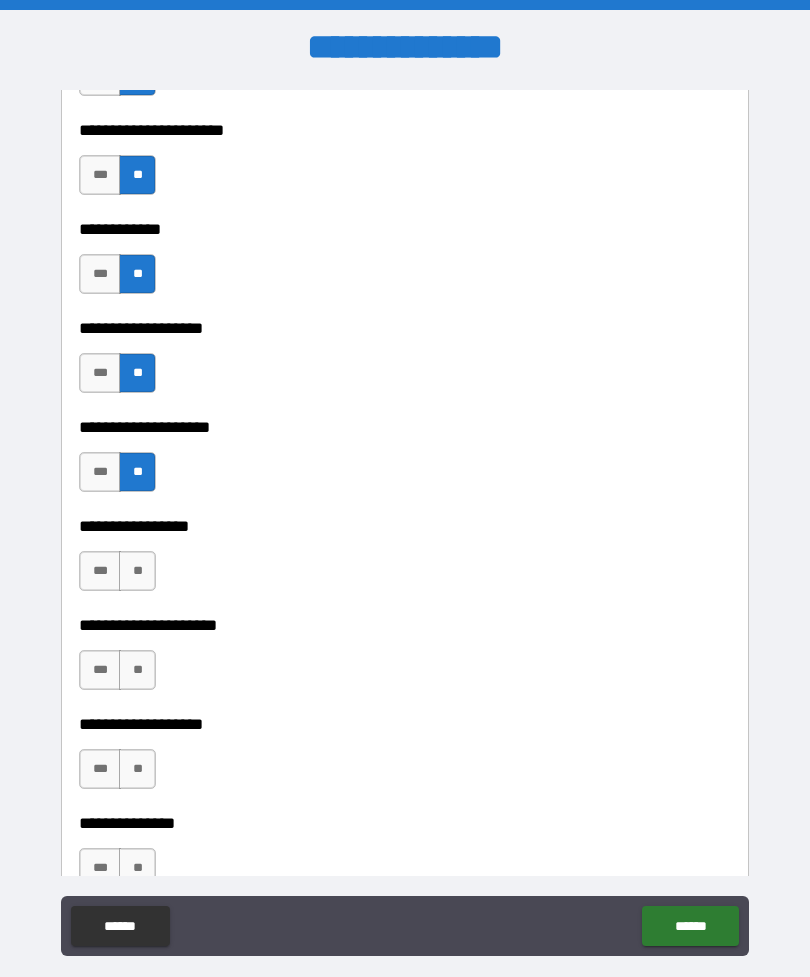 click on "**" at bounding box center [137, 571] 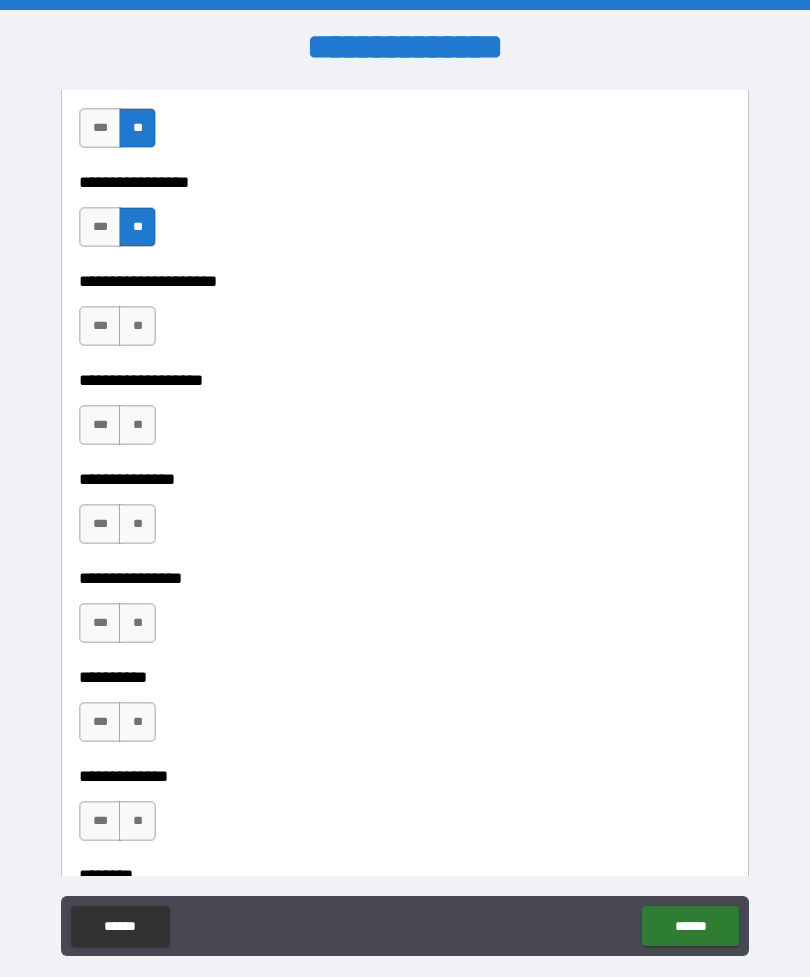 scroll, scrollTop: 8140, scrollLeft: 0, axis: vertical 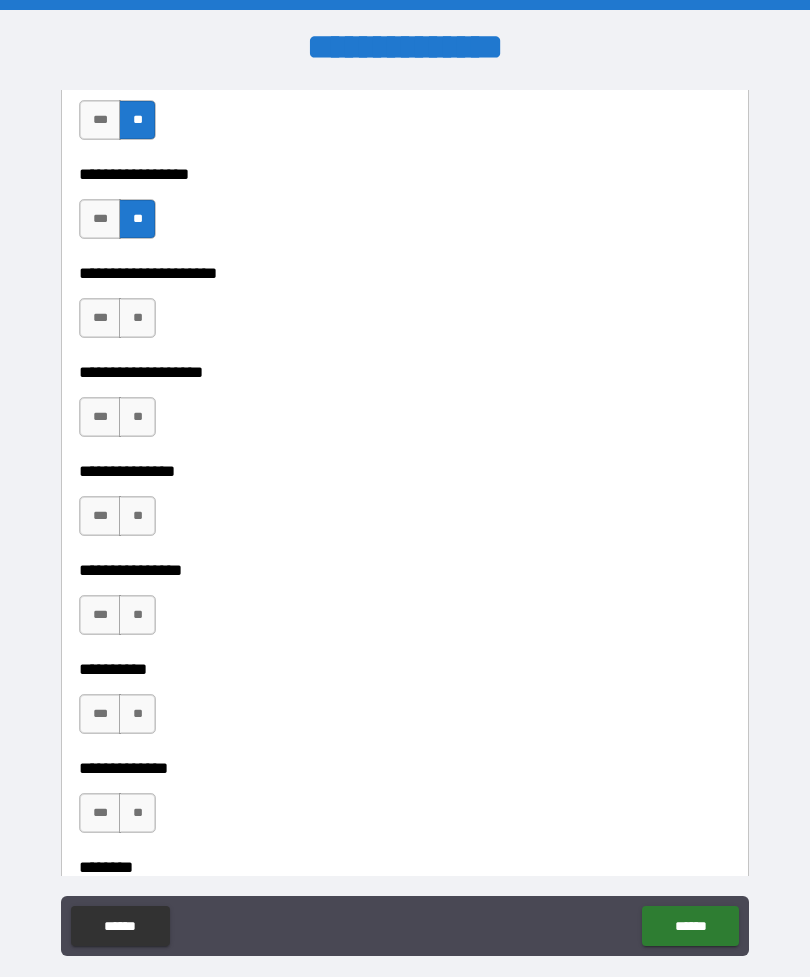 click on "**" at bounding box center (137, 318) 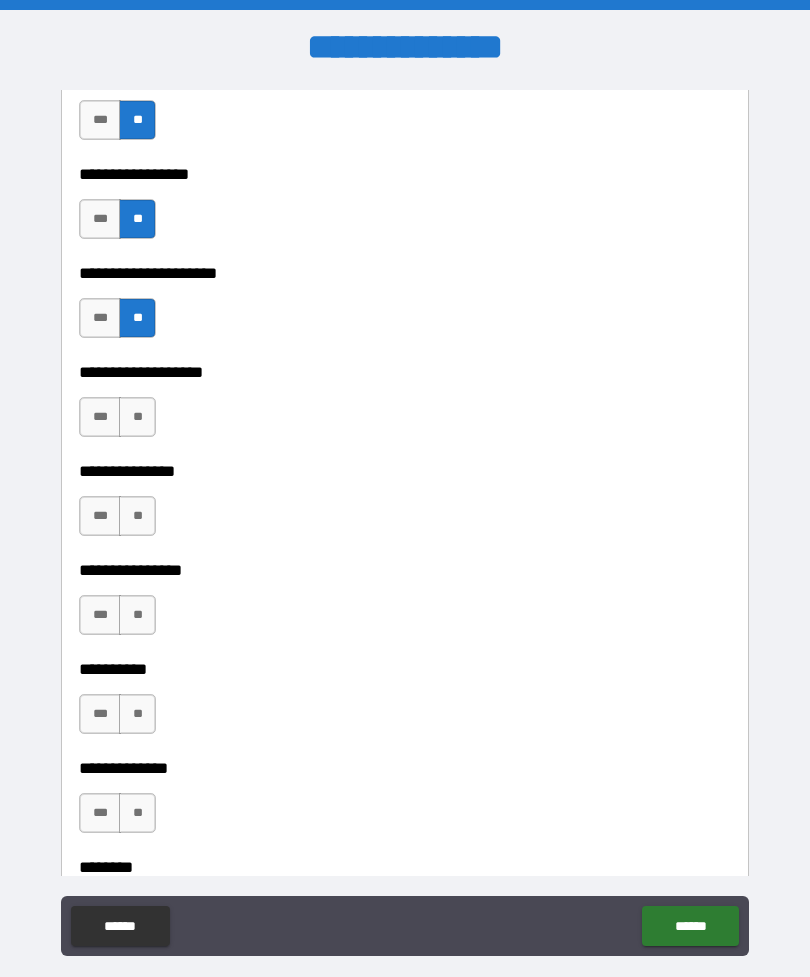 click on "**" at bounding box center (137, 417) 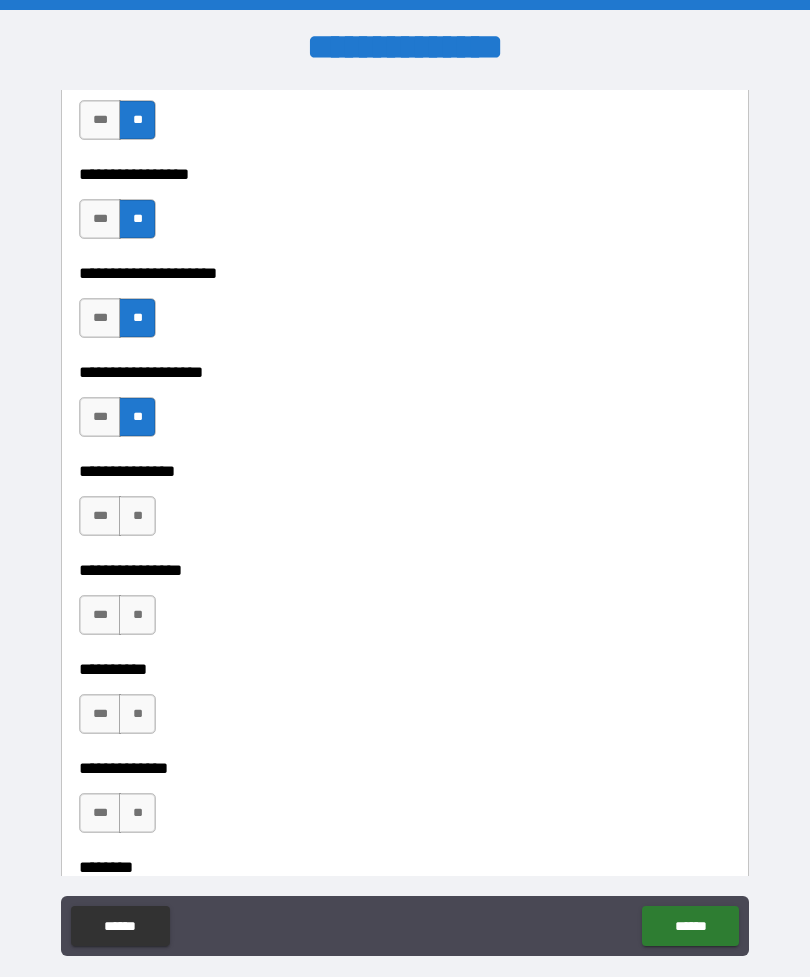 click on "**" at bounding box center (137, 516) 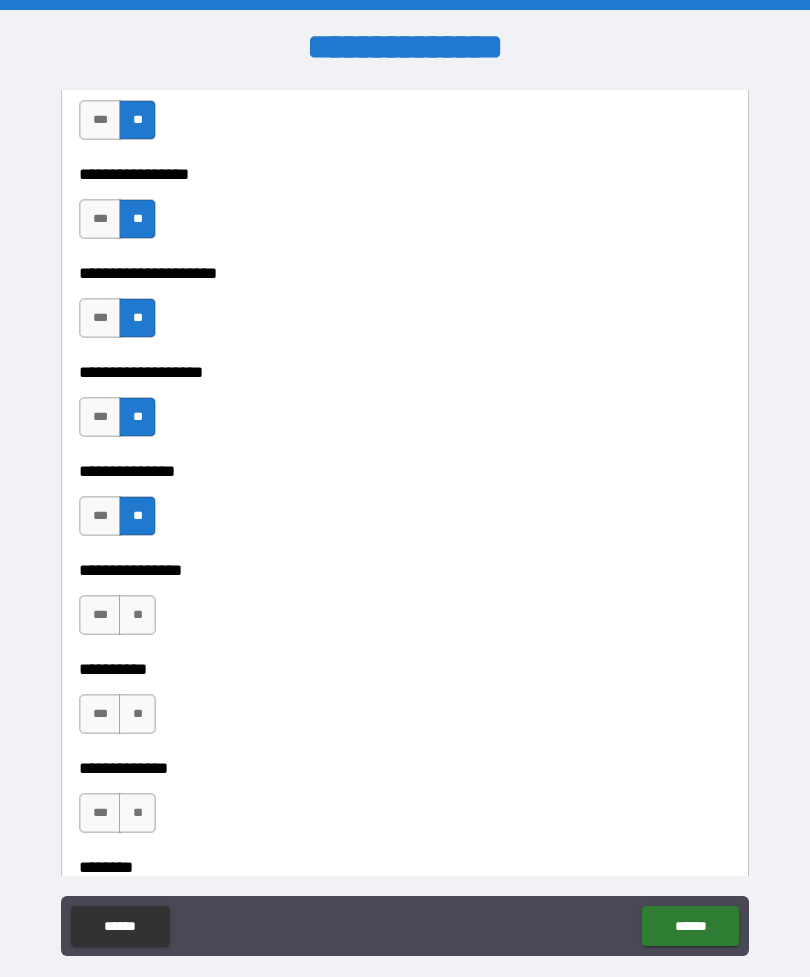 click on "**" at bounding box center [137, 615] 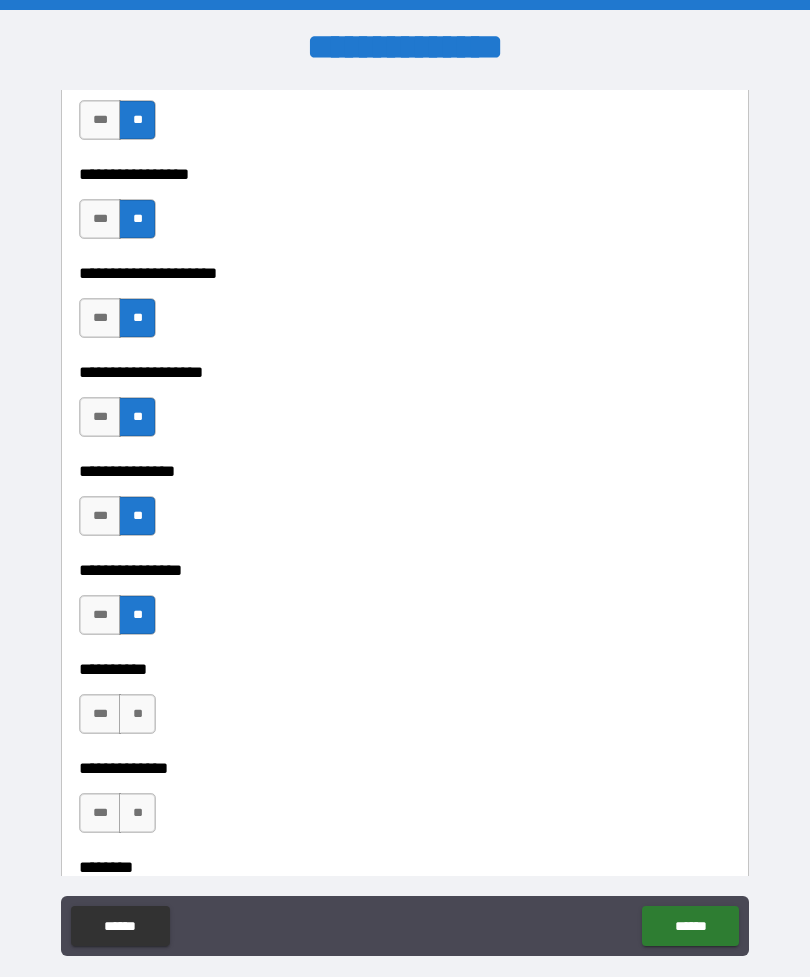 click on "**" at bounding box center (137, 714) 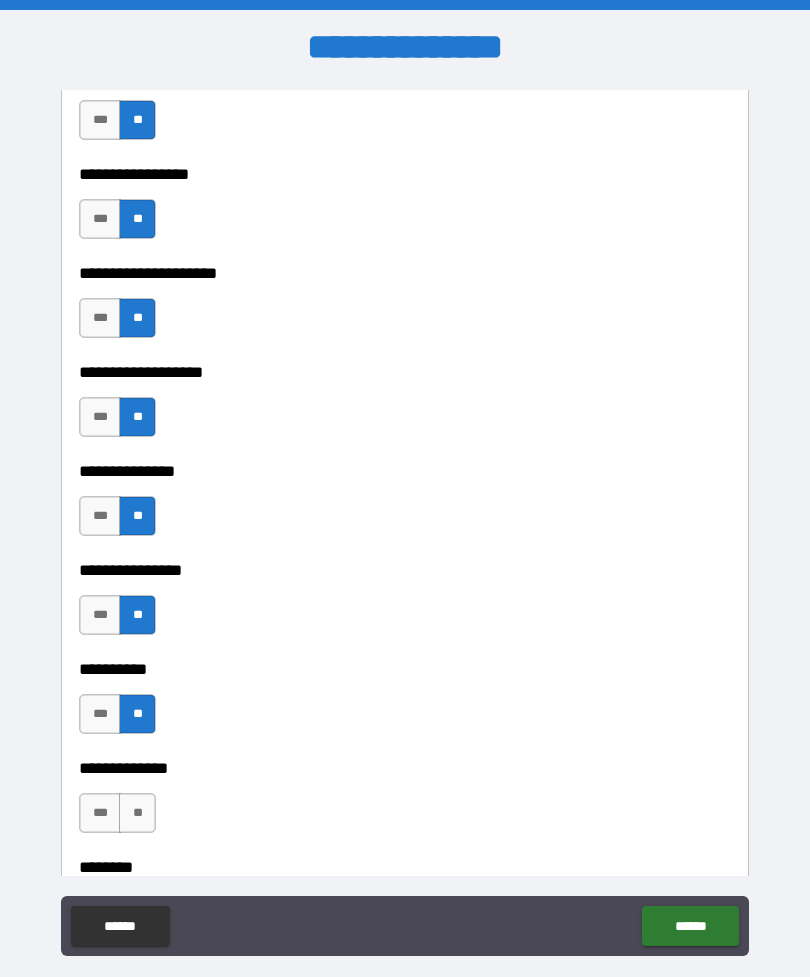 click on "**" at bounding box center [137, 813] 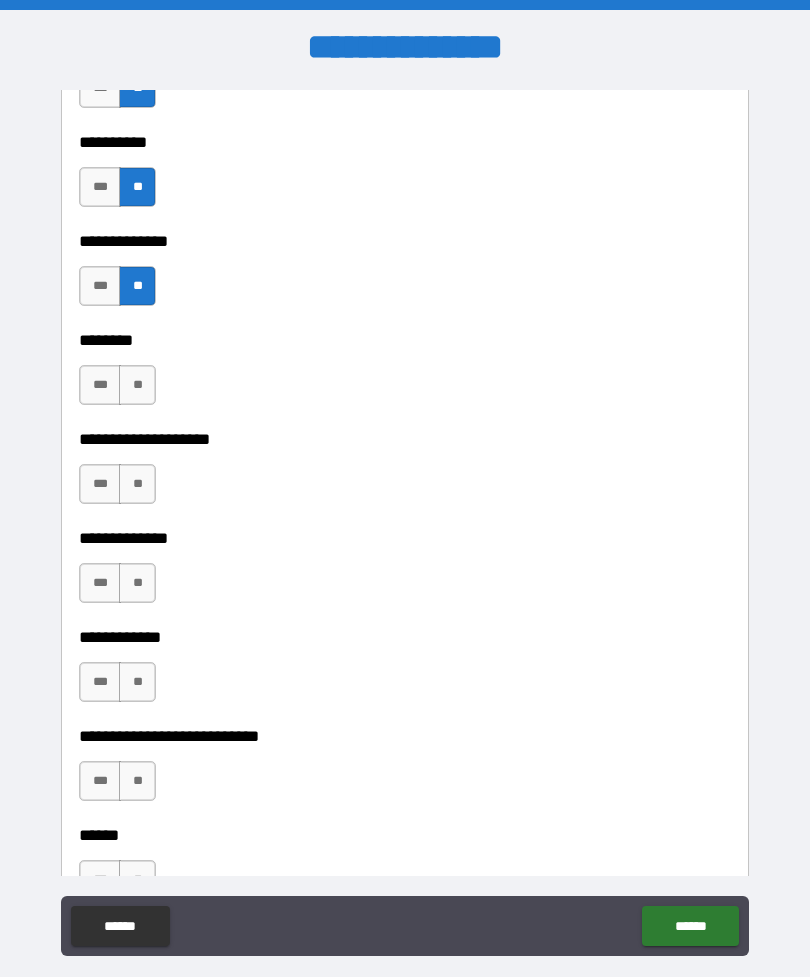 scroll, scrollTop: 8677, scrollLeft: 0, axis: vertical 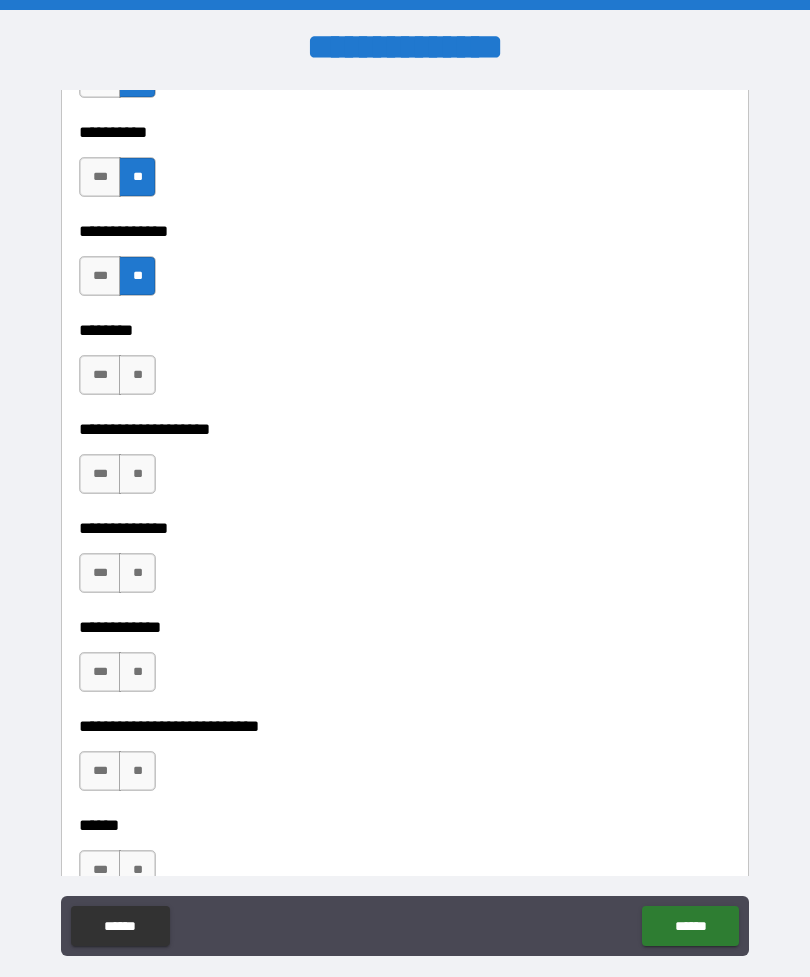 click on "**" at bounding box center [137, 573] 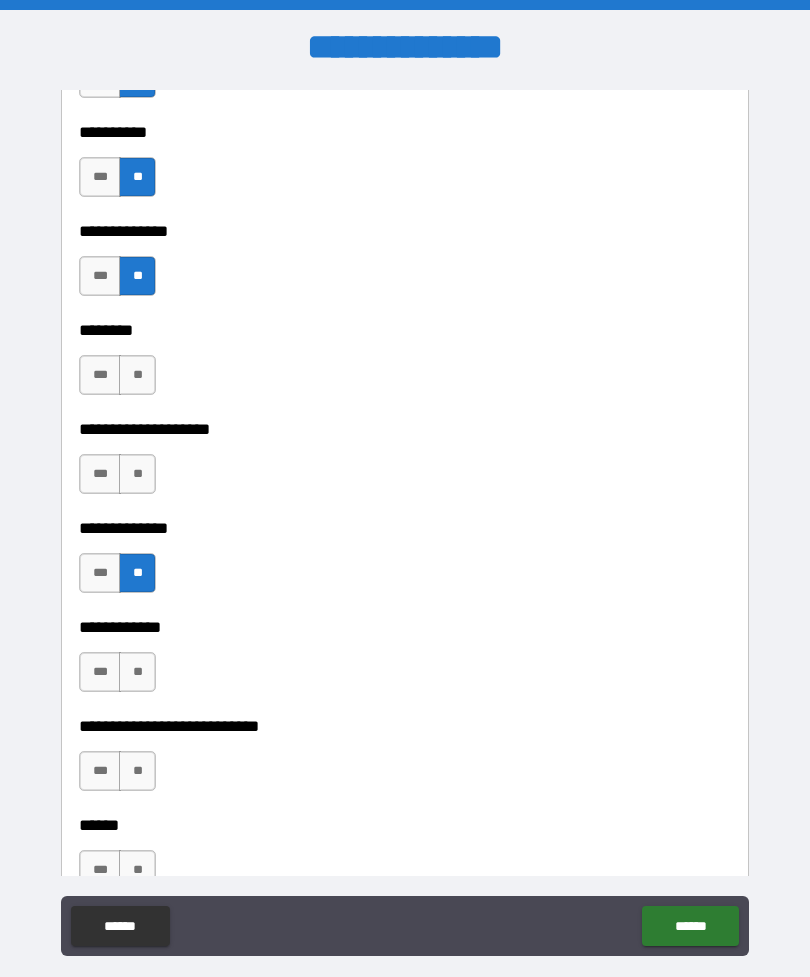 click on "**" at bounding box center [137, 474] 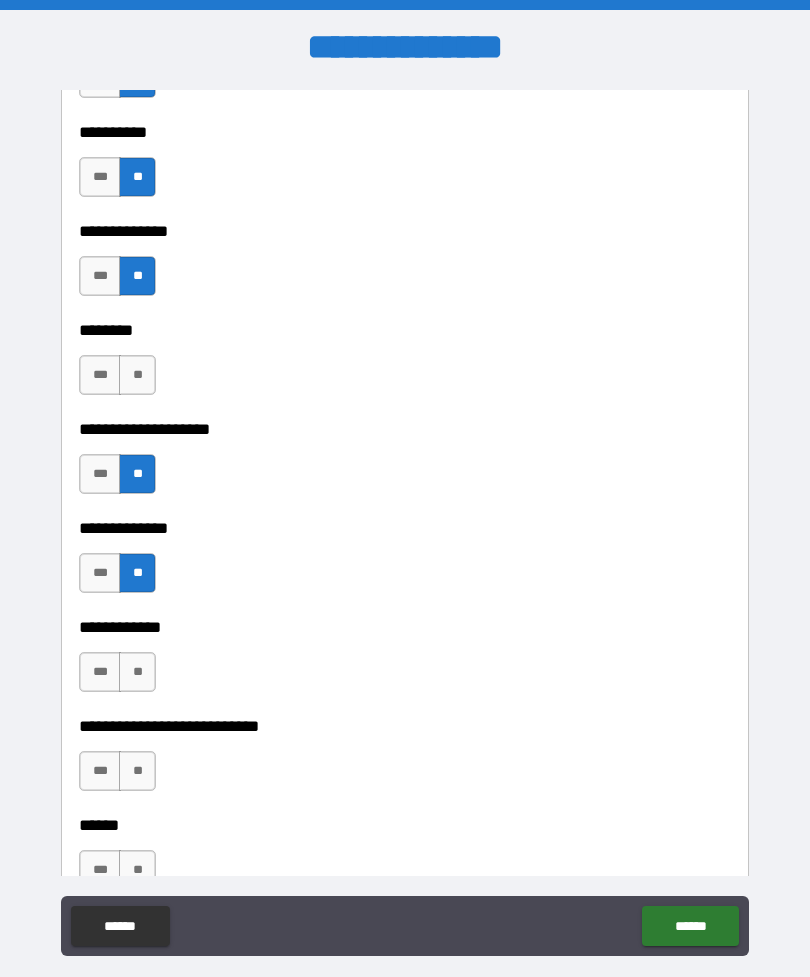 click on "**" at bounding box center [137, 375] 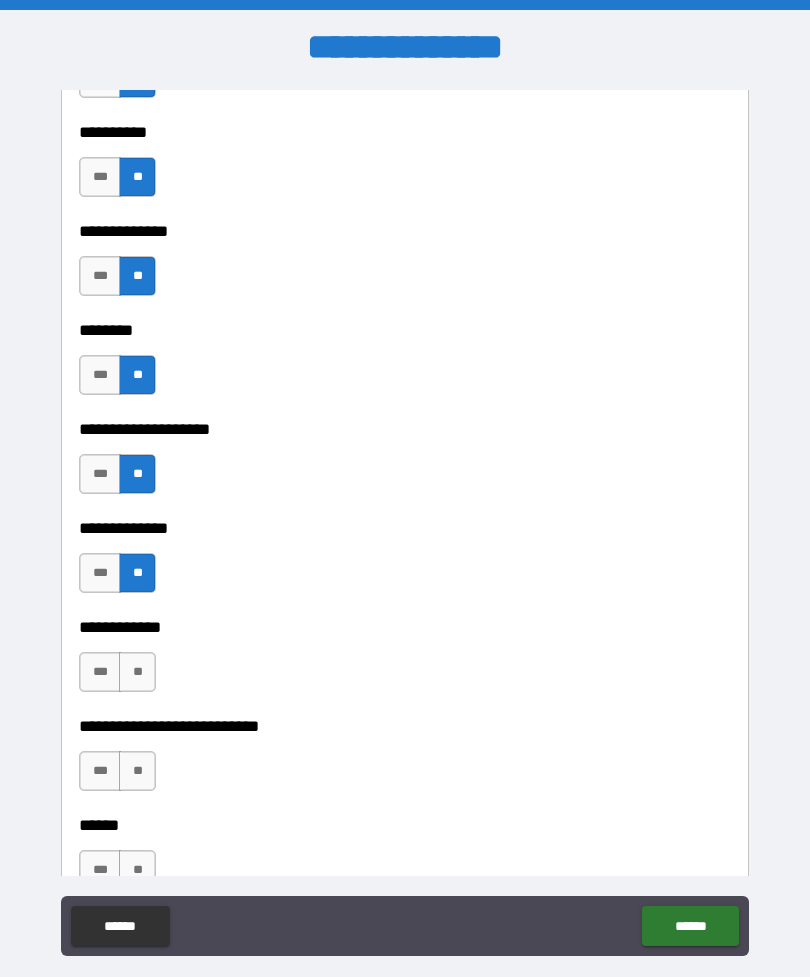 click on "**" at bounding box center [137, 771] 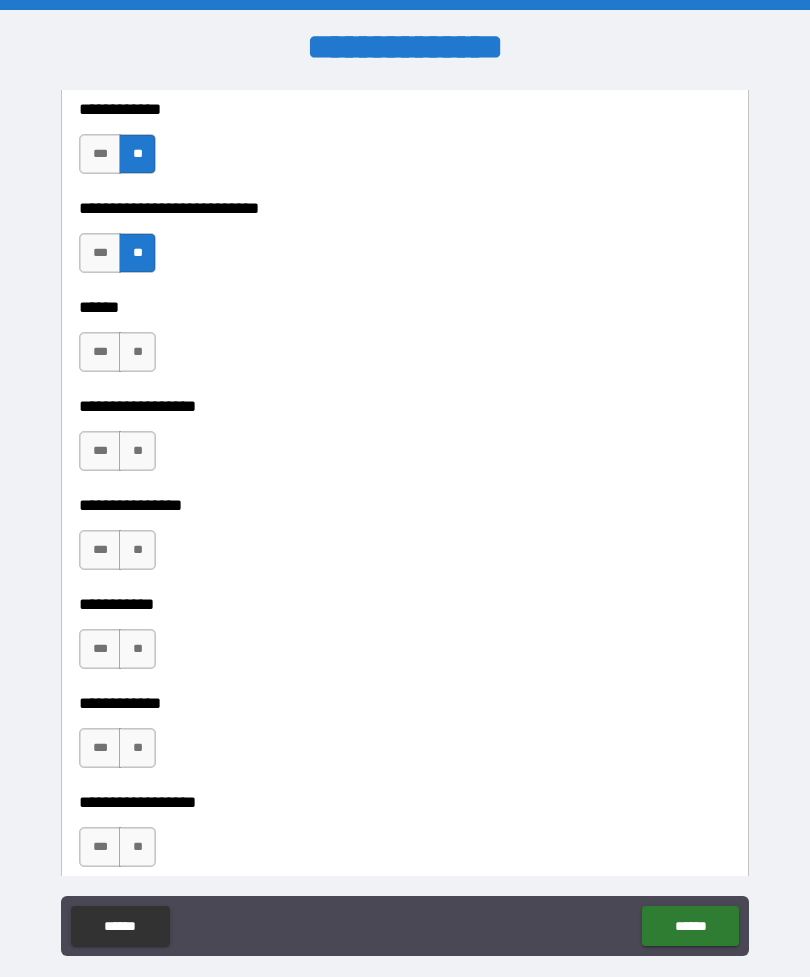 scroll, scrollTop: 9201, scrollLeft: 0, axis: vertical 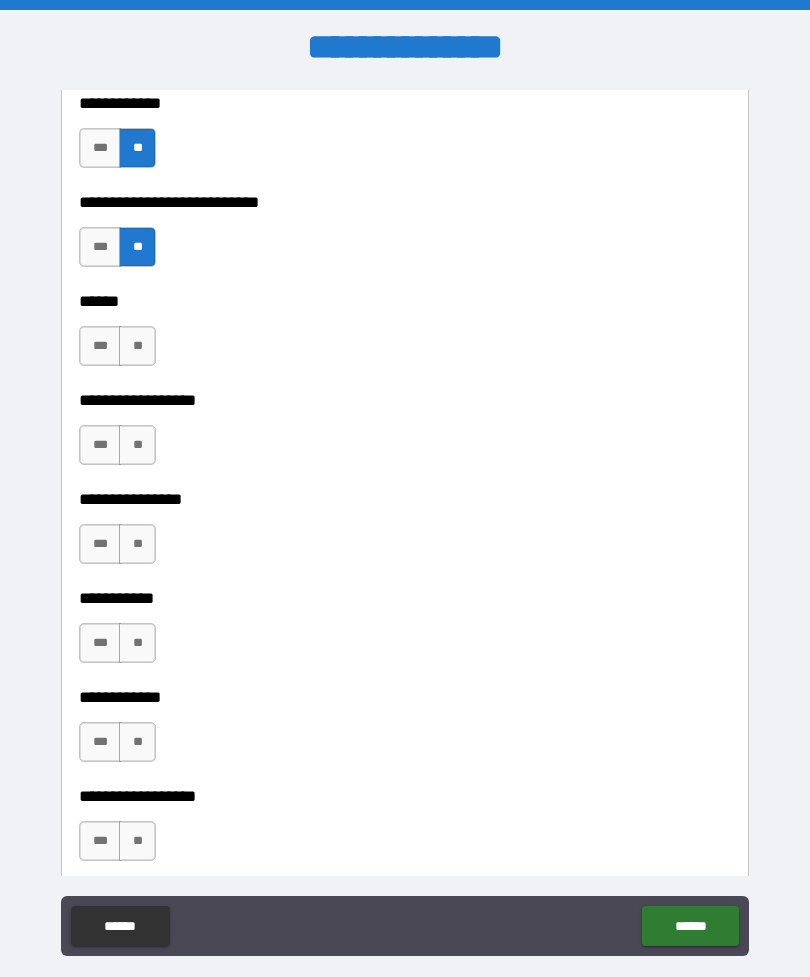 click on "**" at bounding box center (137, 742) 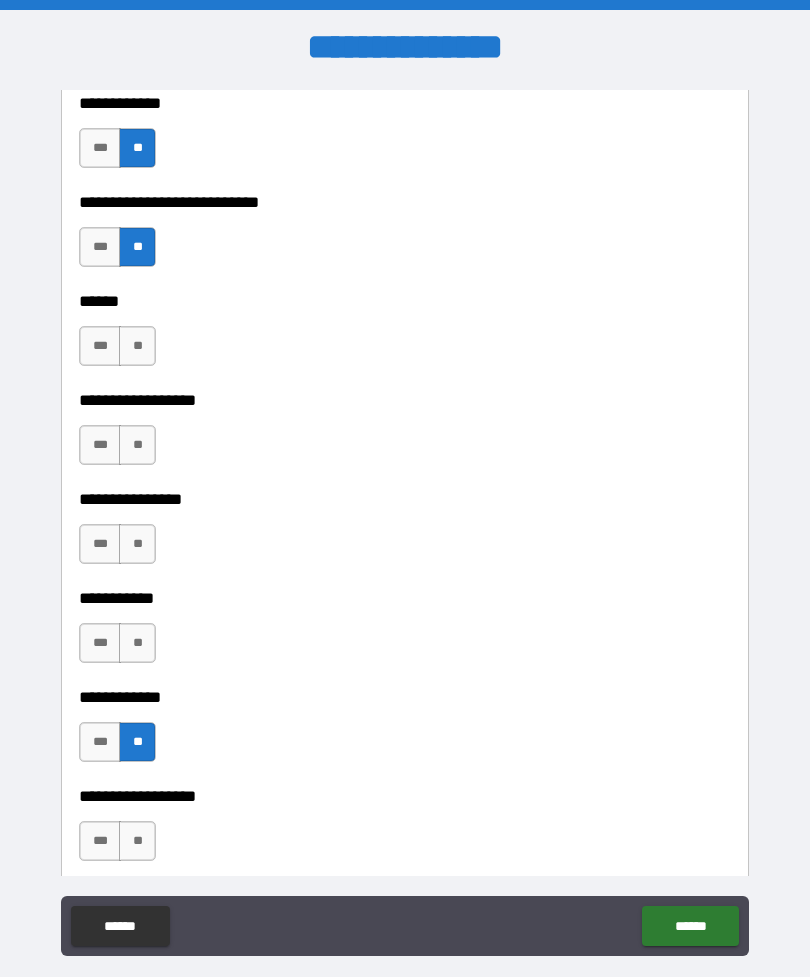 click on "**" at bounding box center [137, 643] 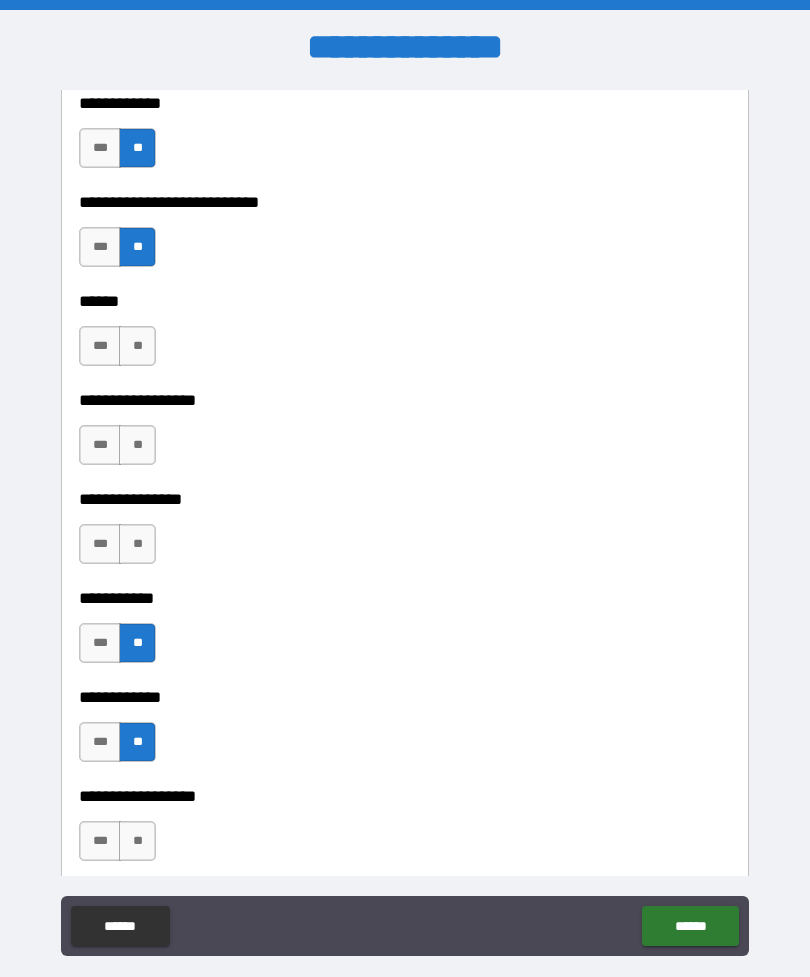 click on "**" at bounding box center (137, 544) 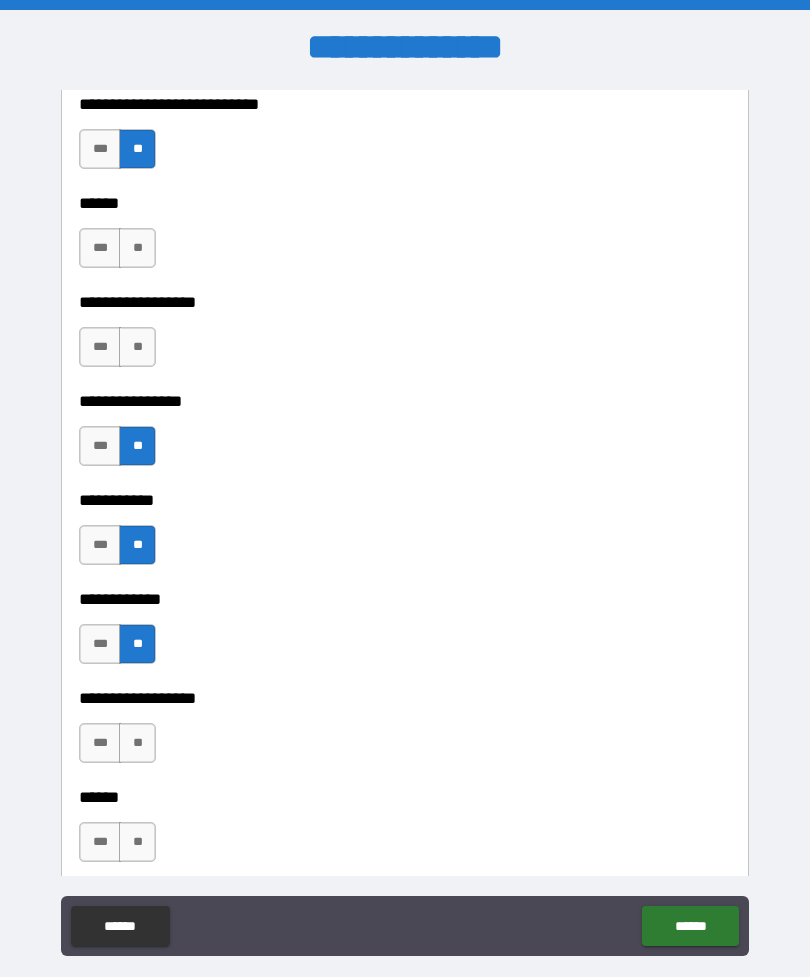 scroll, scrollTop: 9304, scrollLeft: 0, axis: vertical 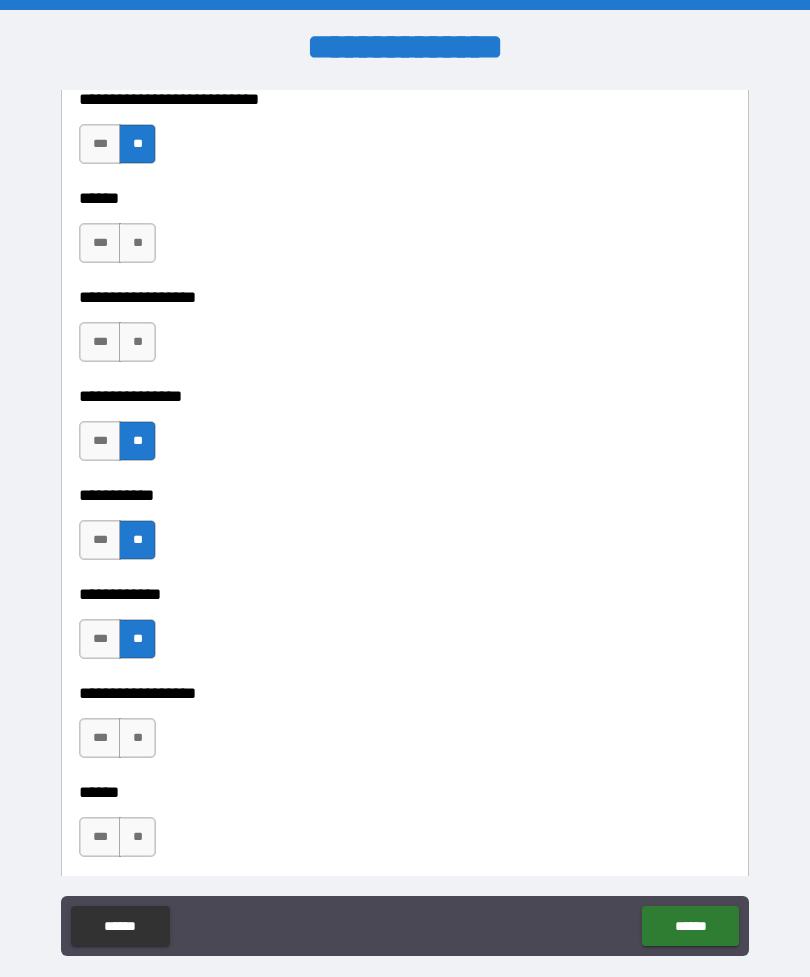 click on "**" at bounding box center (137, 342) 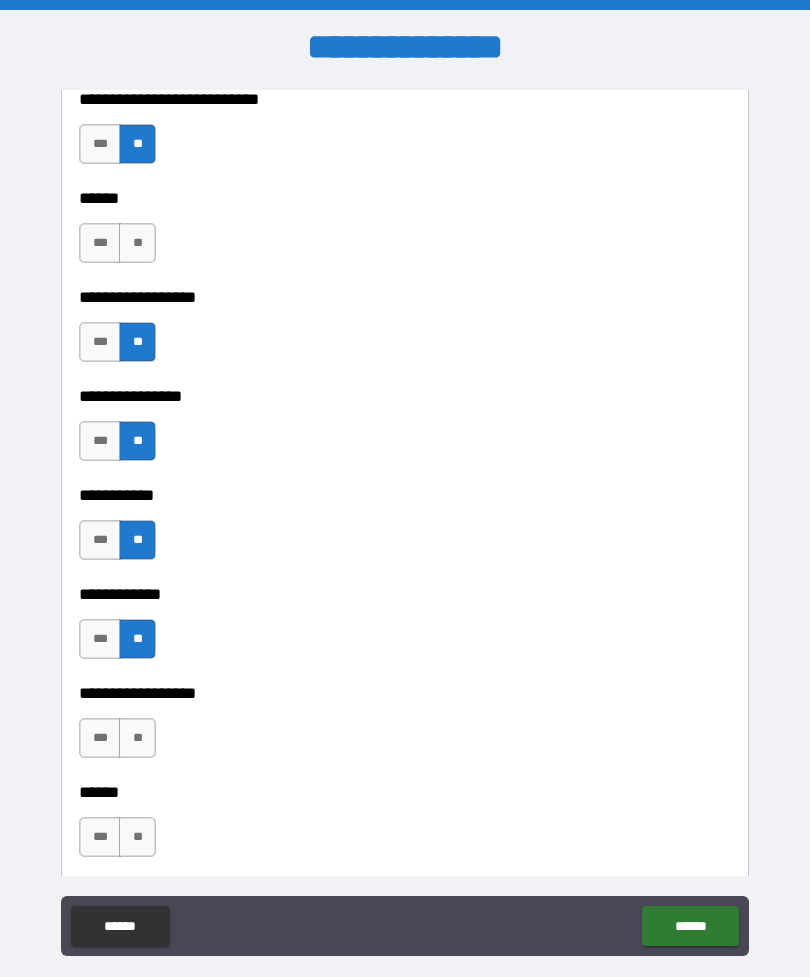 click on "**" at bounding box center (137, 243) 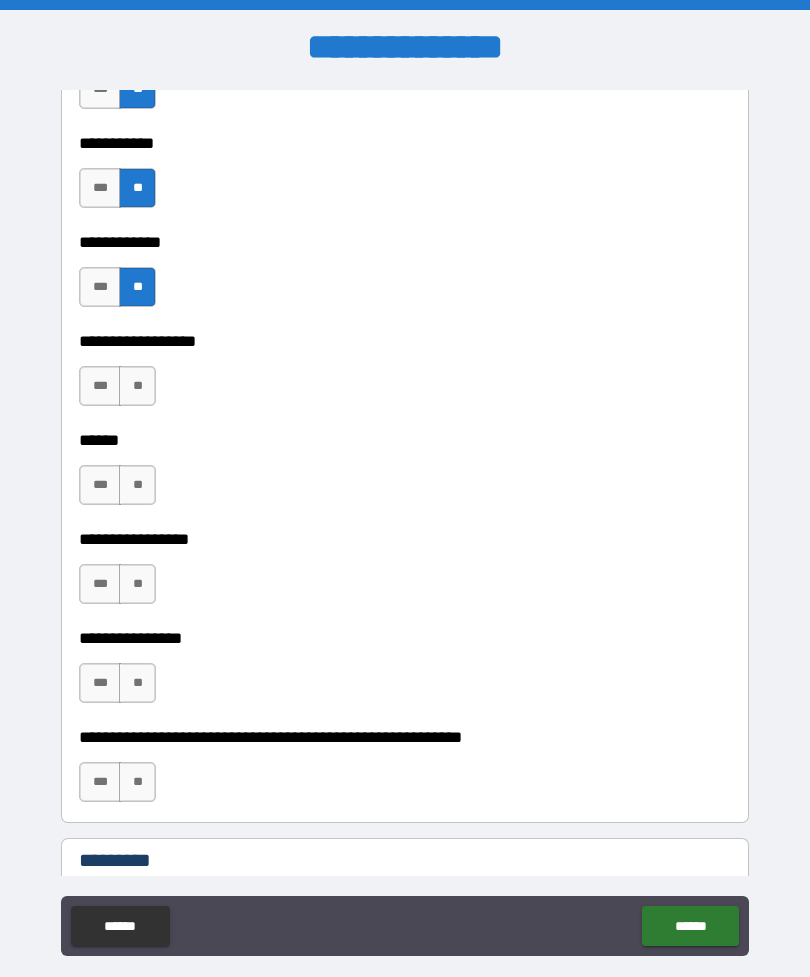 scroll, scrollTop: 9690, scrollLeft: 0, axis: vertical 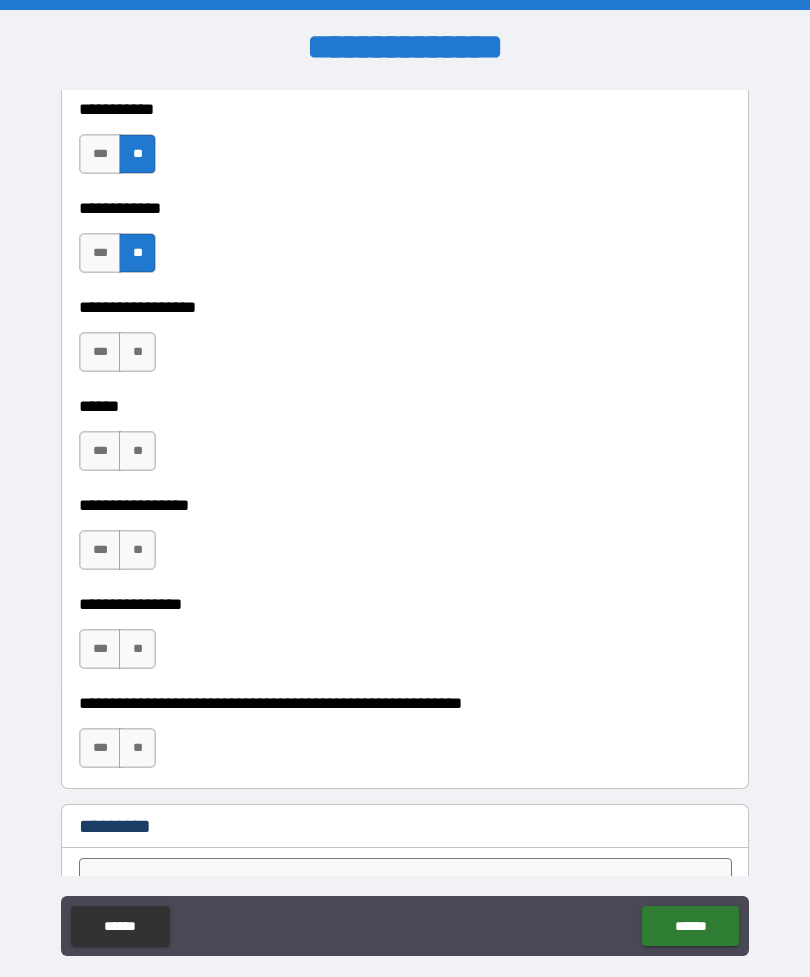 click on "**" at bounding box center (137, 352) 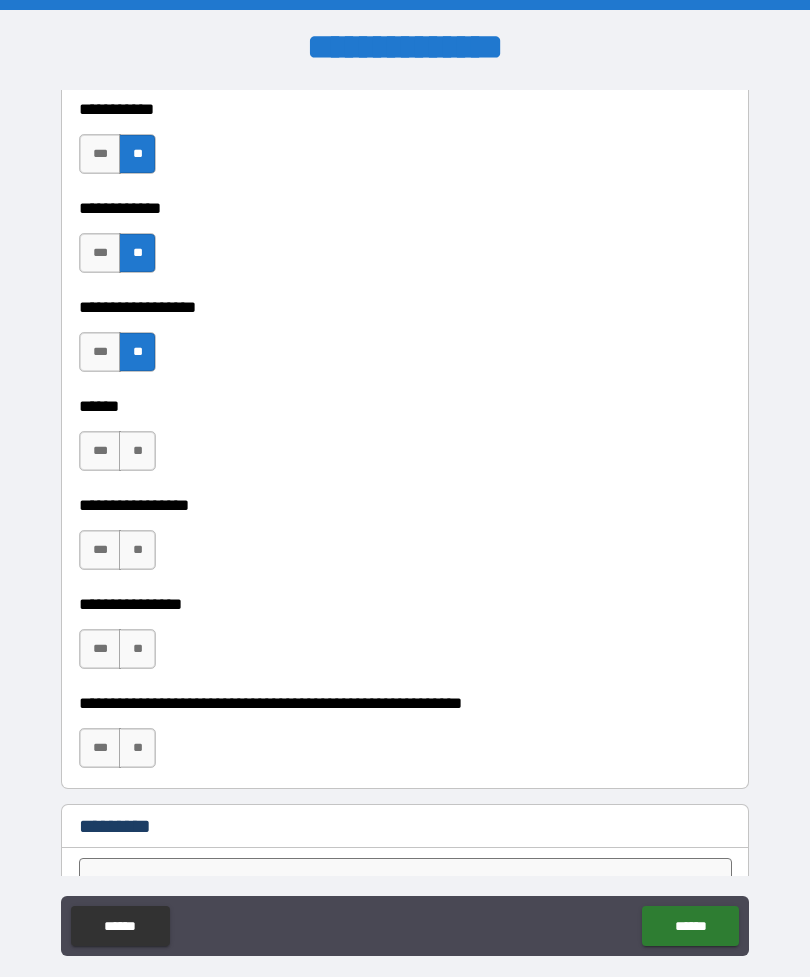 click on "**" at bounding box center (137, 451) 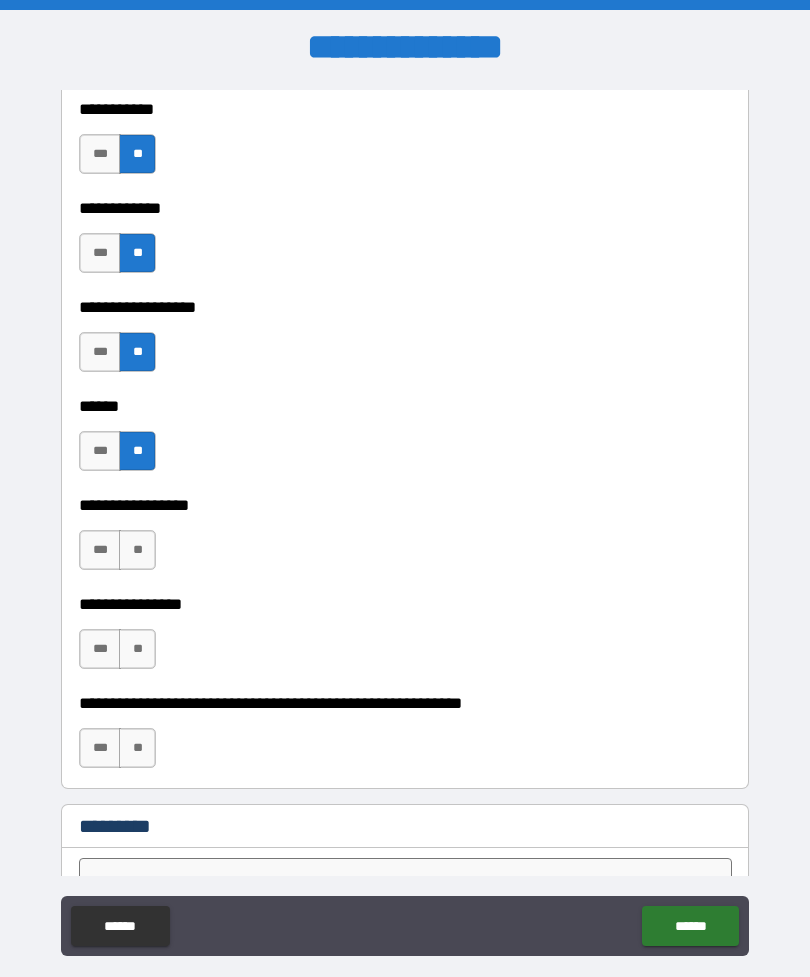 scroll, scrollTop: 9818, scrollLeft: 0, axis: vertical 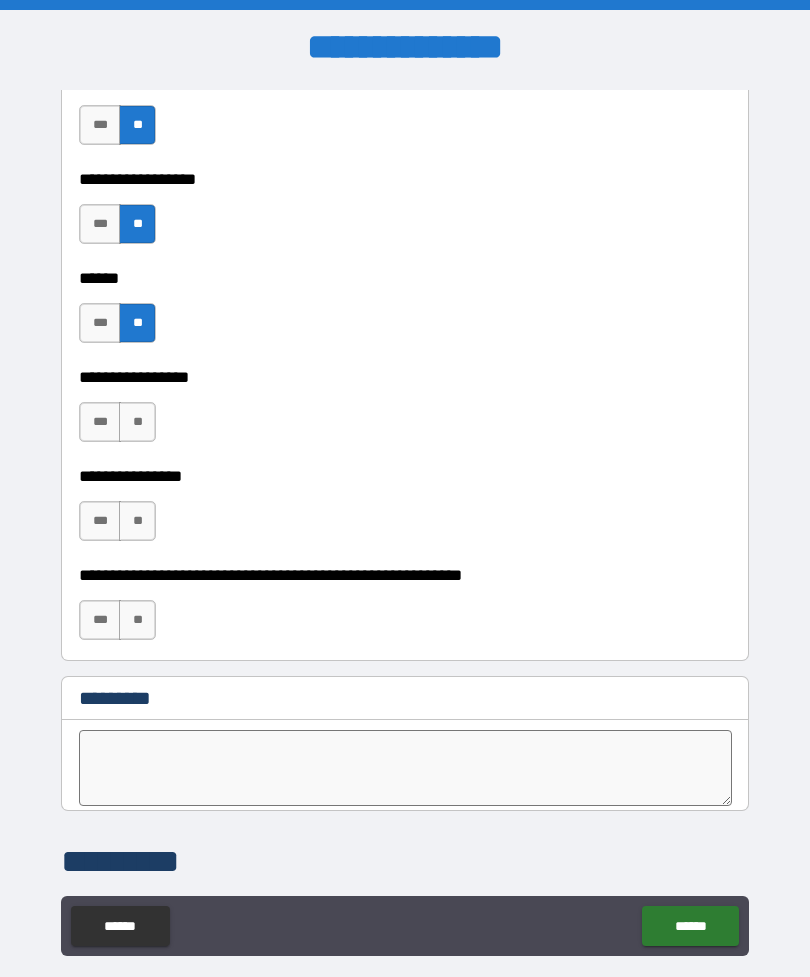 click on "**" at bounding box center (137, 422) 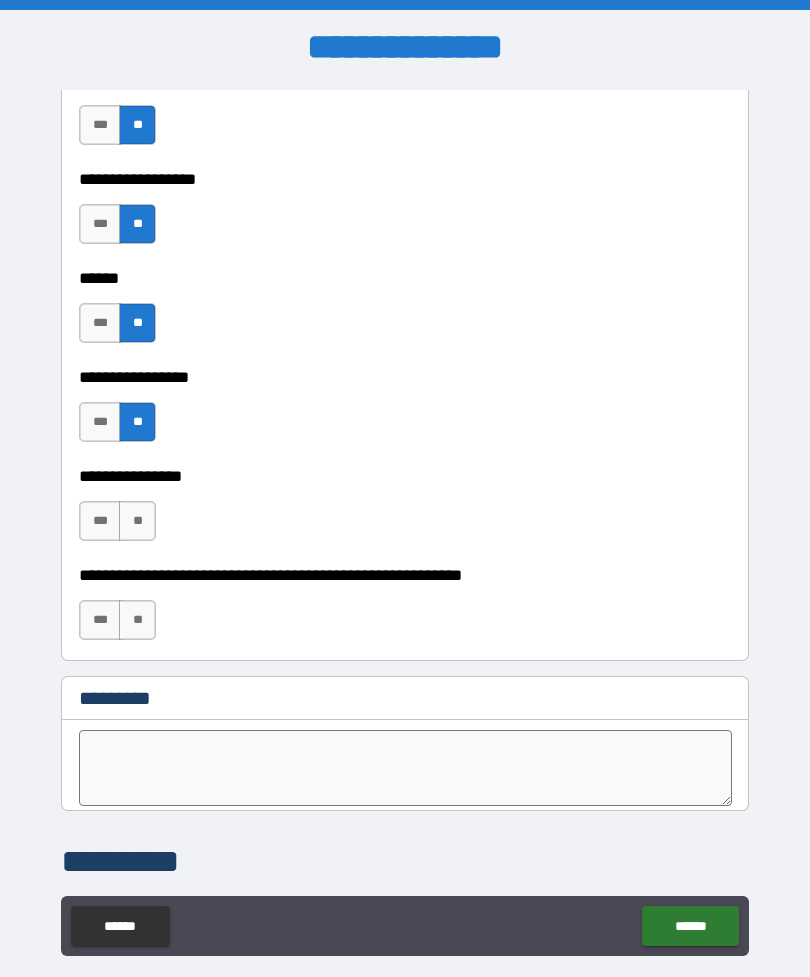 click on "**" at bounding box center [137, 521] 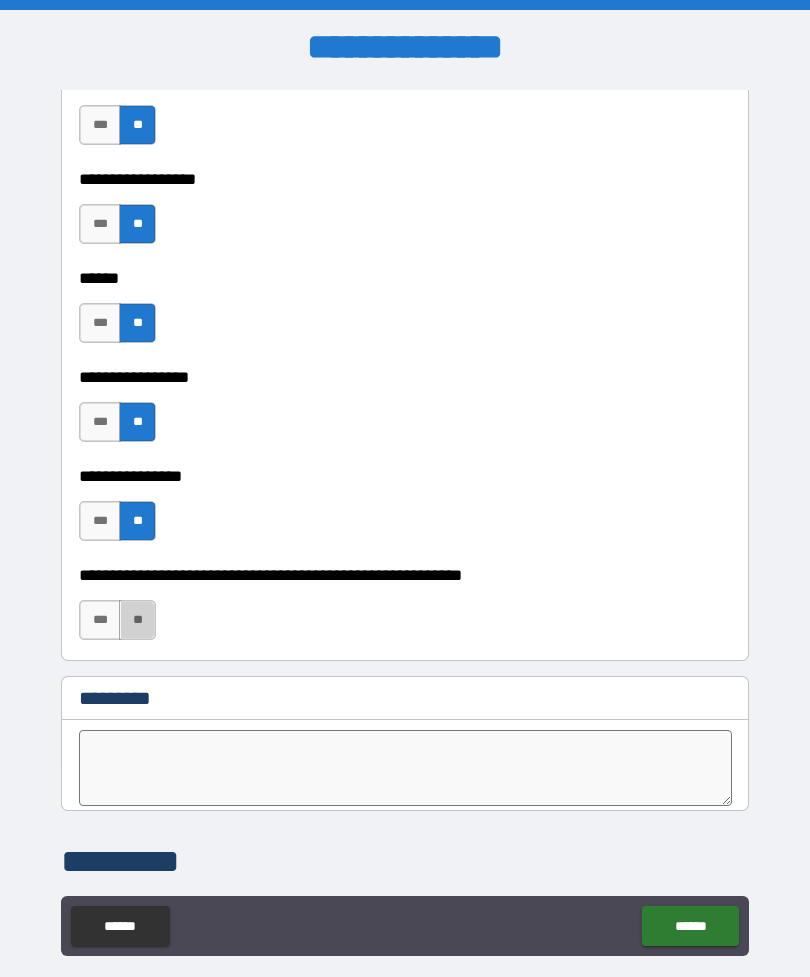 click on "**" at bounding box center (137, 620) 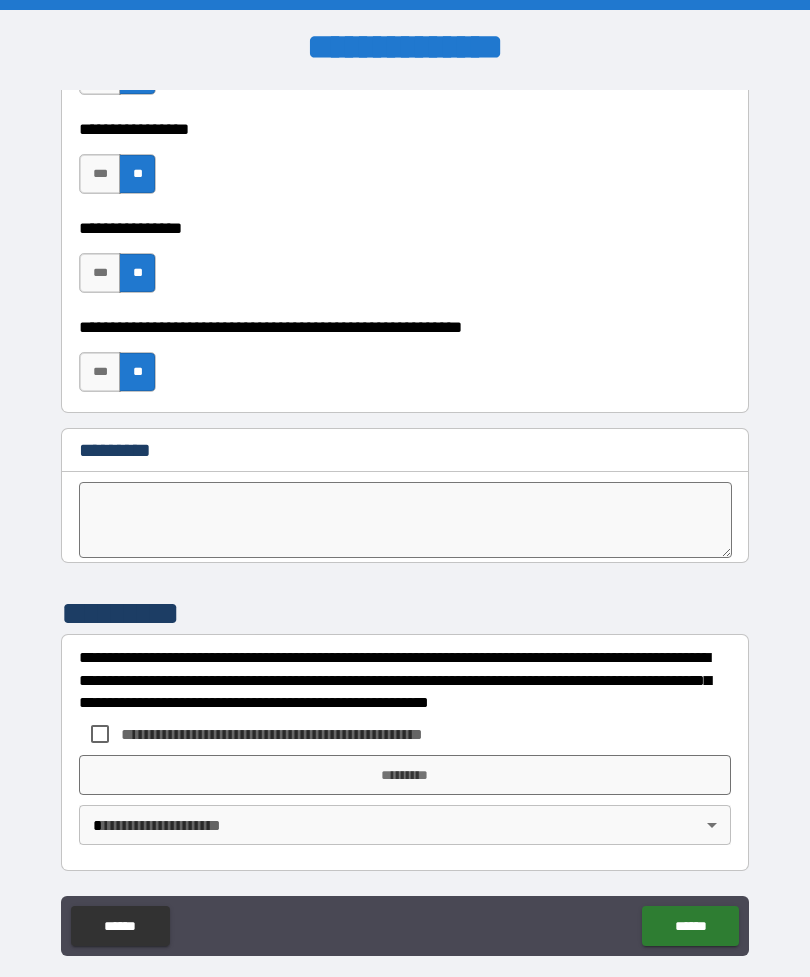 scroll, scrollTop: 10066, scrollLeft: 0, axis: vertical 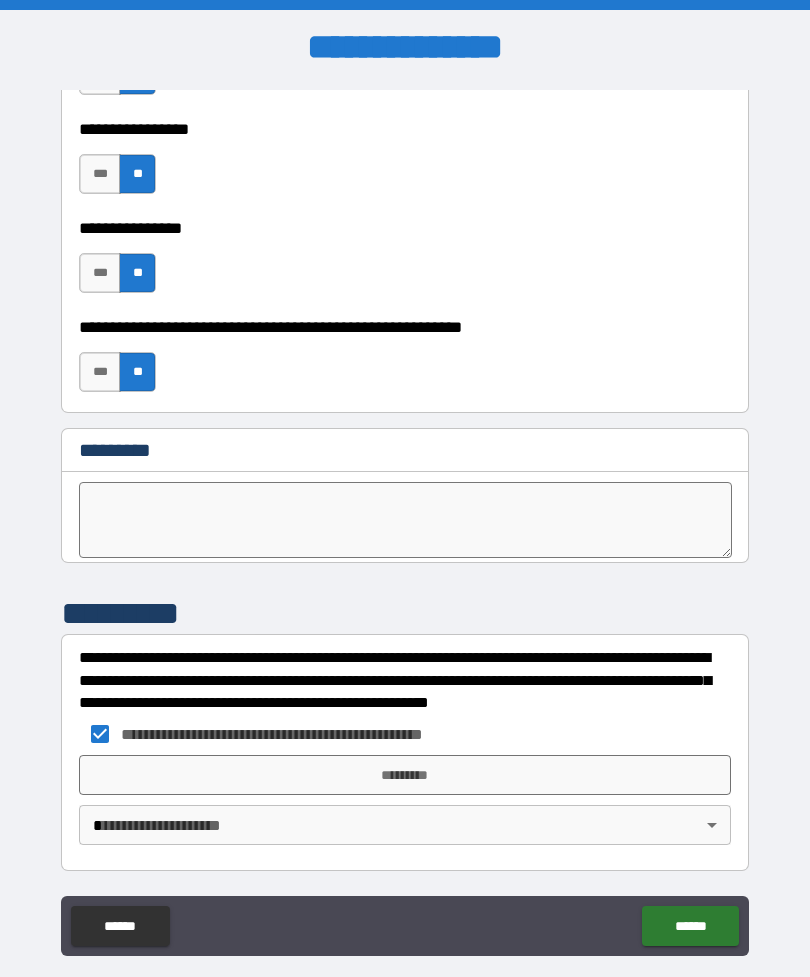 click on "*********" at bounding box center [405, 775] 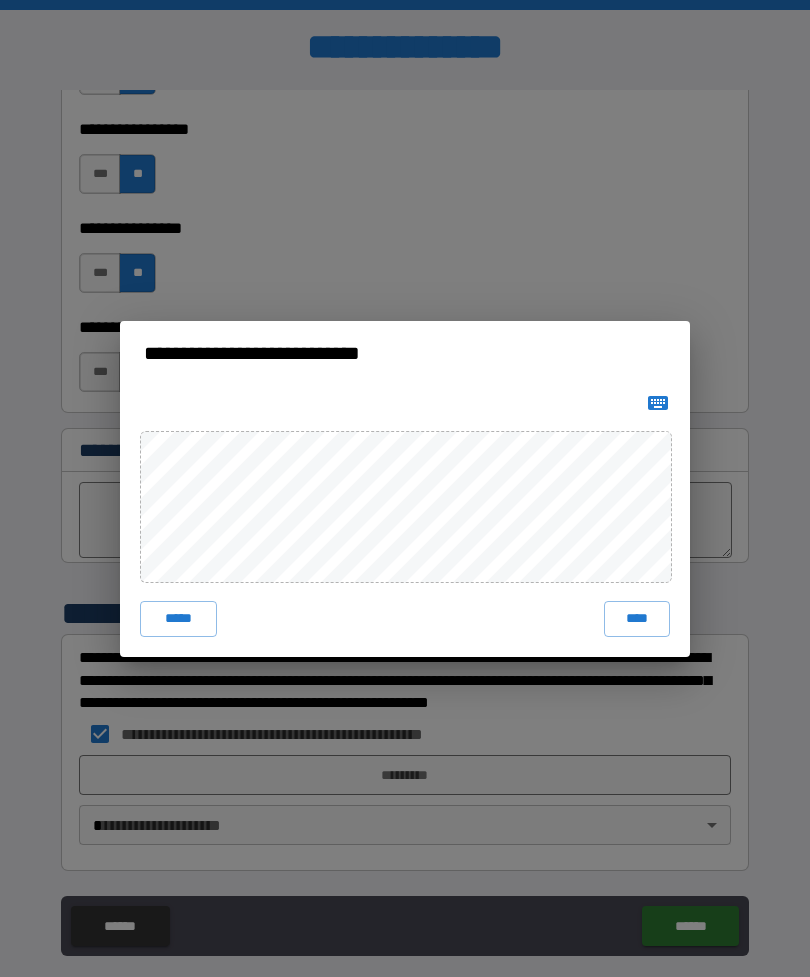 click on "****" at bounding box center [637, 619] 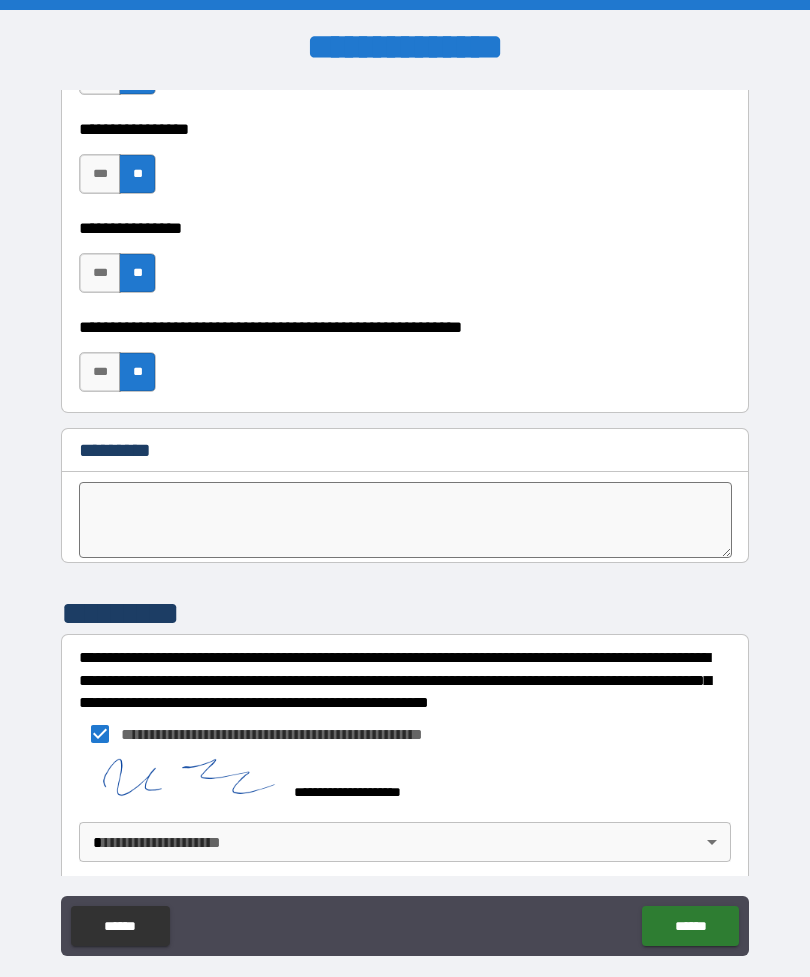 scroll, scrollTop: 10056, scrollLeft: 0, axis: vertical 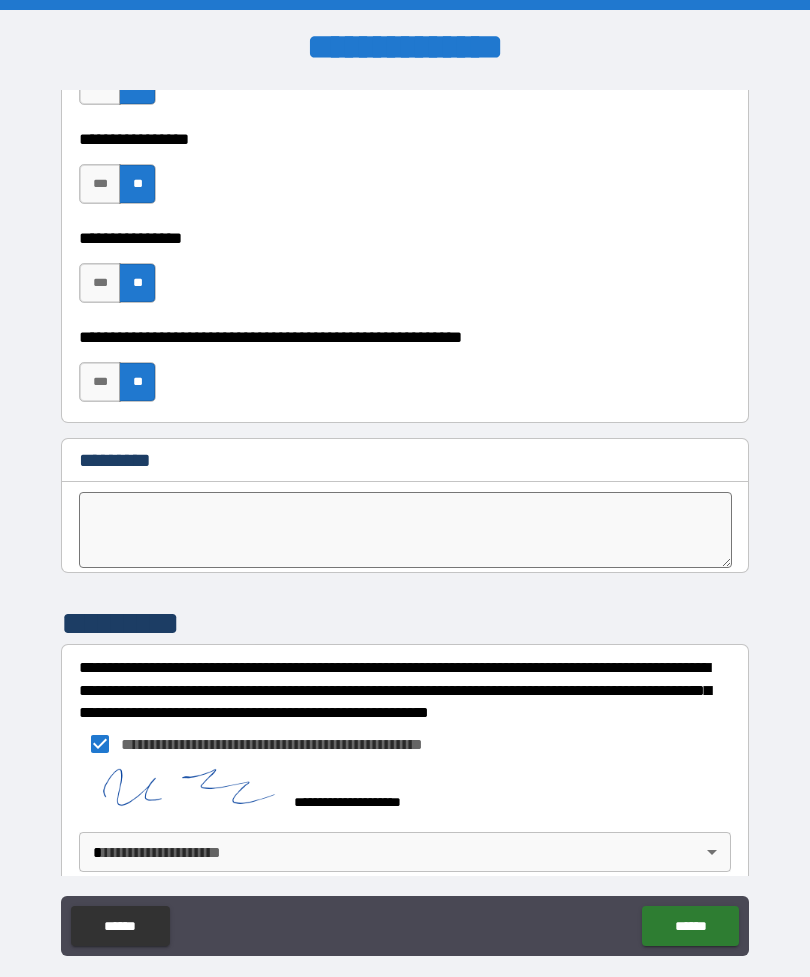 click on "**********" at bounding box center [405, 520] 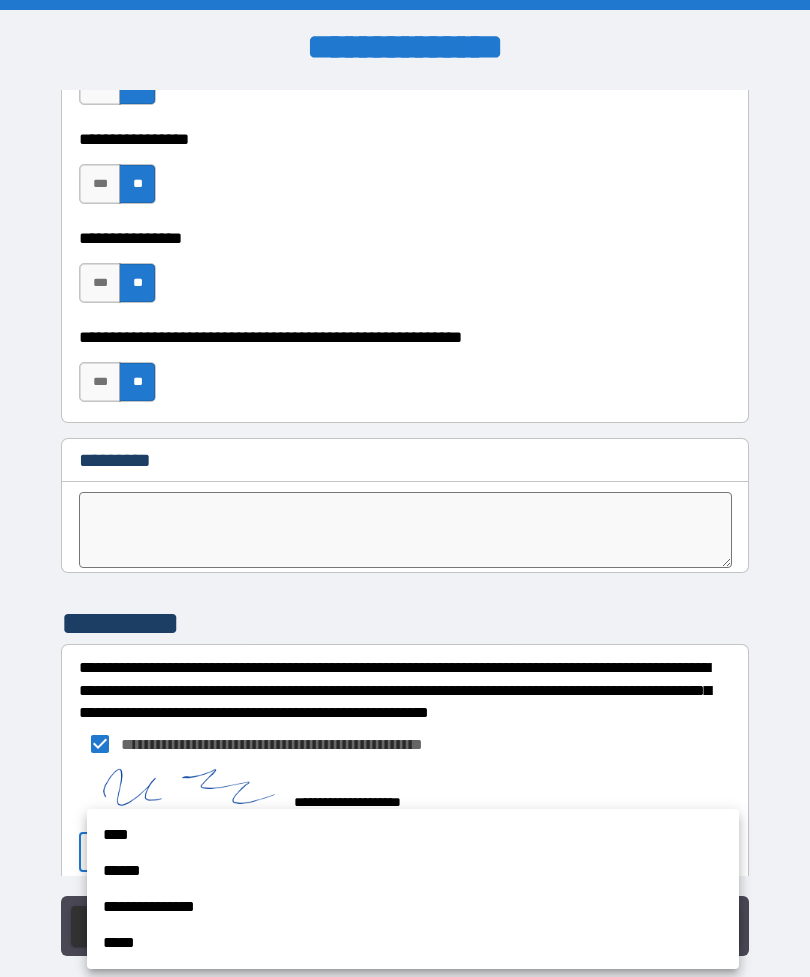 click on "**********" at bounding box center [413, 907] 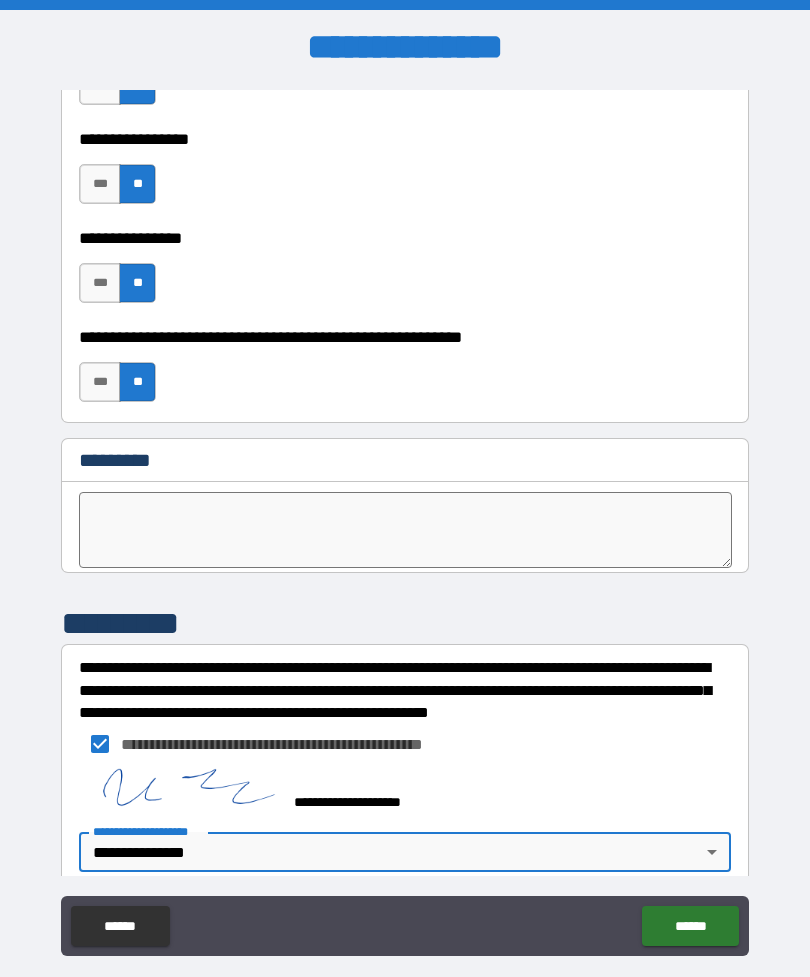 click on "******" at bounding box center [690, 926] 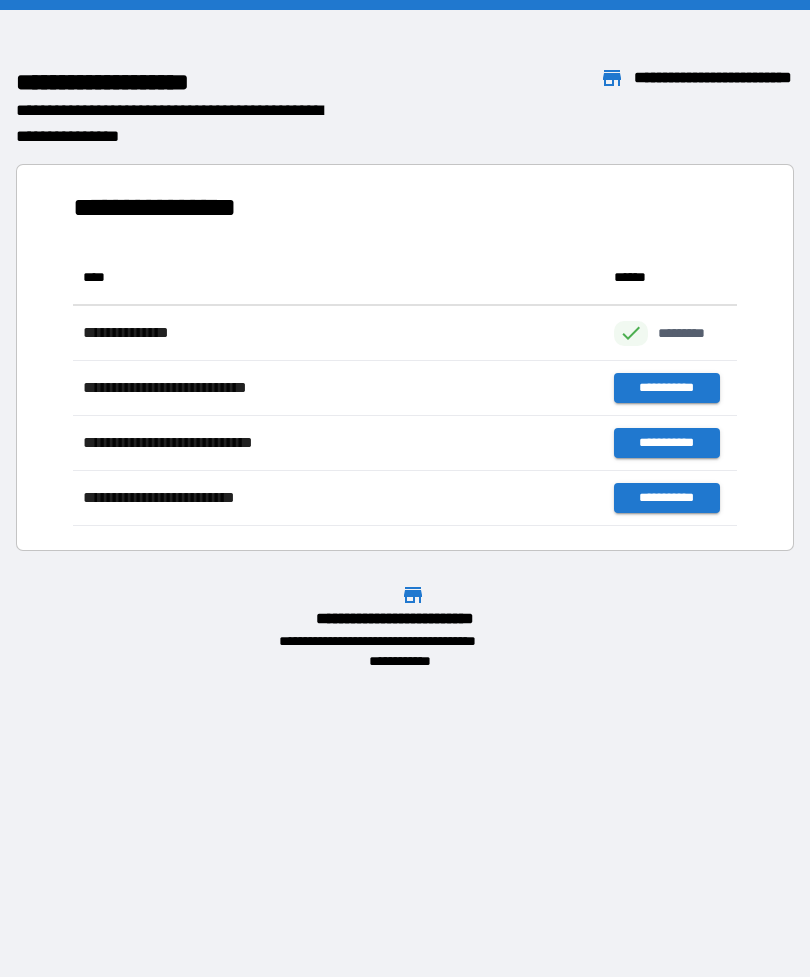 scroll, scrollTop: 276, scrollLeft: 664, axis: both 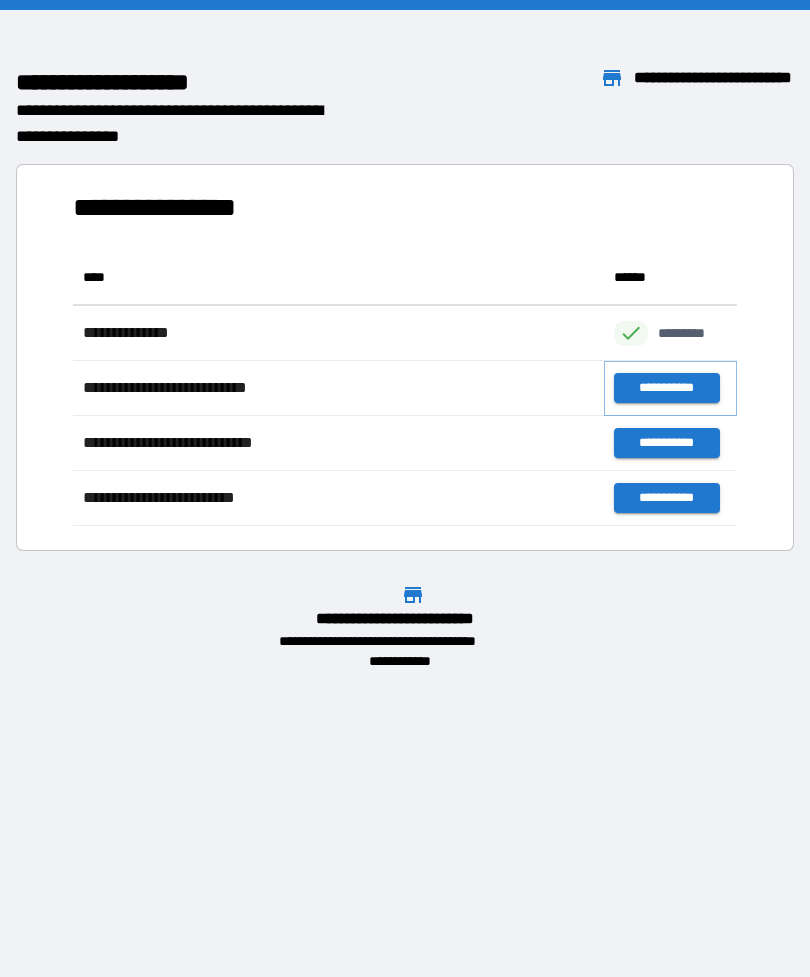 click on "**********" at bounding box center (666, 388) 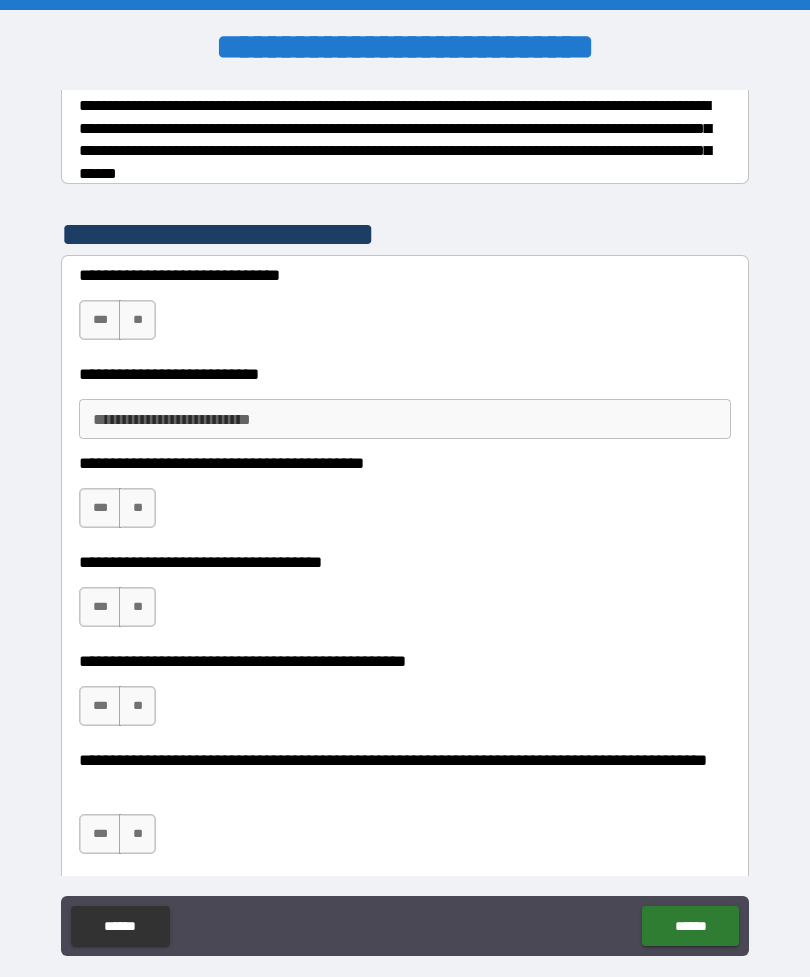 scroll, scrollTop: 332, scrollLeft: 0, axis: vertical 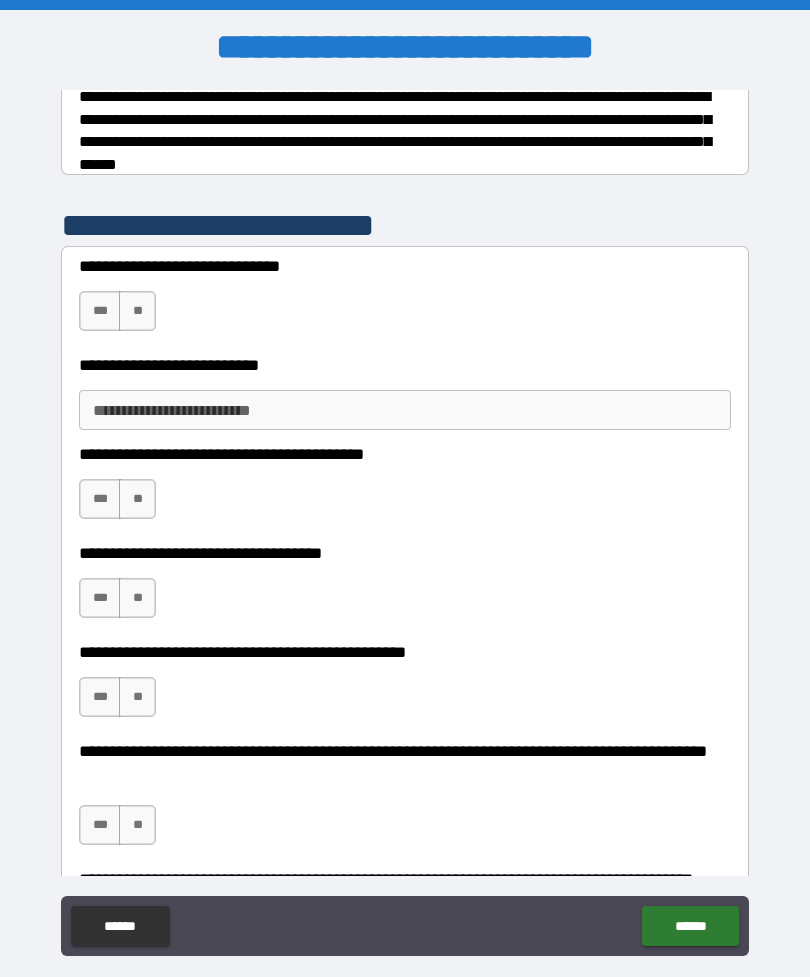 click on "***" at bounding box center [100, 311] 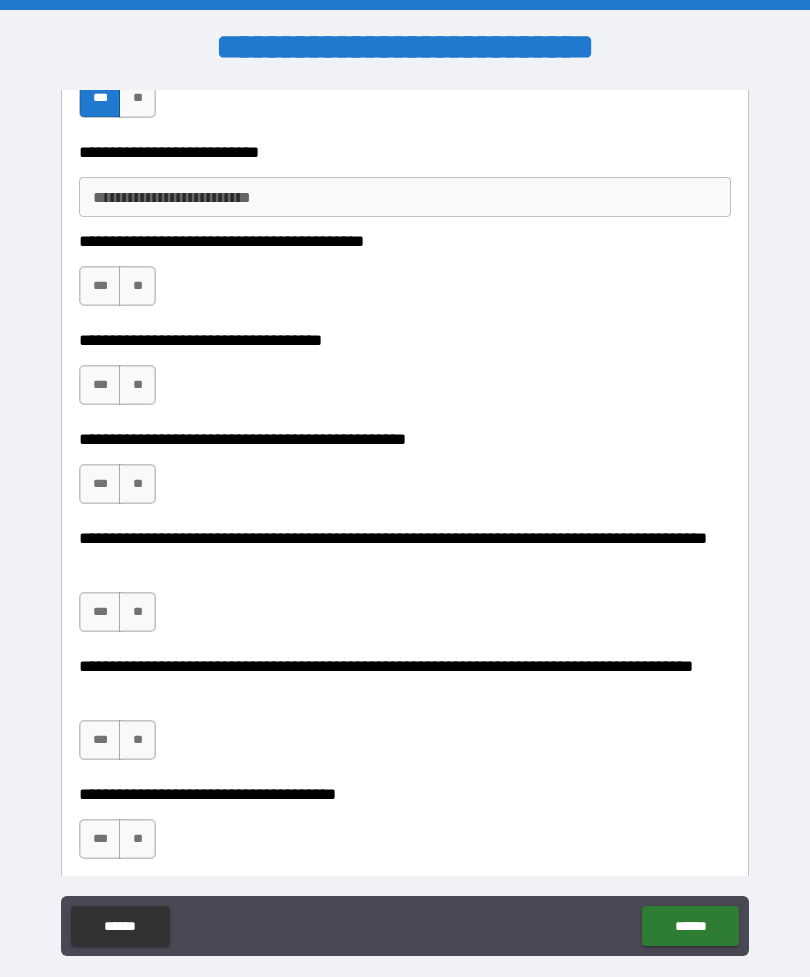 scroll, scrollTop: 542, scrollLeft: 0, axis: vertical 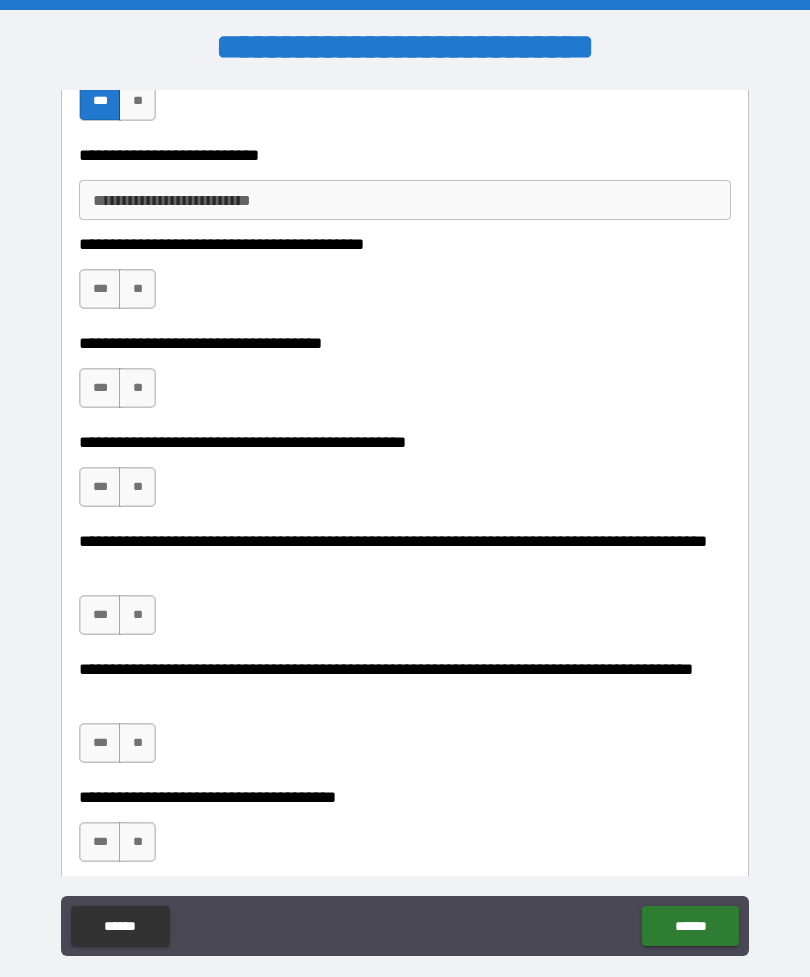click on "**" at bounding box center [137, 289] 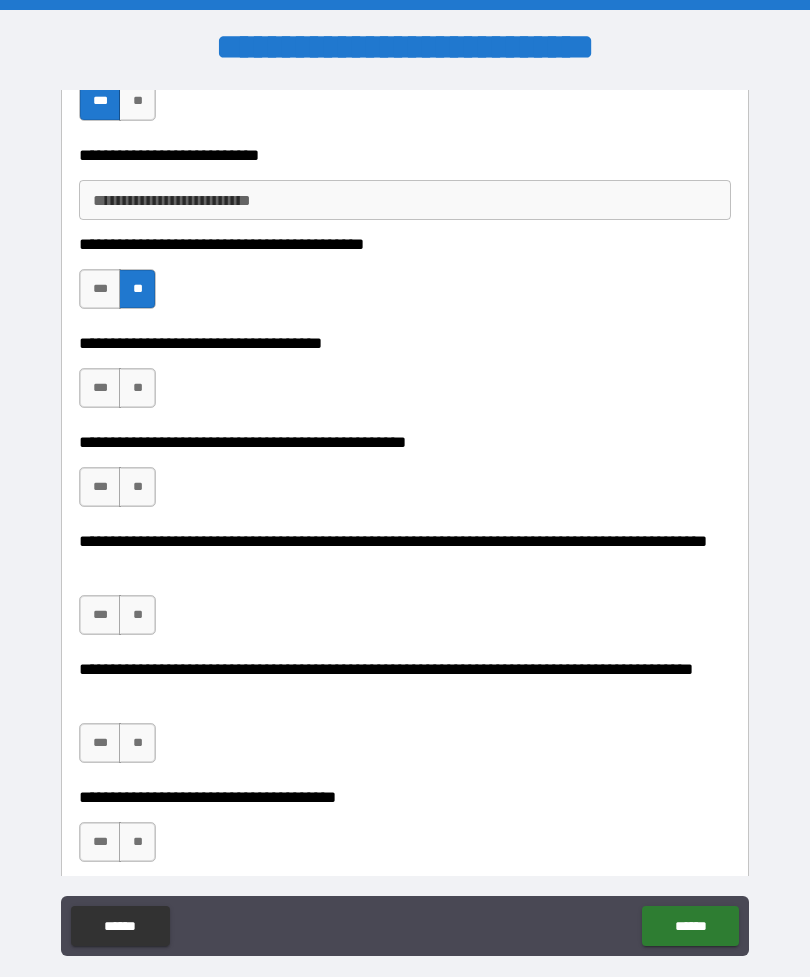 click on "**" at bounding box center (137, 388) 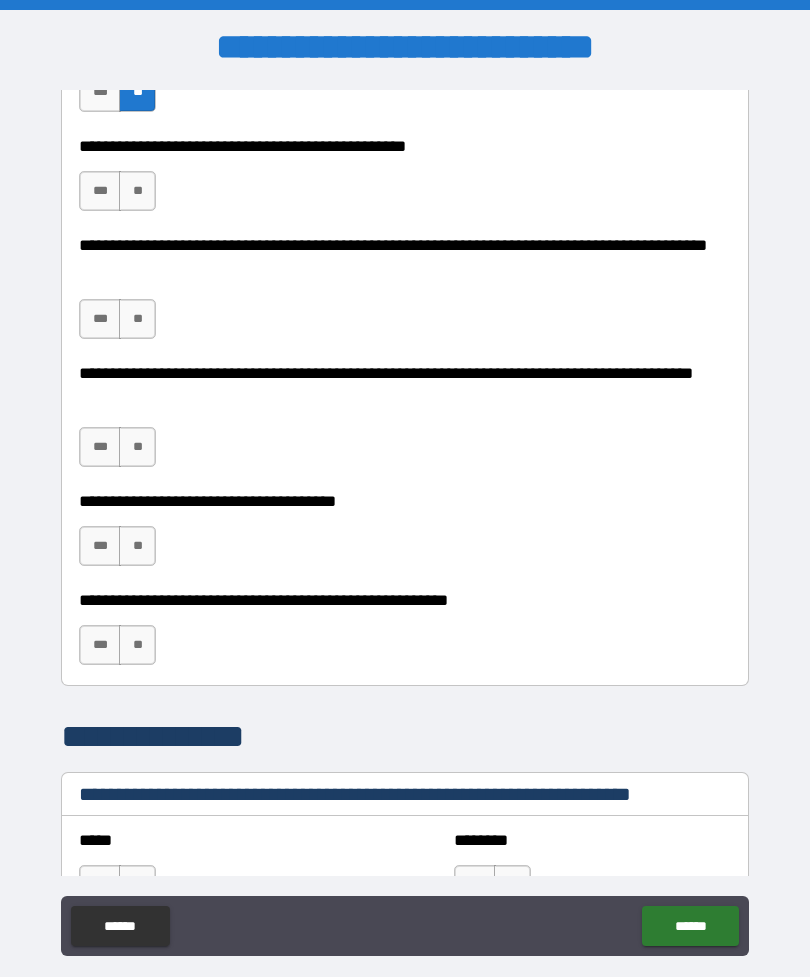 scroll, scrollTop: 837, scrollLeft: 0, axis: vertical 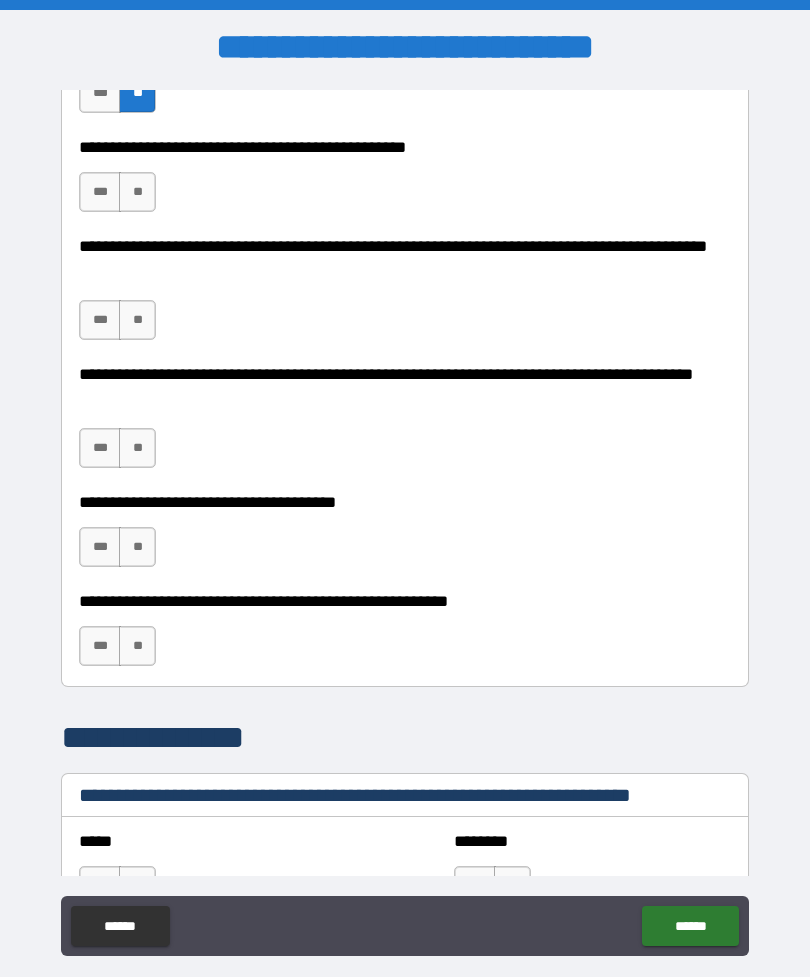 click on "**" at bounding box center [137, 192] 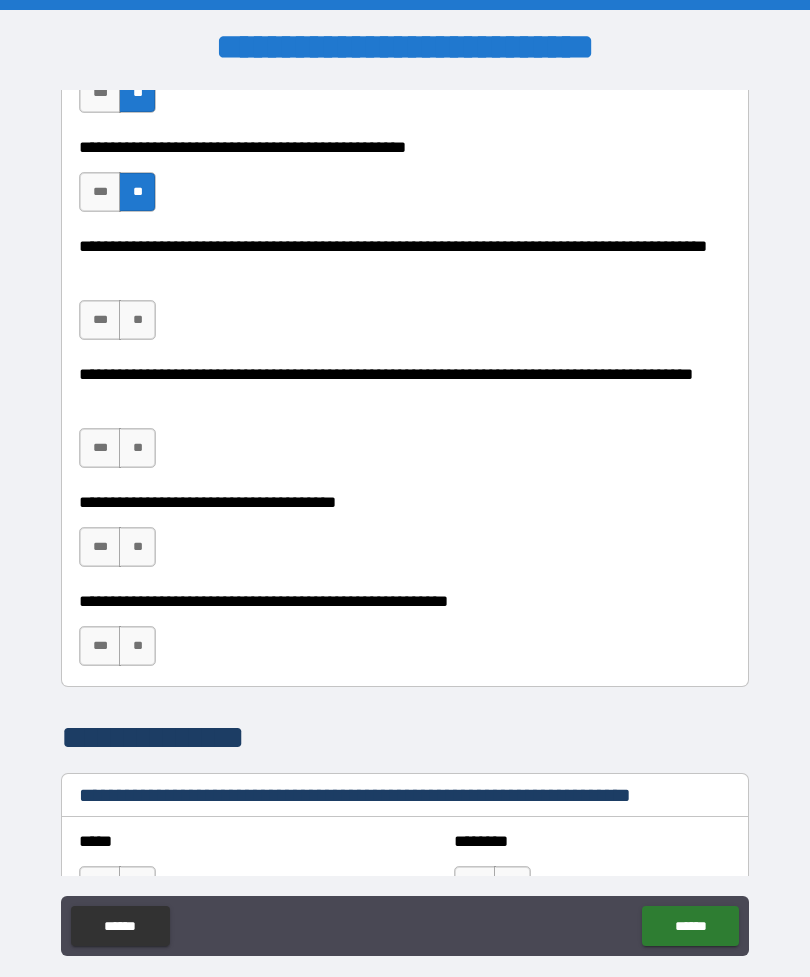 click on "**" at bounding box center (137, 320) 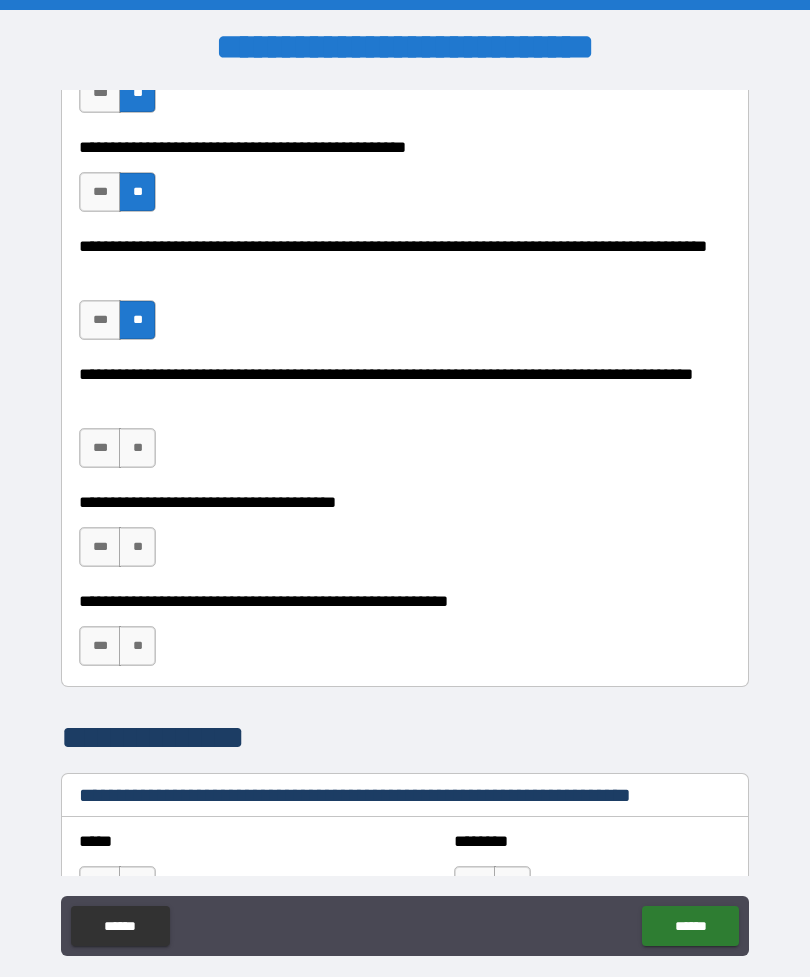 click on "**" at bounding box center (137, 448) 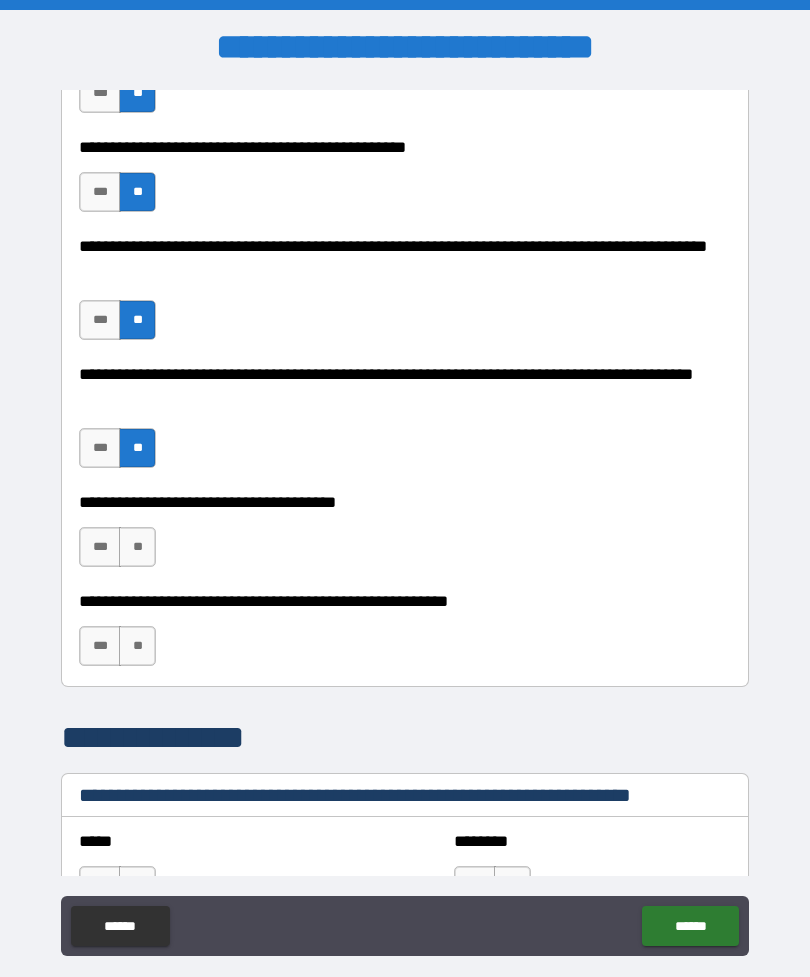 click on "**" at bounding box center (137, 547) 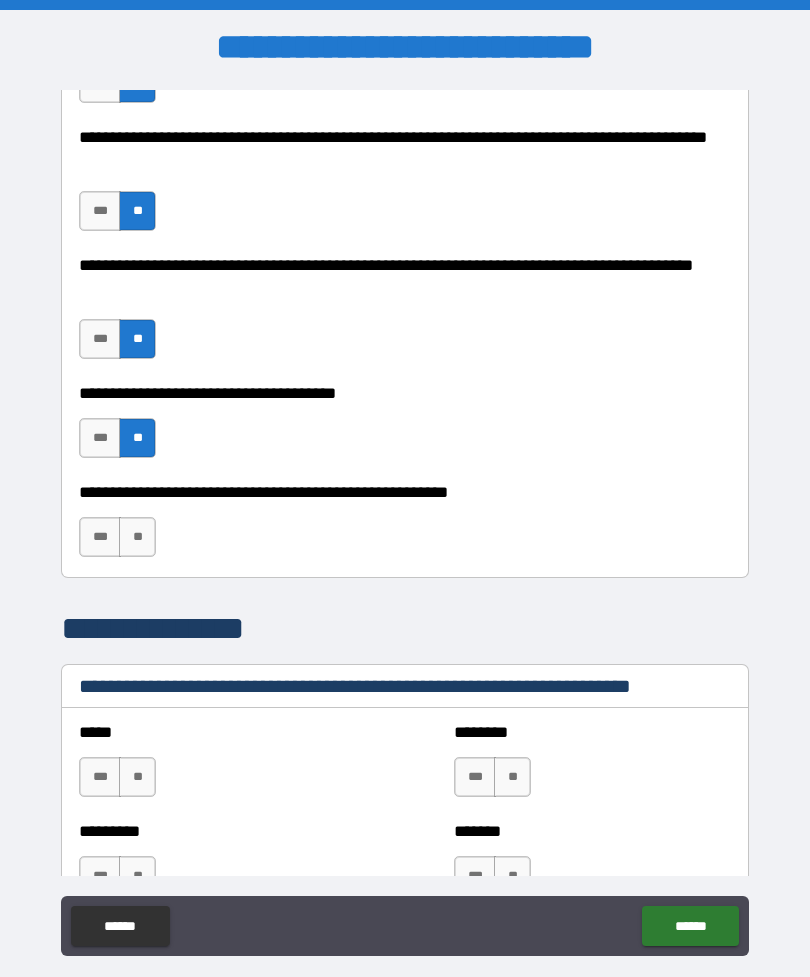 click on "**" at bounding box center (137, 537) 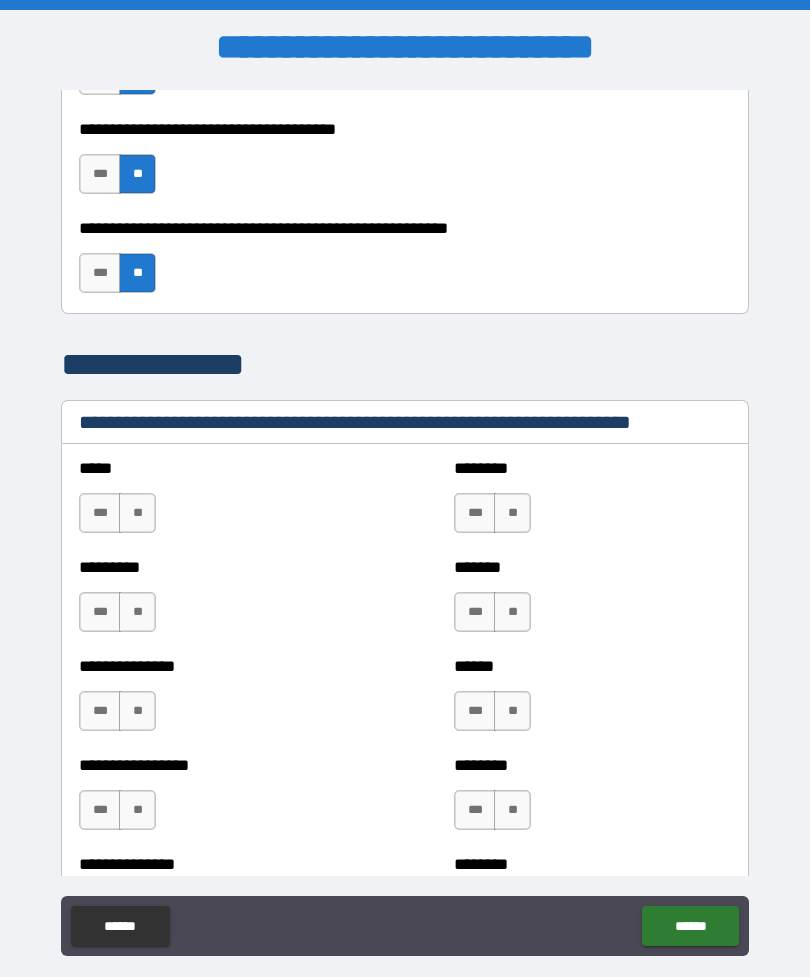 scroll, scrollTop: 1210, scrollLeft: 0, axis: vertical 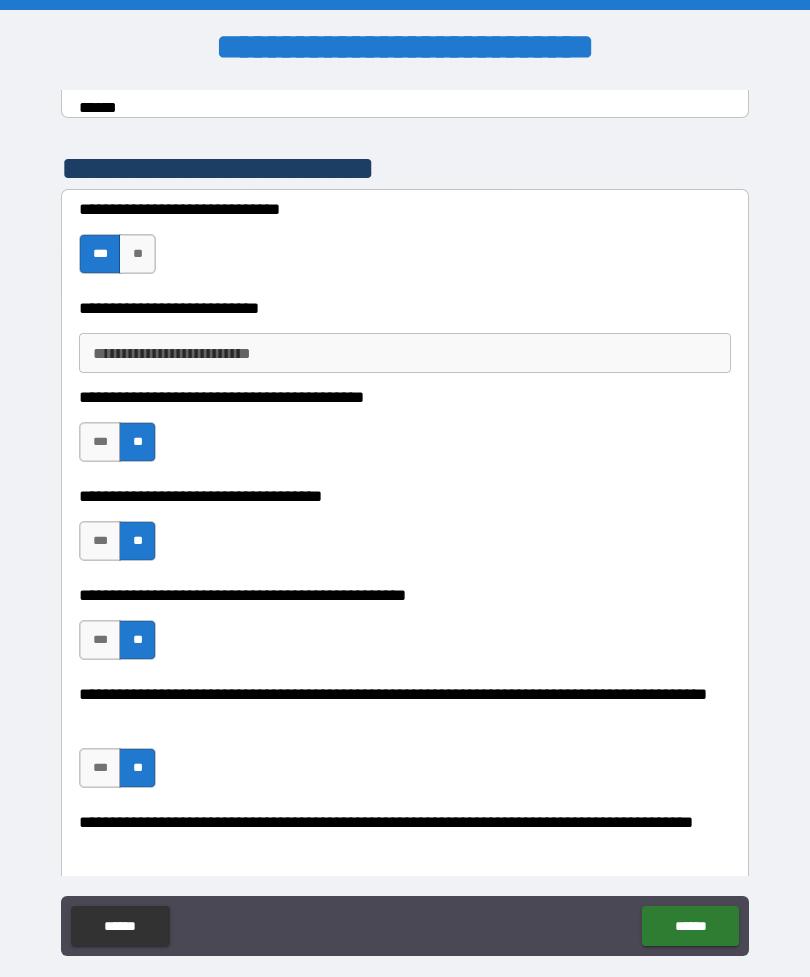 click on "**********" at bounding box center (405, 353) 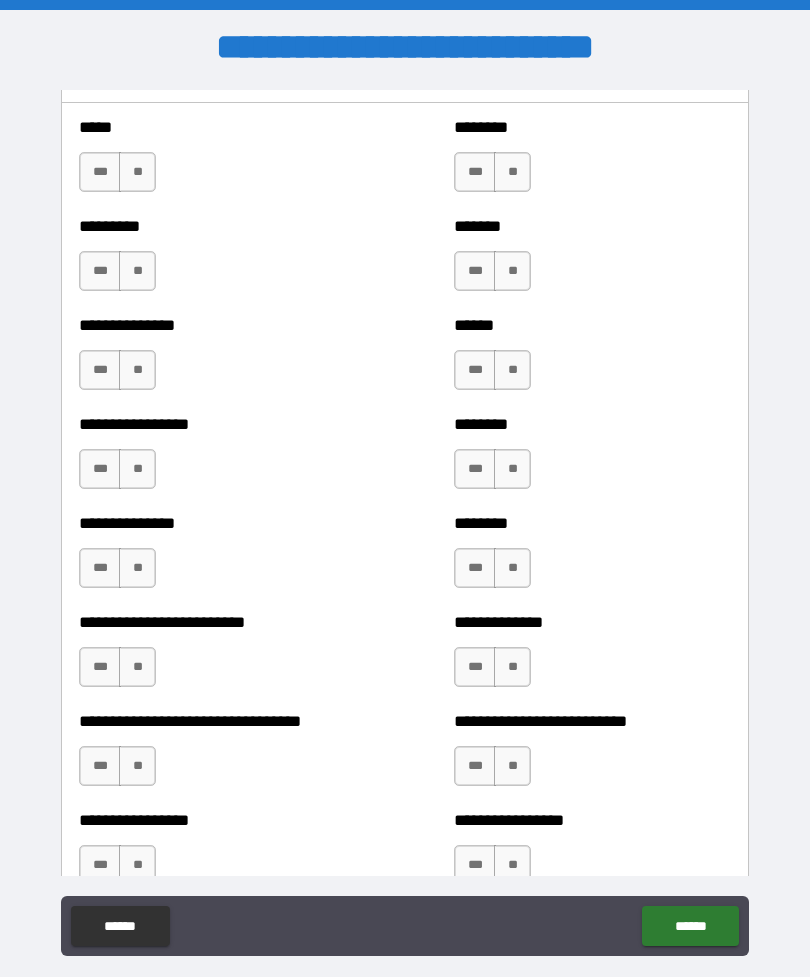 scroll, scrollTop: 1576, scrollLeft: 0, axis: vertical 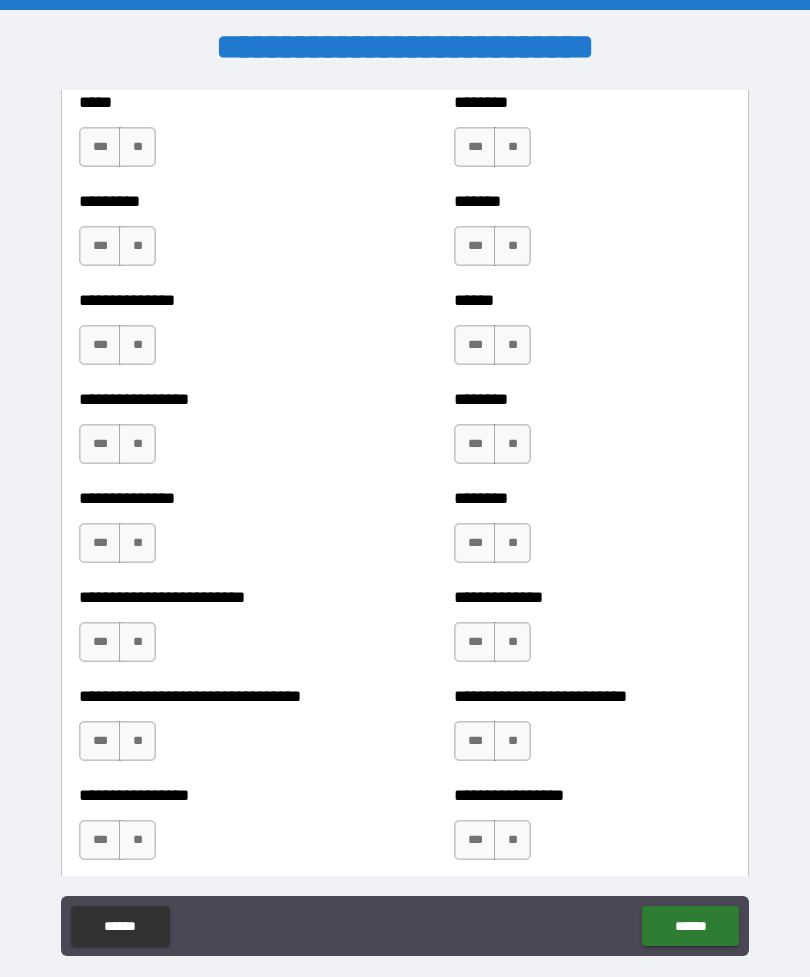 type on "**********" 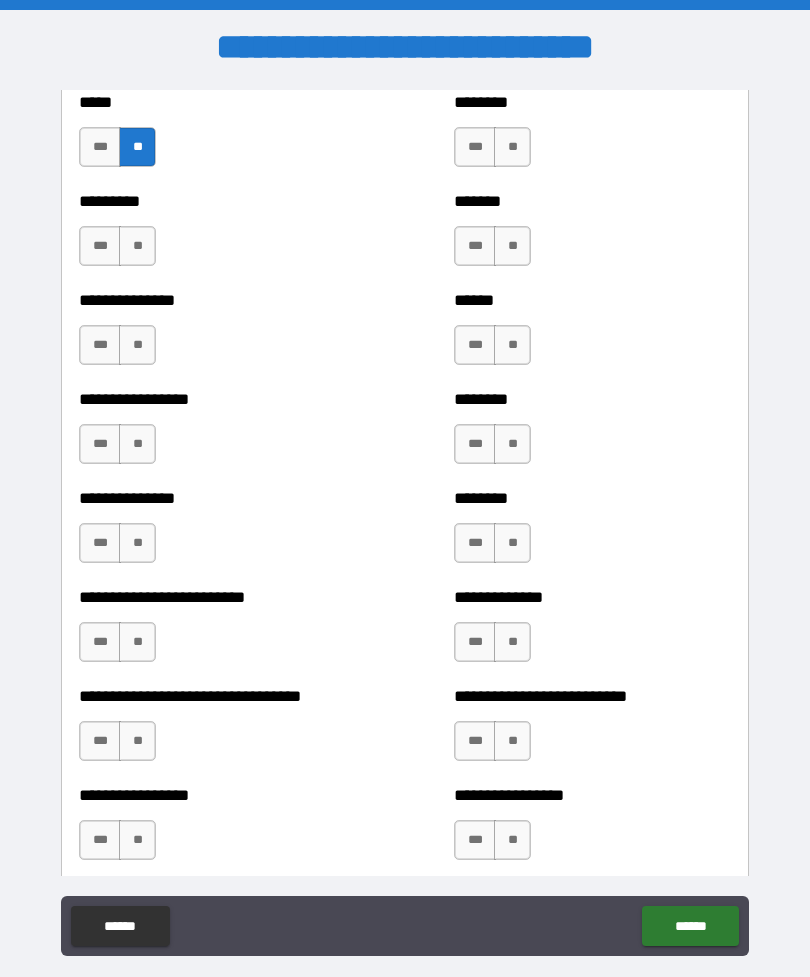 click on "**" at bounding box center [512, 147] 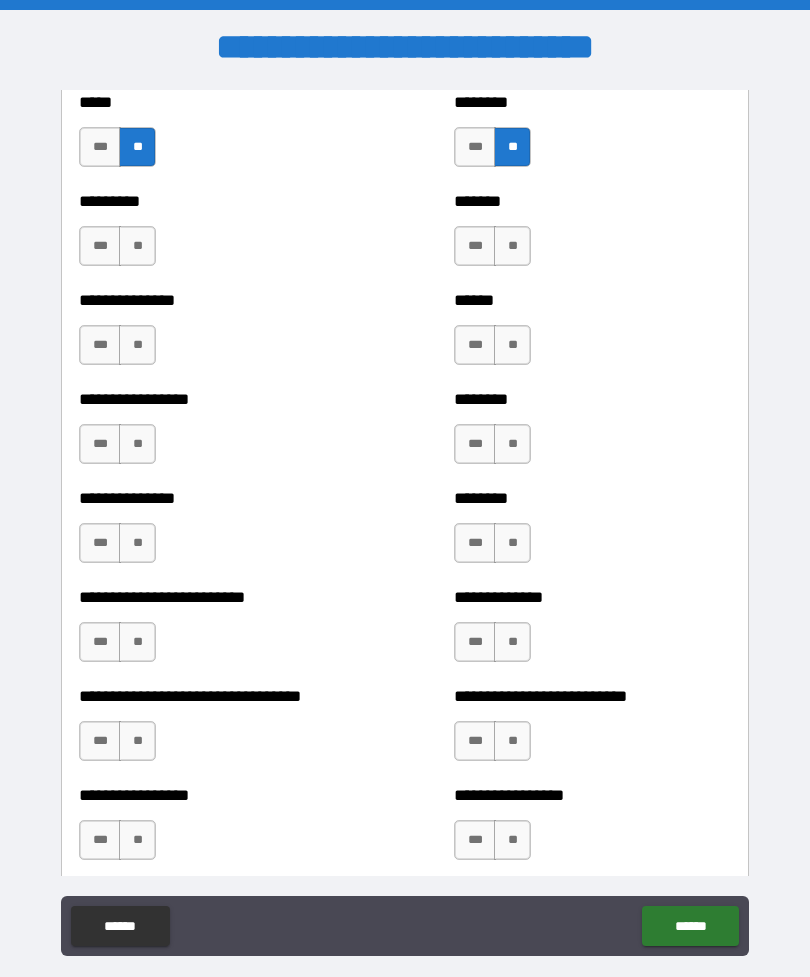 click on "**" at bounding box center [512, 246] 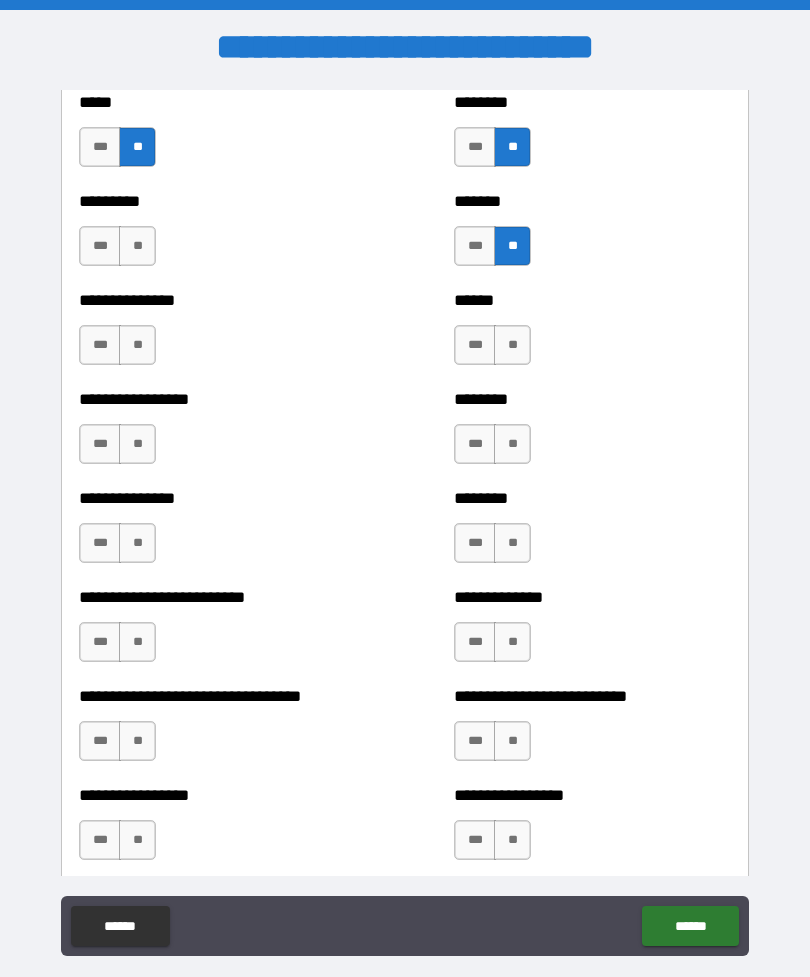 click on "**" at bounding box center [137, 246] 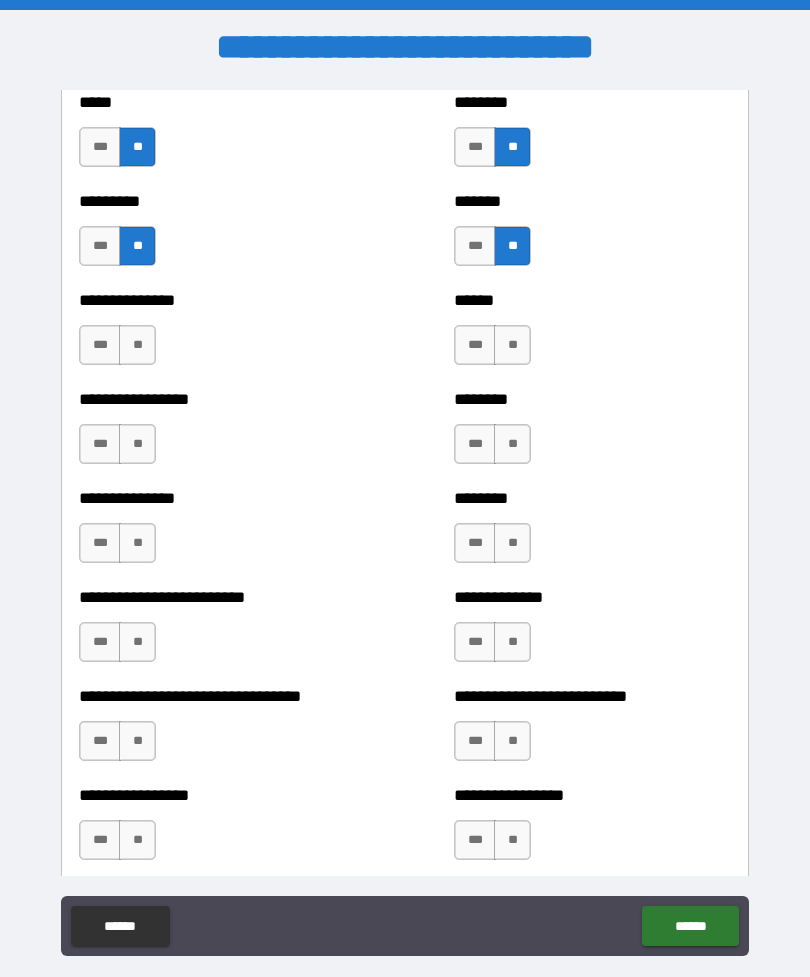 click on "**" at bounding box center [137, 345] 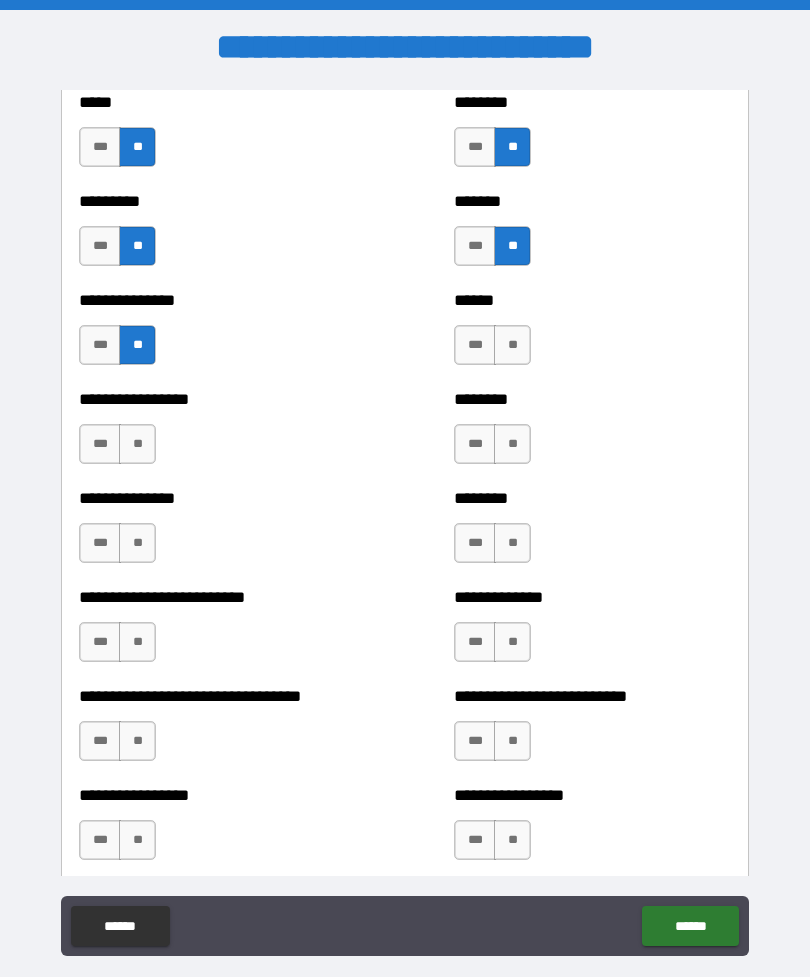 click on "**" at bounding box center [512, 345] 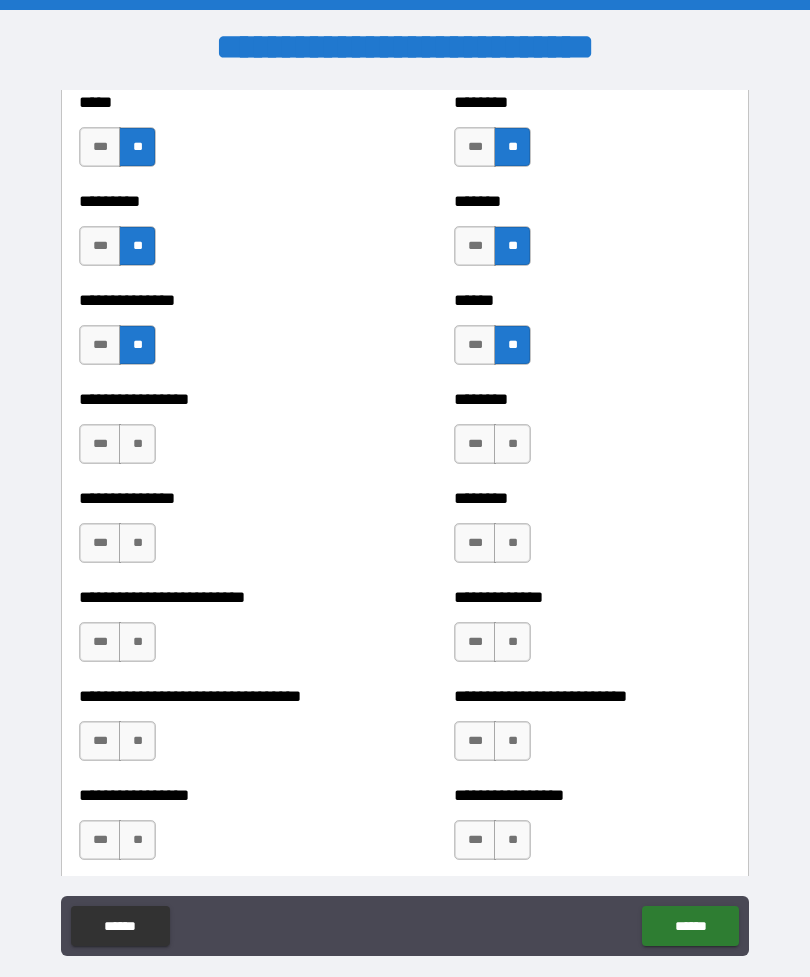 click on "**" at bounding box center [512, 444] 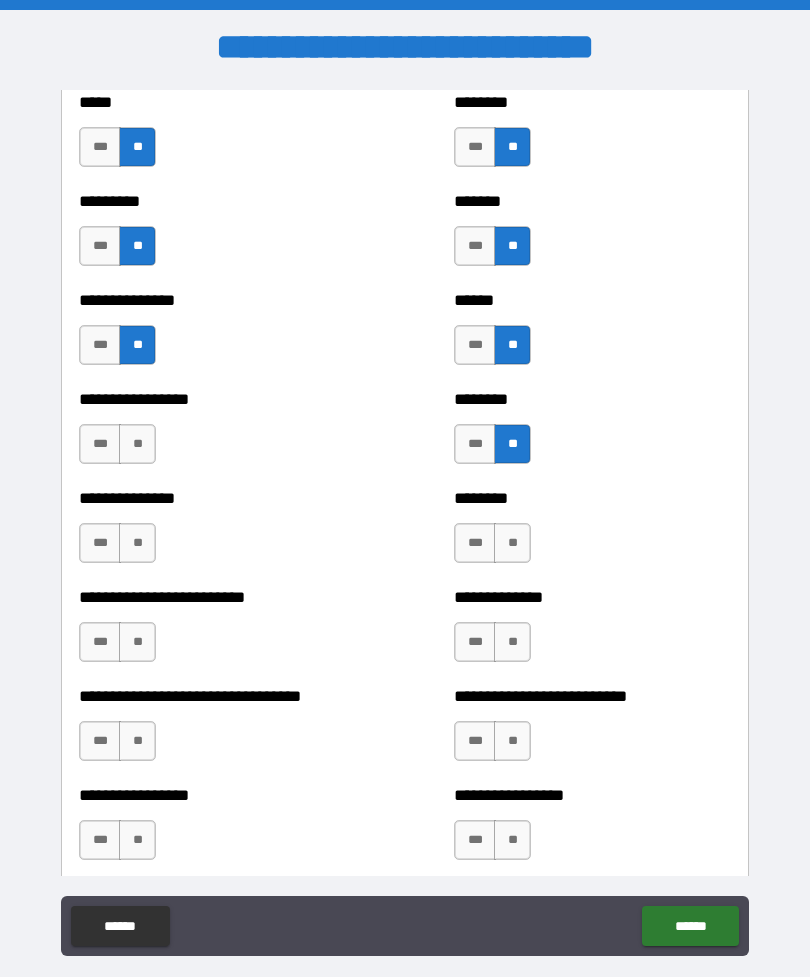 click on "**" at bounding box center (137, 444) 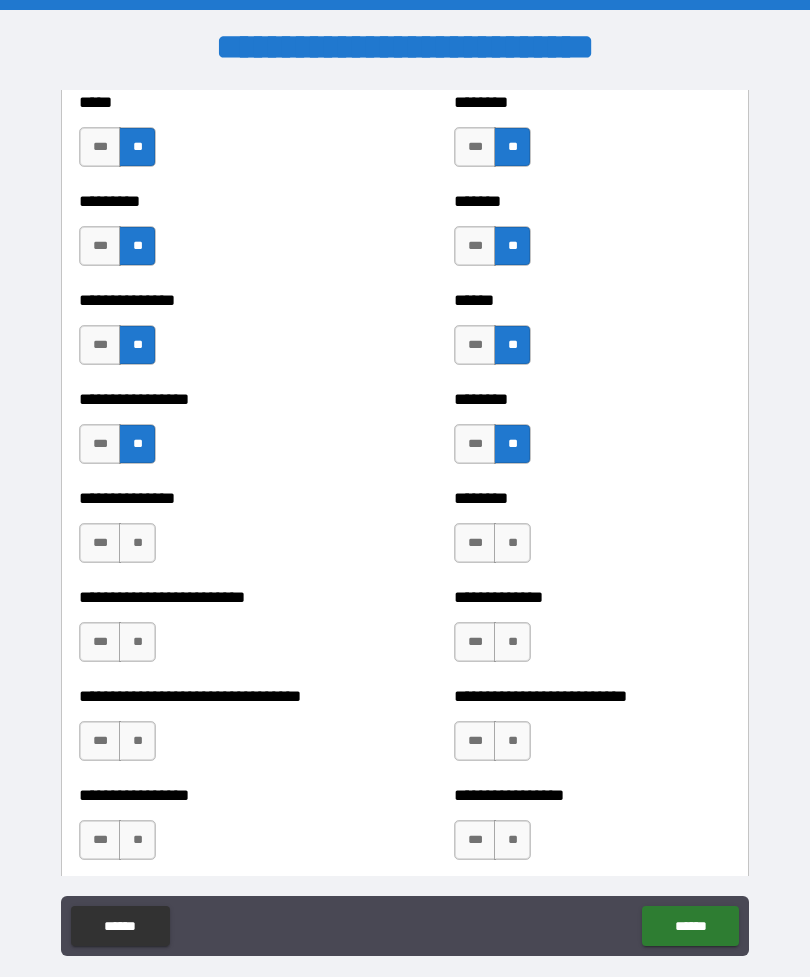 click on "**" at bounding box center (137, 543) 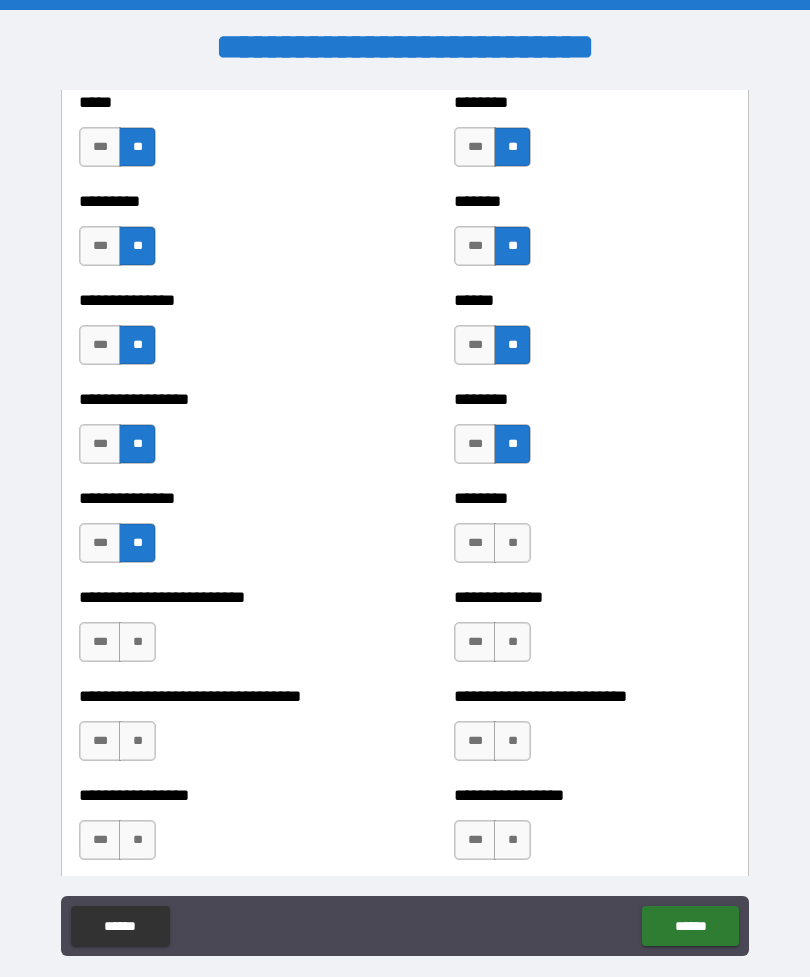 click on "**" at bounding box center [512, 543] 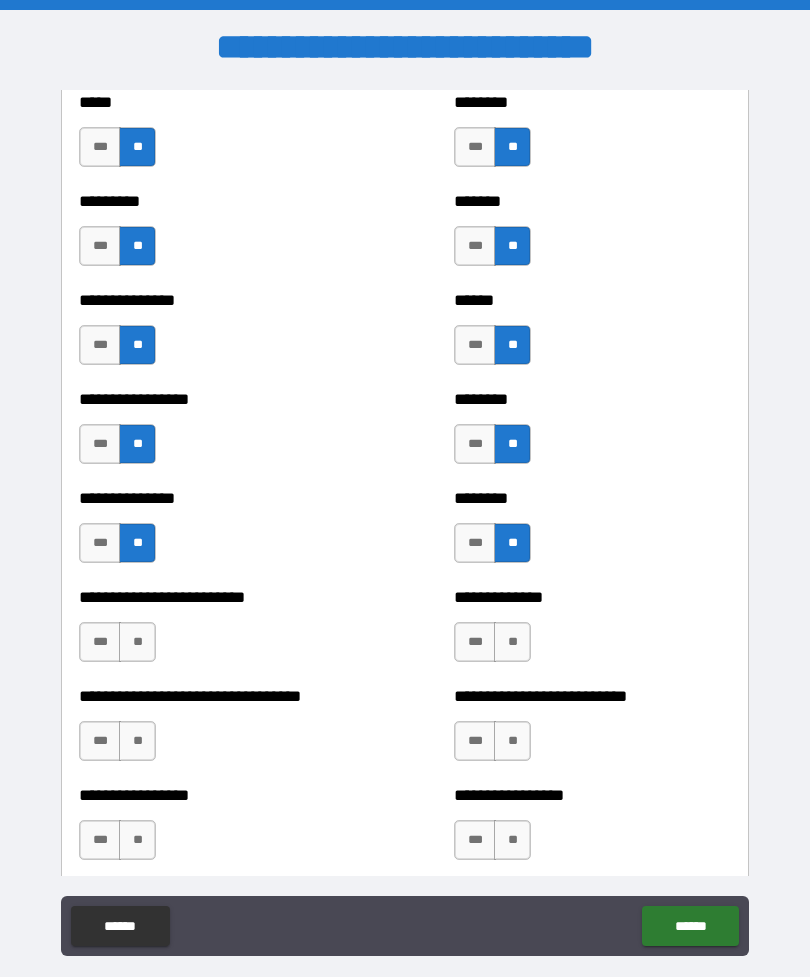 click on "***" at bounding box center [475, 543] 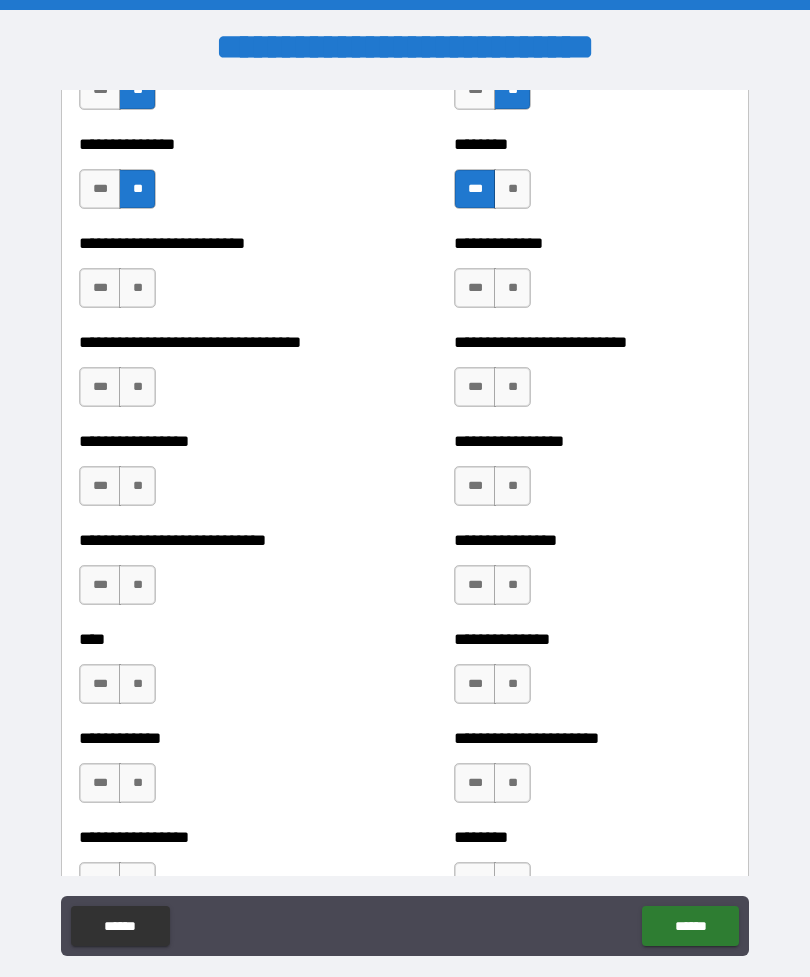 scroll, scrollTop: 1931, scrollLeft: 0, axis: vertical 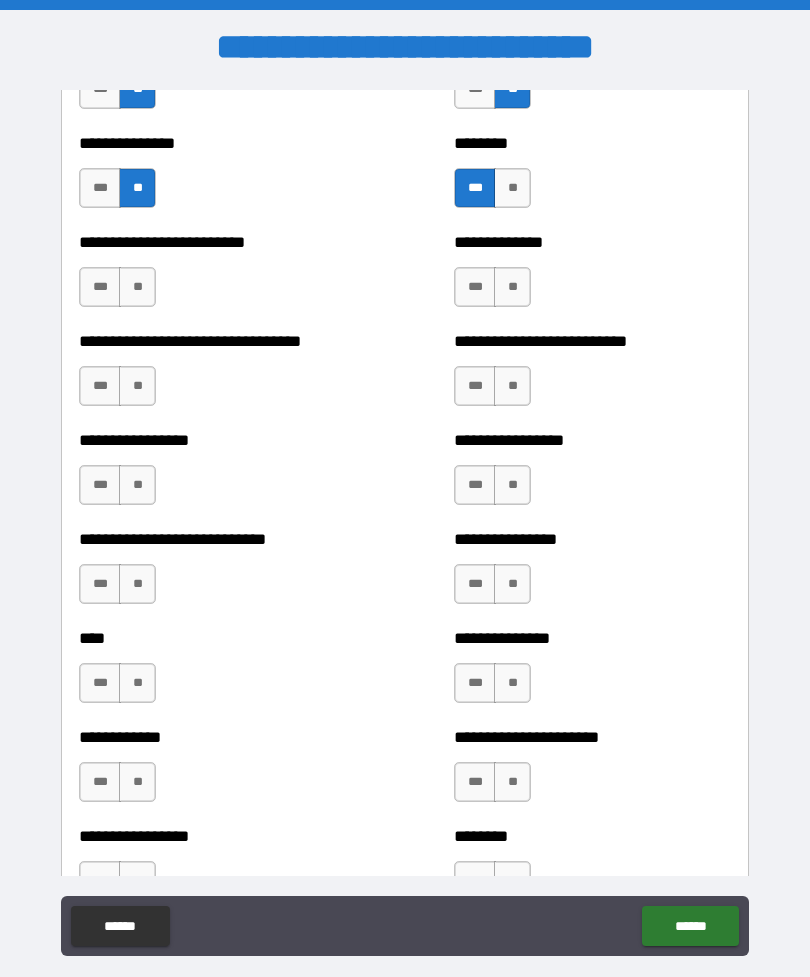 click on "**" at bounding box center (137, 287) 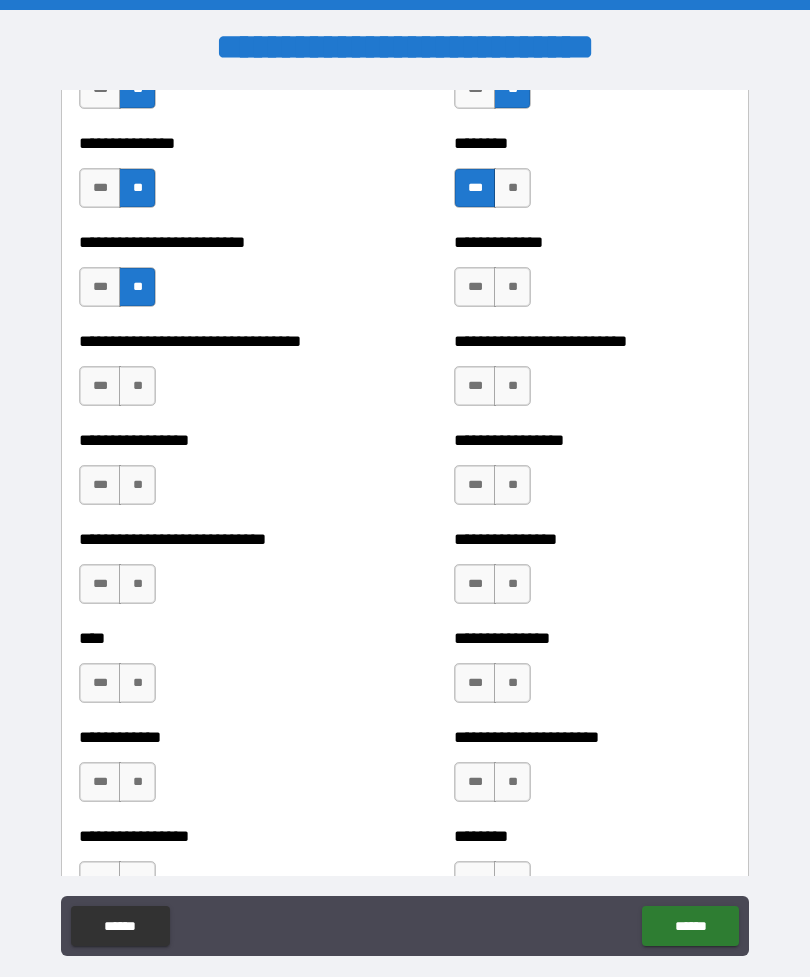 click on "**" at bounding box center [512, 287] 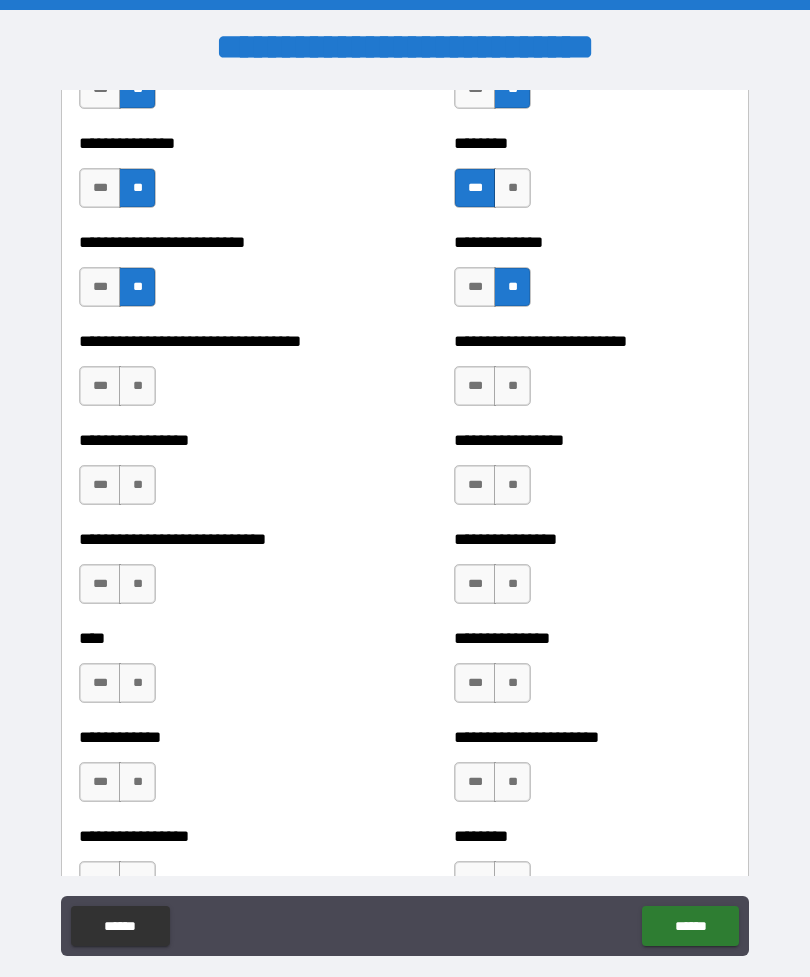 click on "***" at bounding box center (475, 287) 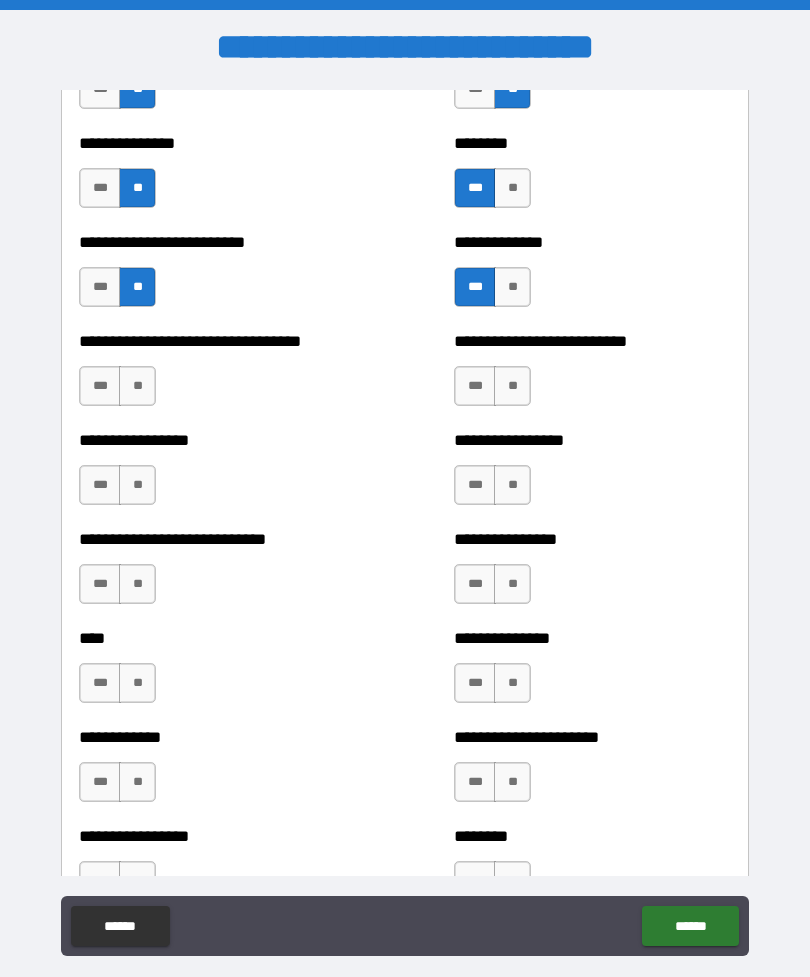 click on "**" at bounding box center [512, 386] 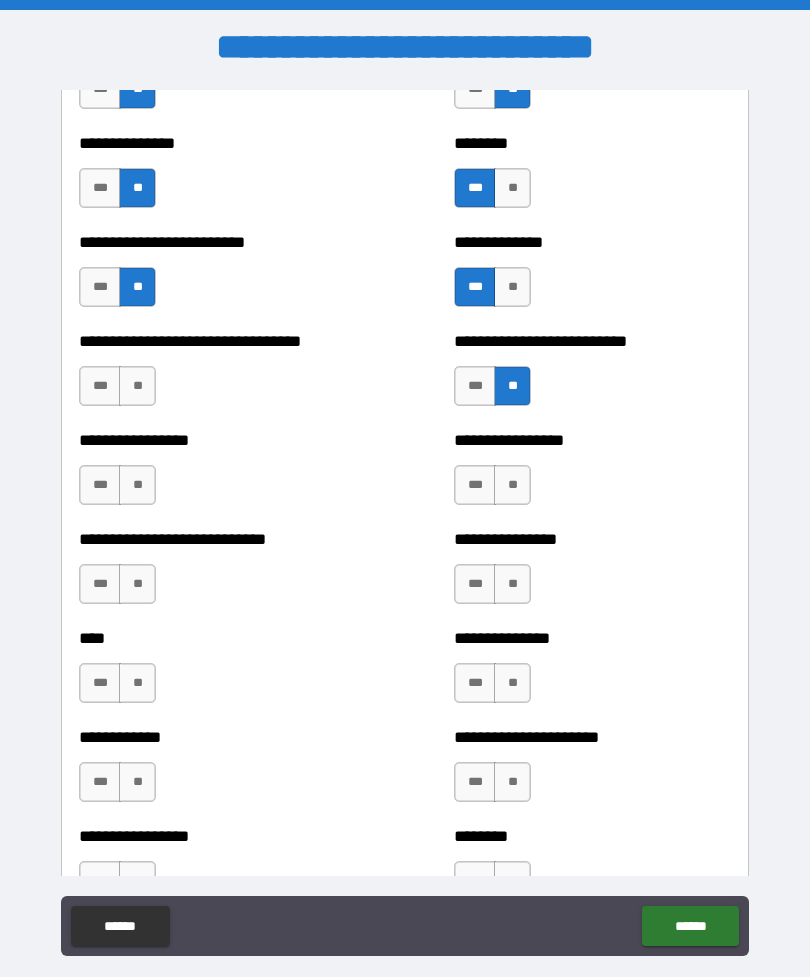 click on "**" at bounding box center [137, 386] 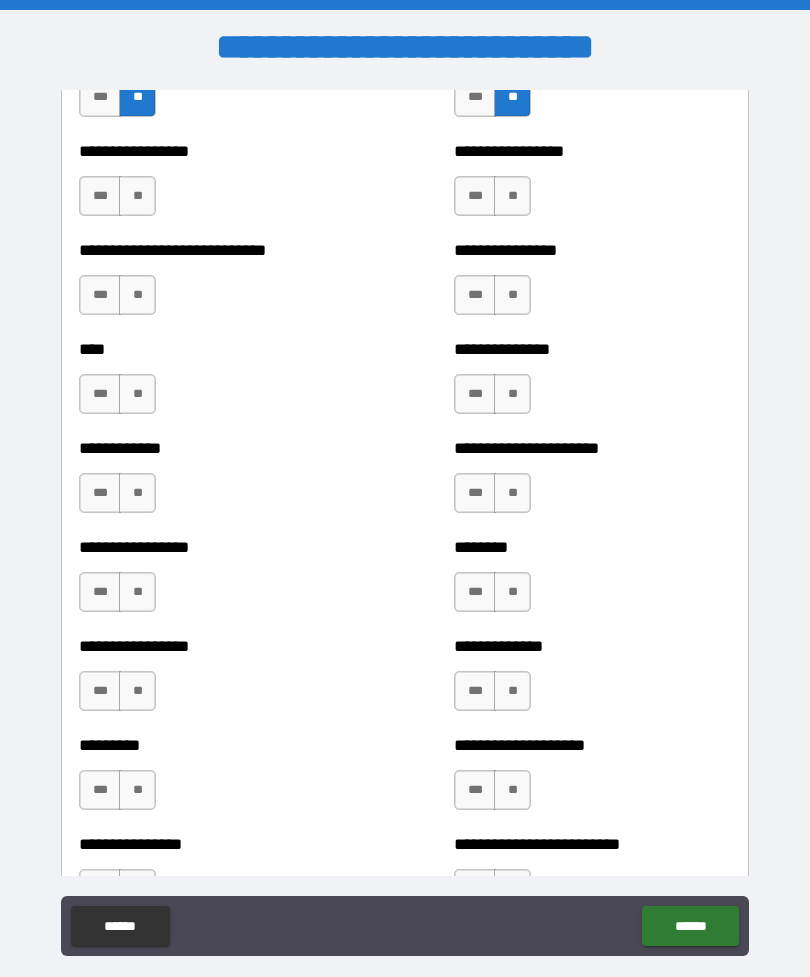 scroll, scrollTop: 2221, scrollLeft: 0, axis: vertical 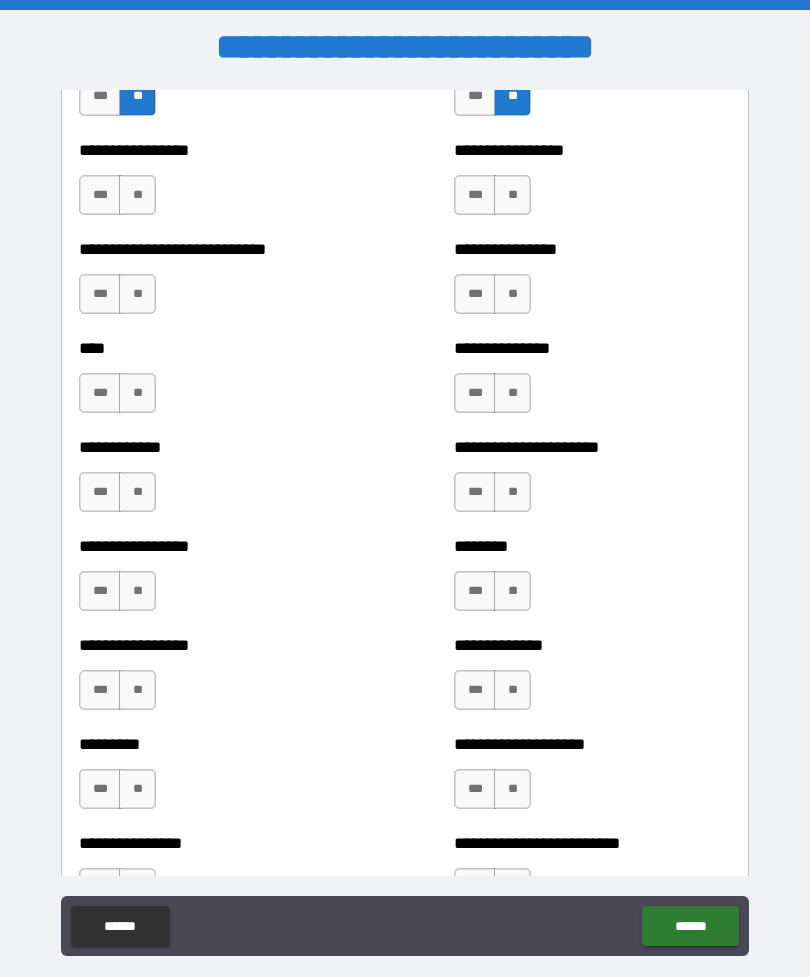 click on "**" at bounding box center (137, 195) 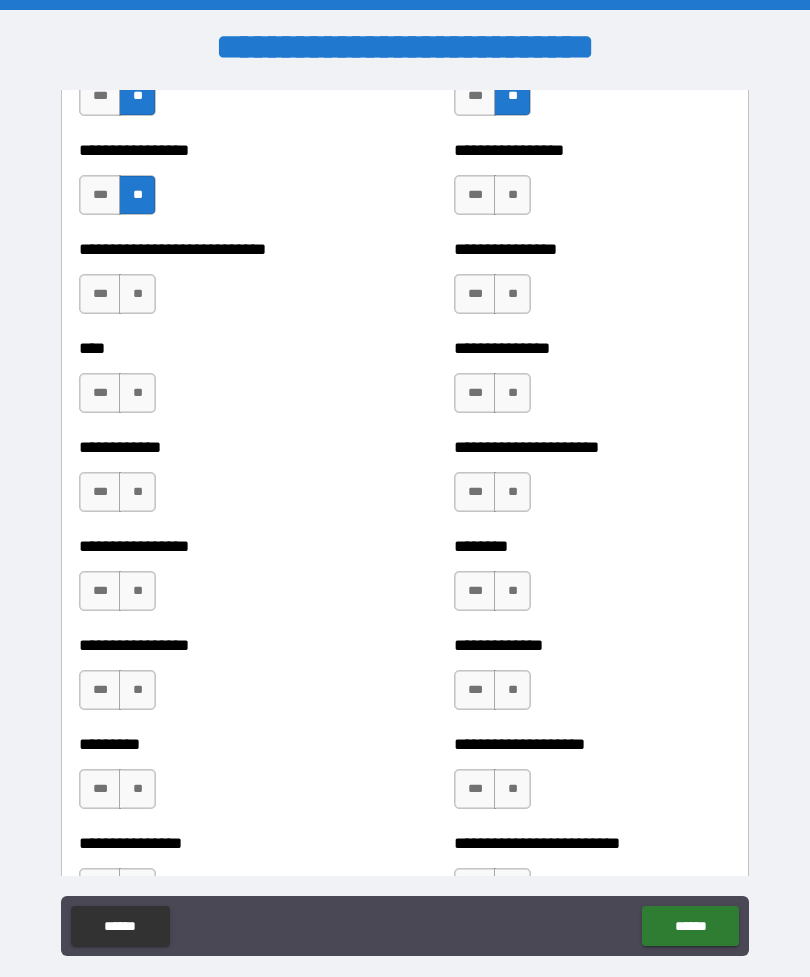 click on "**" at bounding box center [512, 195] 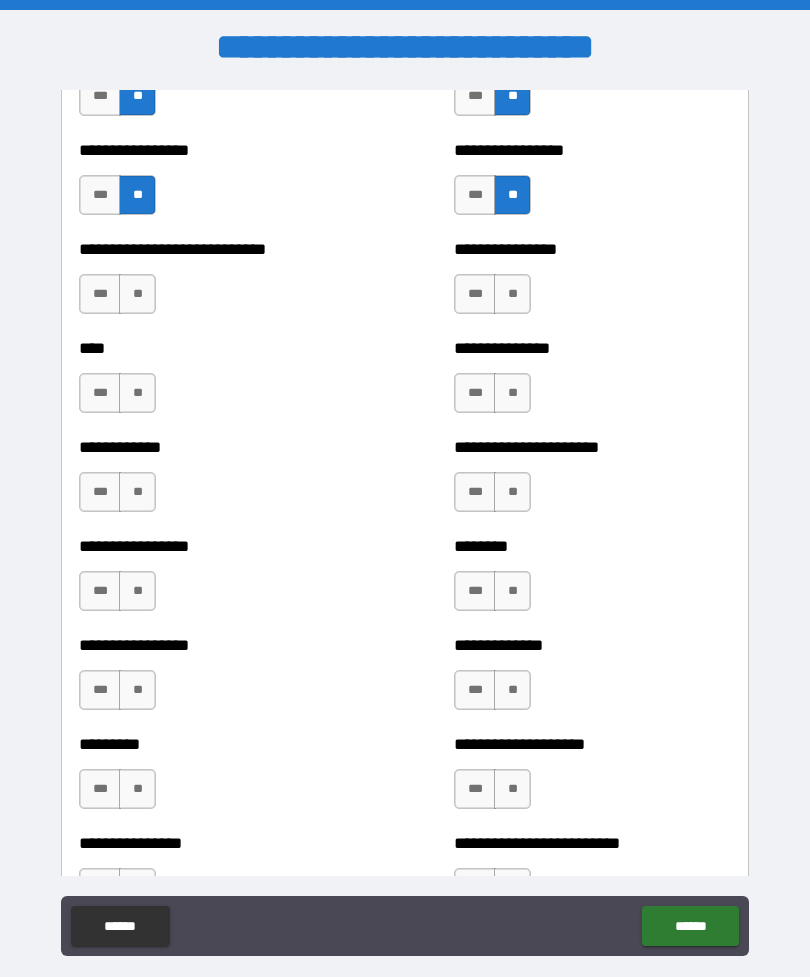 click on "**" at bounding box center [512, 294] 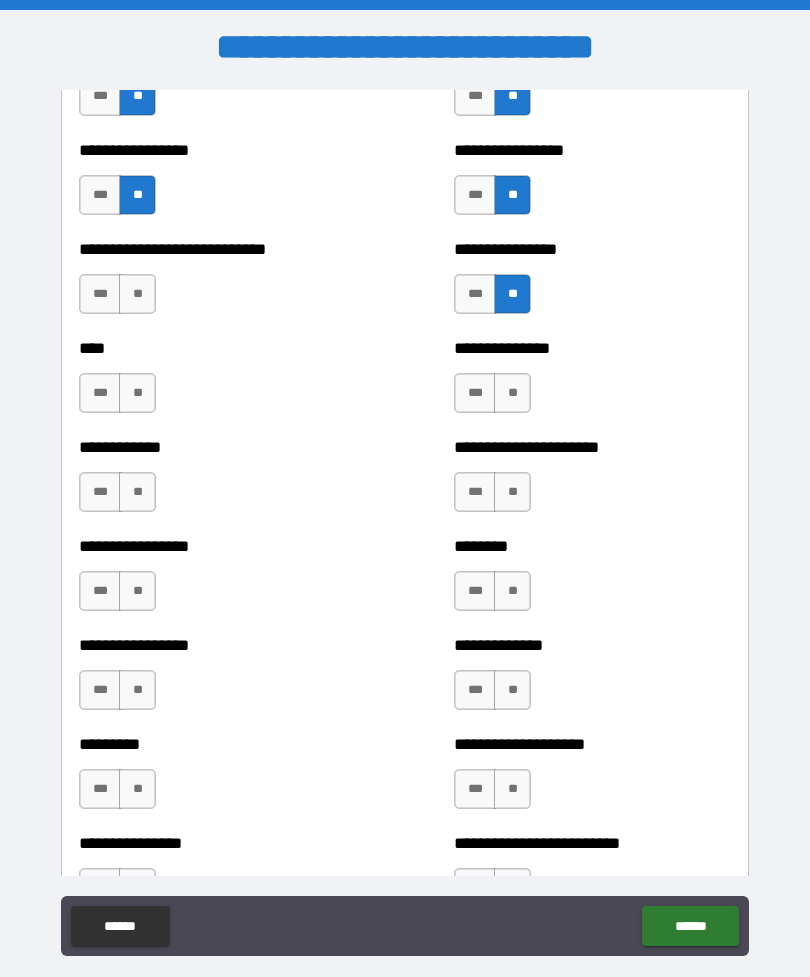 click on "**" at bounding box center [137, 294] 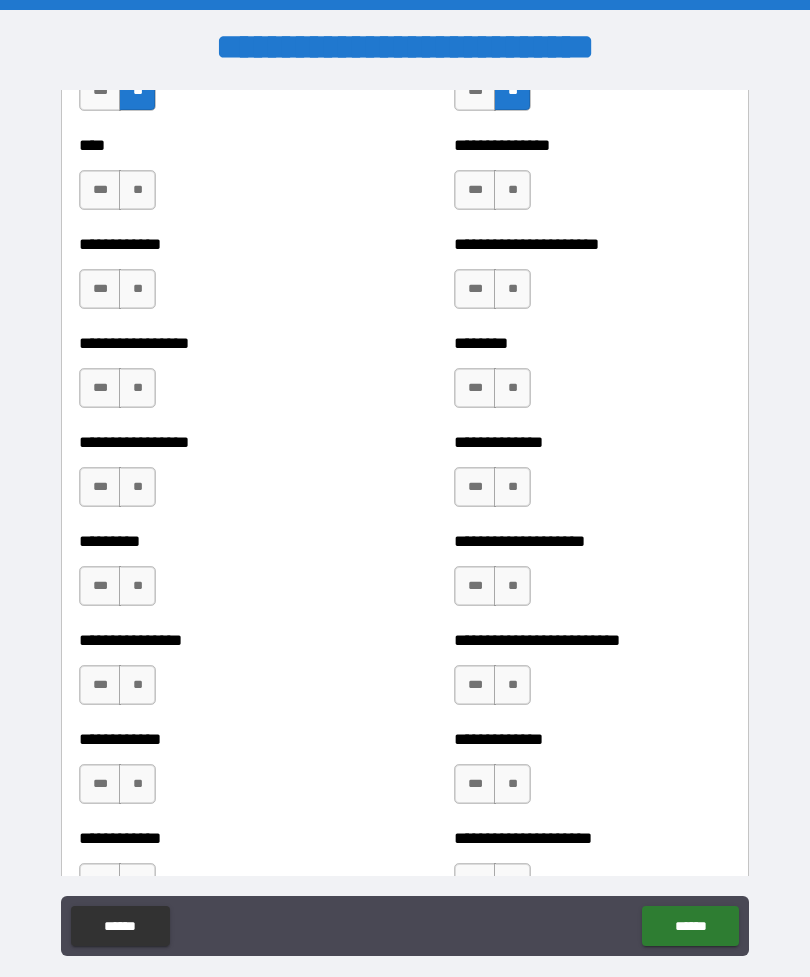 scroll, scrollTop: 2425, scrollLeft: 0, axis: vertical 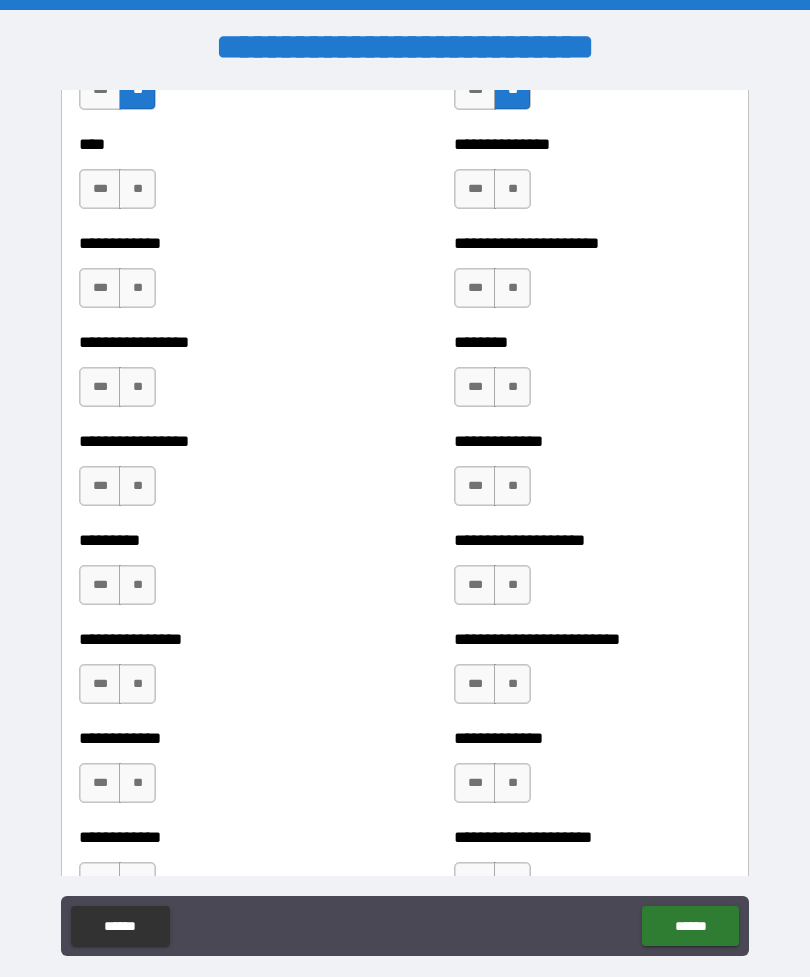 click on "**" at bounding box center [137, 189] 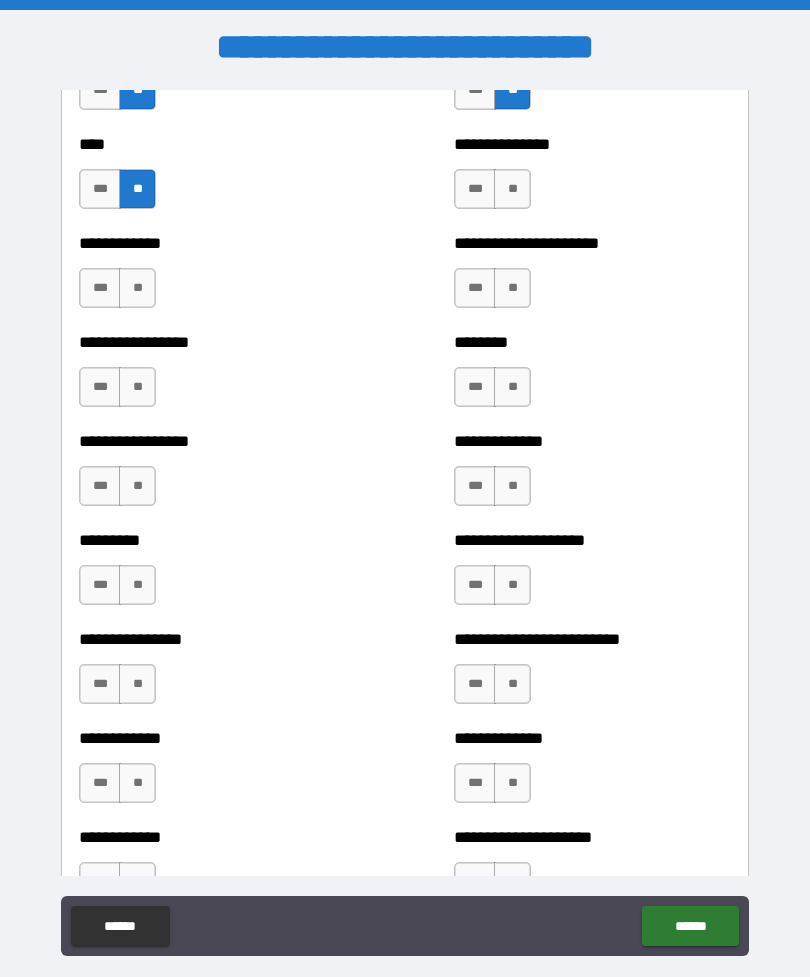 click on "**" at bounding box center [512, 189] 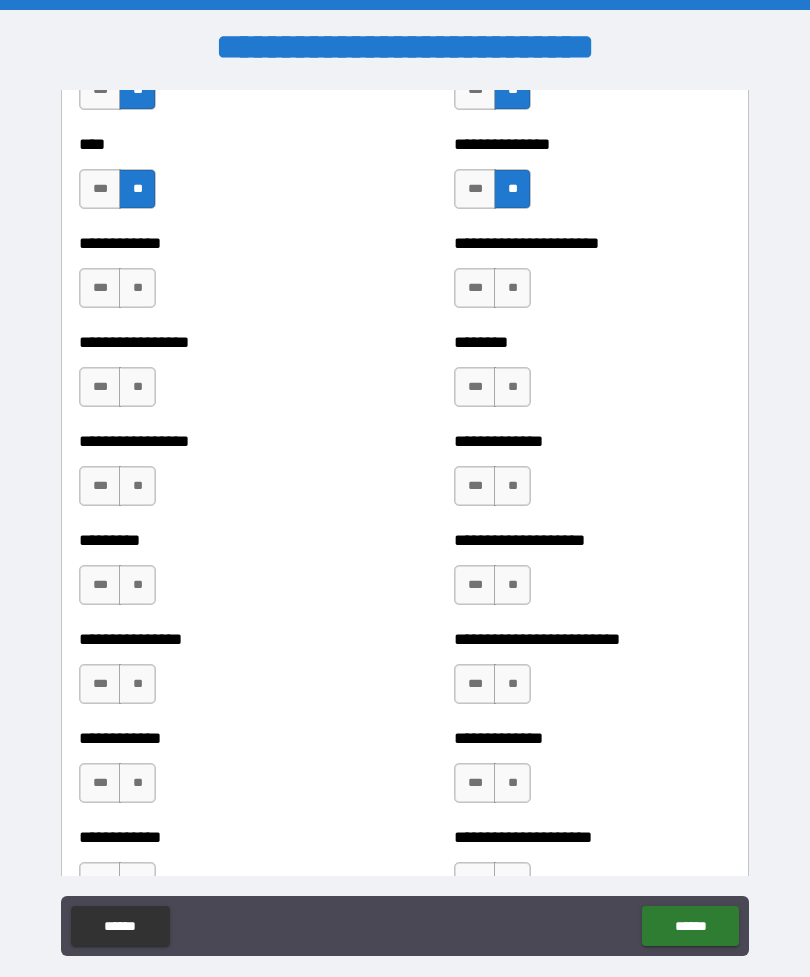 click on "**" at bounding box center (512, 288) 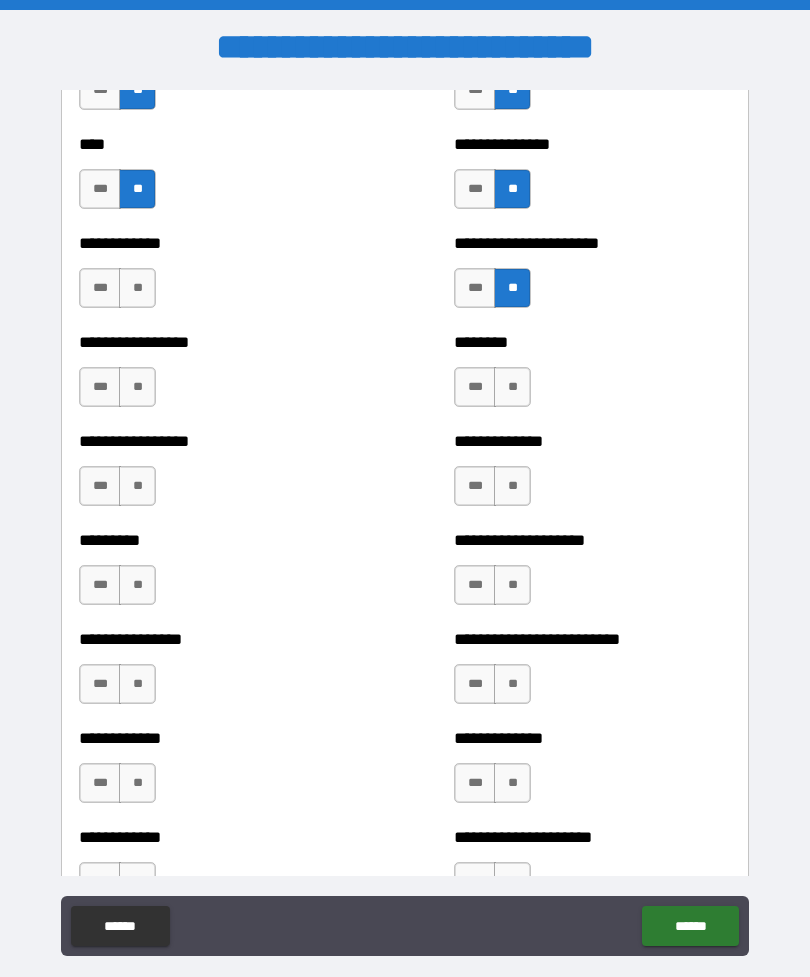 click on "**" at bounding box center (137, 288) 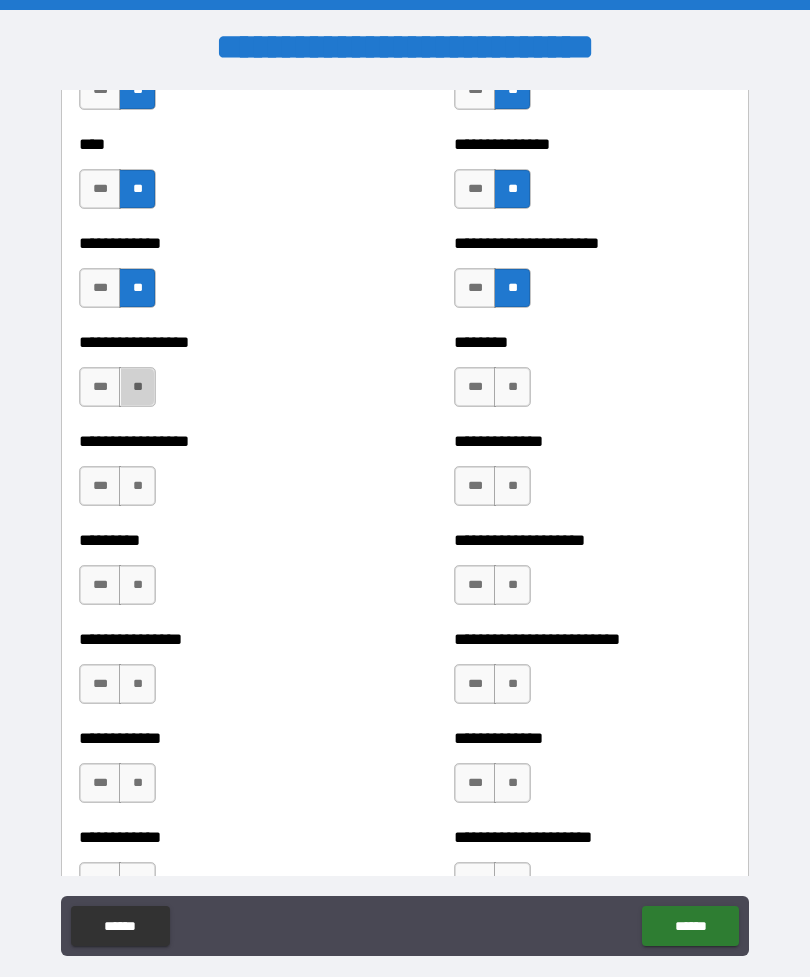 click on "**" at bounding box center (137, 387) 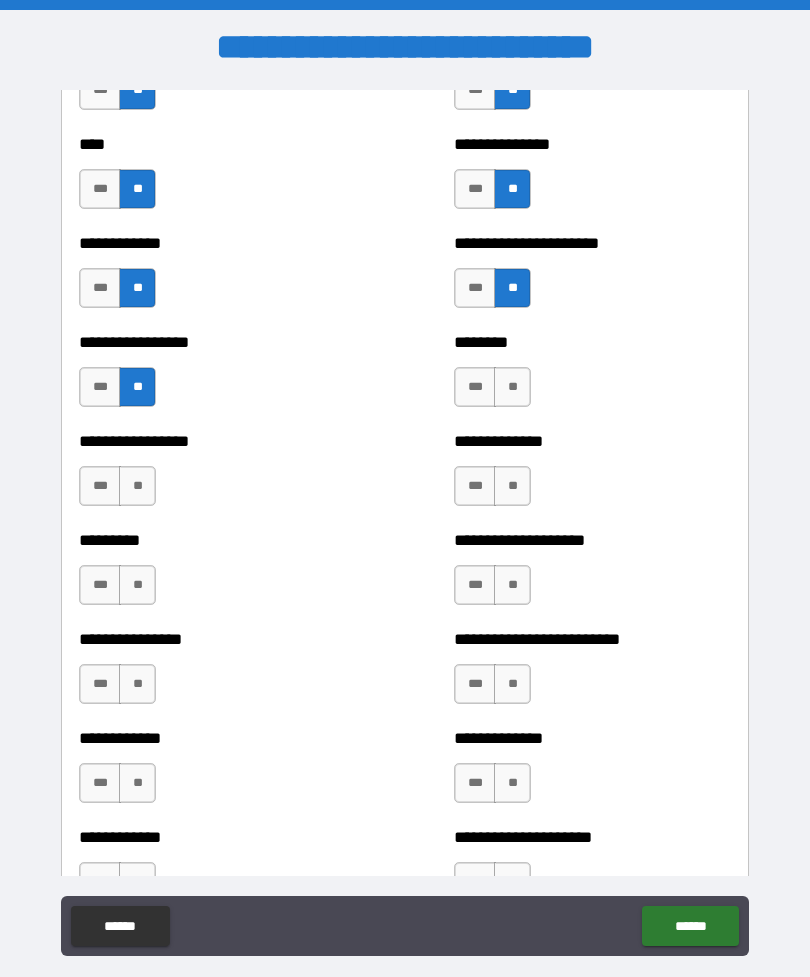 click on "**" at bounding box center (512, 387) 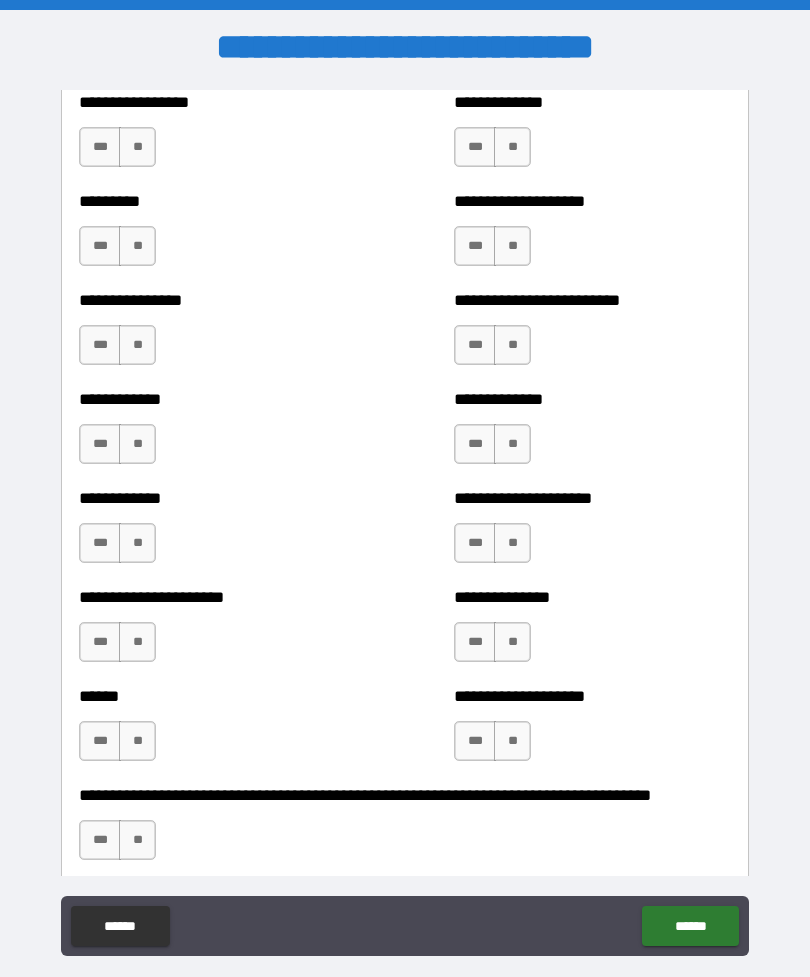 scroll, scrollTop: 2784, scrollLeft: 0, axis: vertical 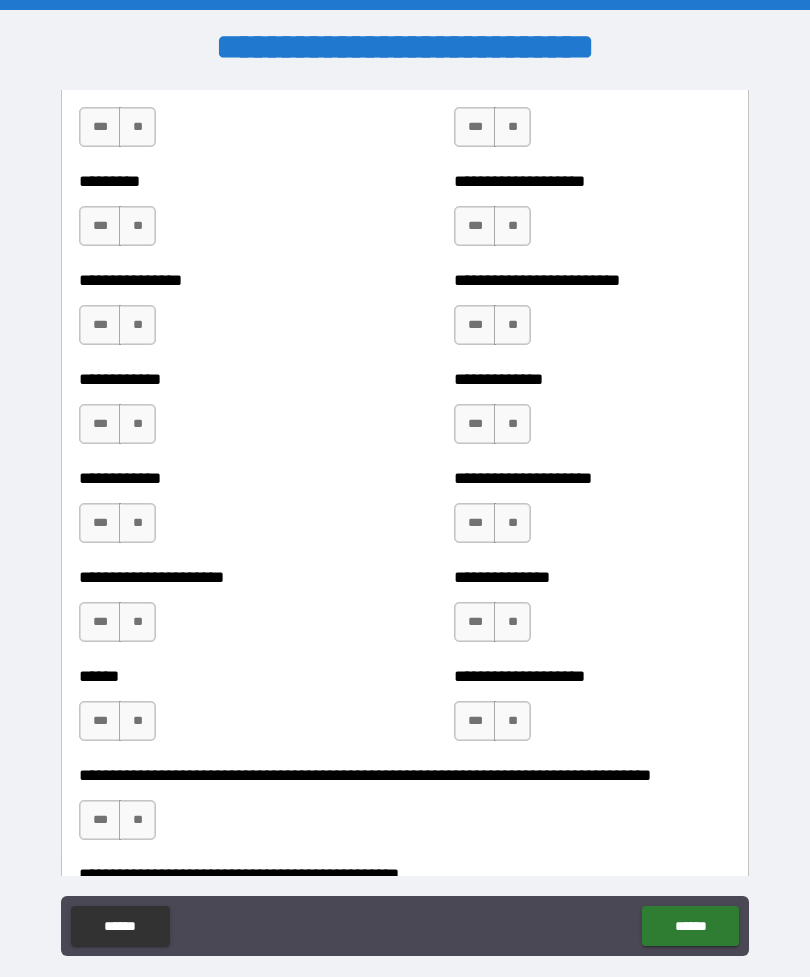 click on "**" at bounding box center [137, 127] 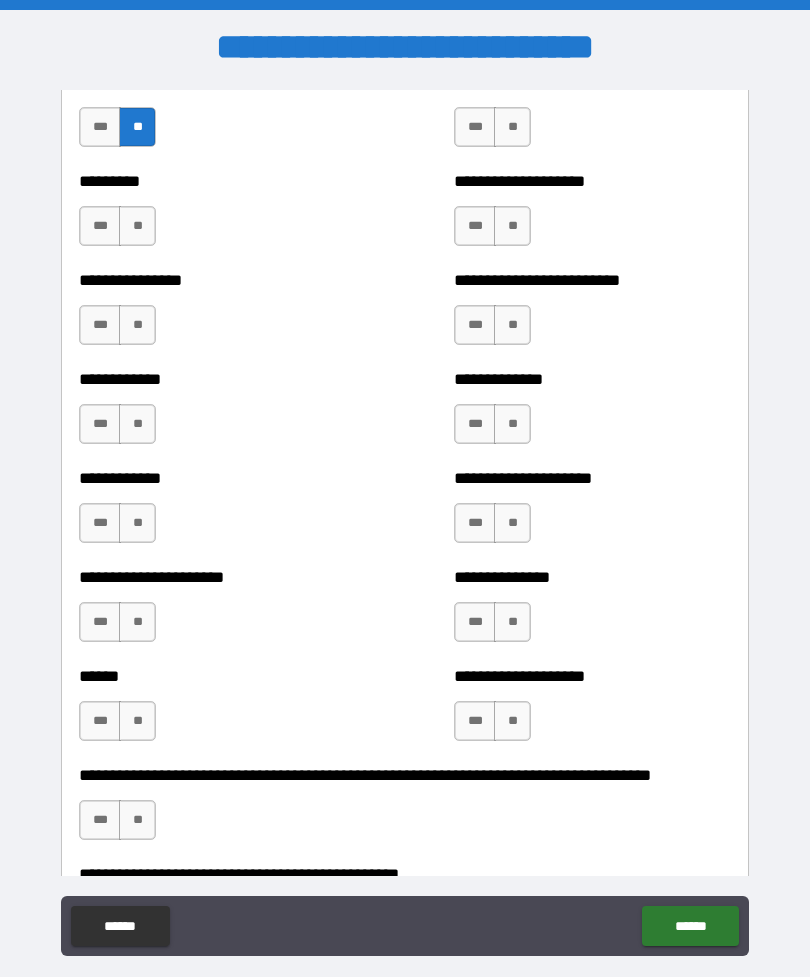 click on "**" at bounding box center (137, 226) 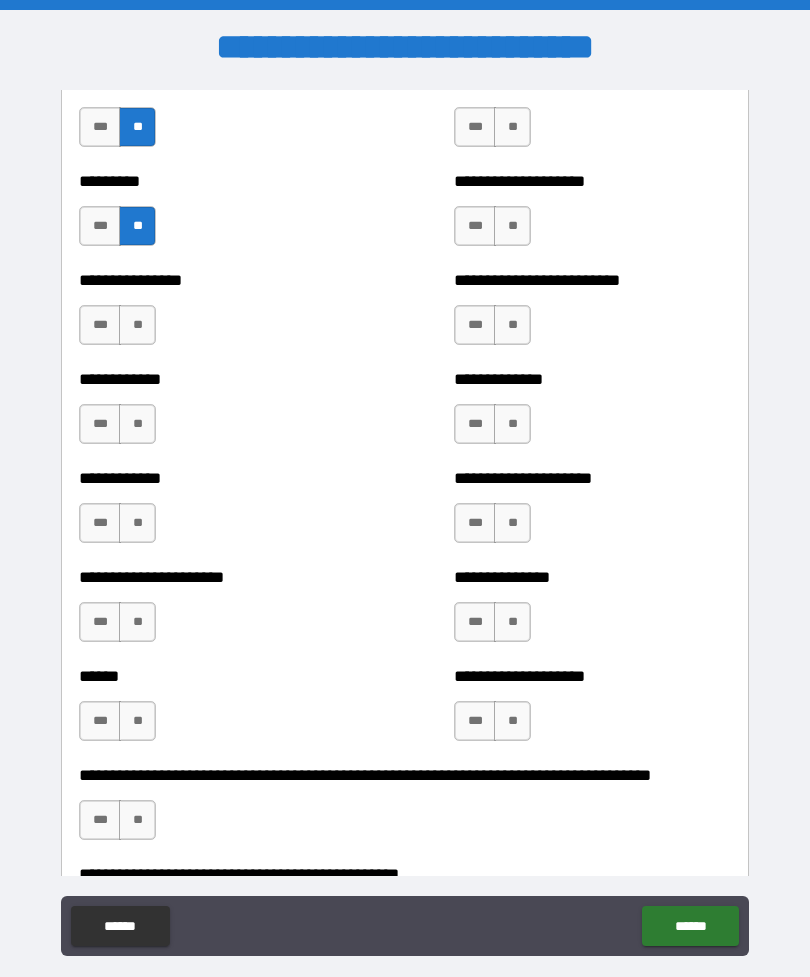 click on "**" at bounding box center [512, 127] 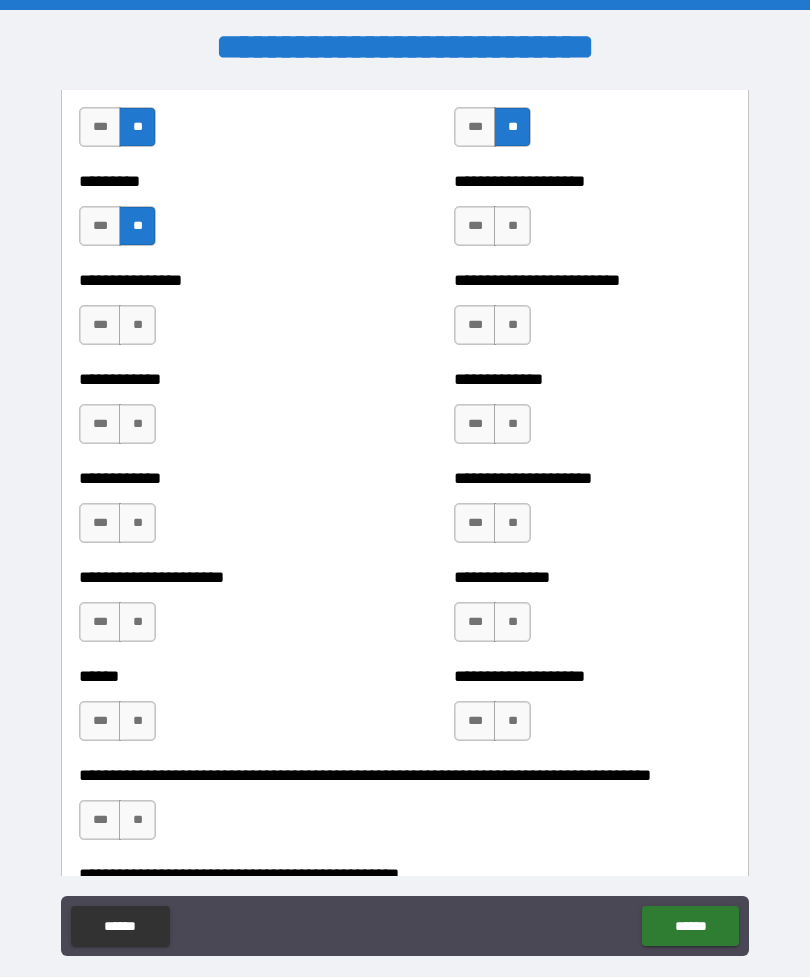 click on "***" at bounding box center [475, 226] 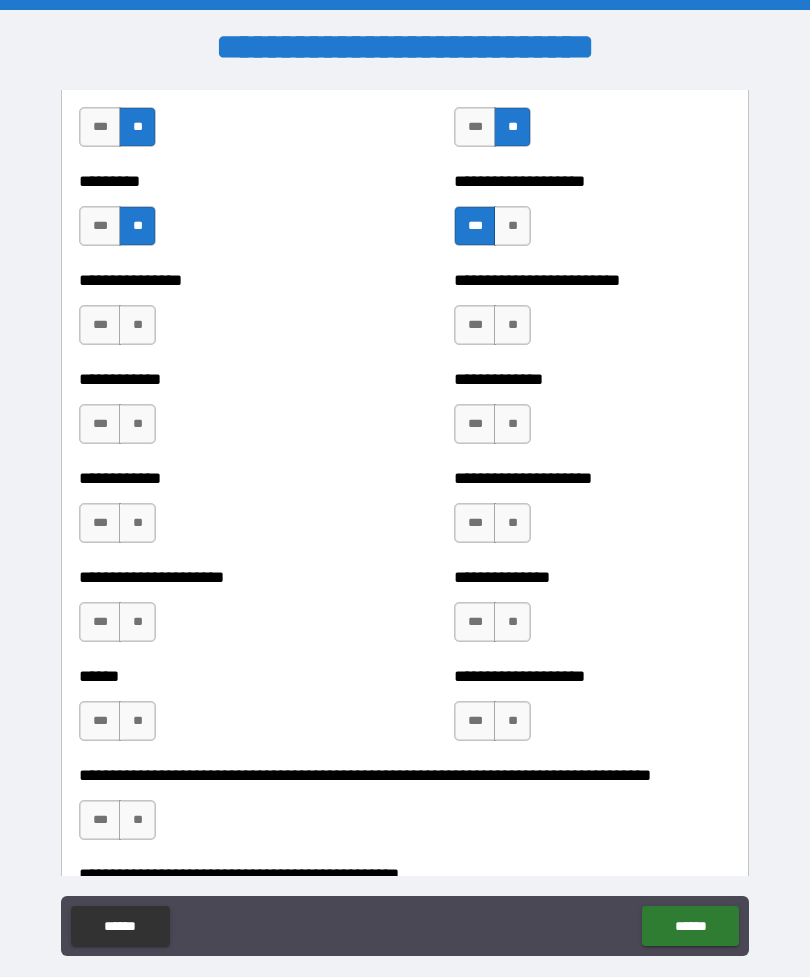 click on "**" at bounding box center (512, 226) 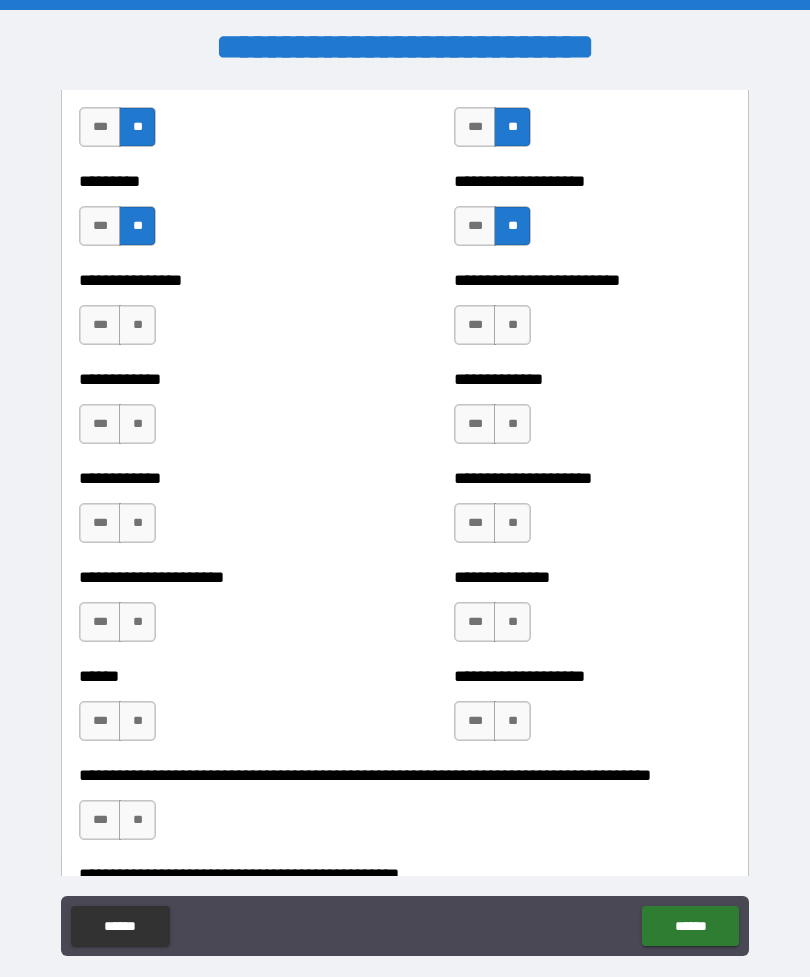 click on "**" at bounding box center [512, 325] 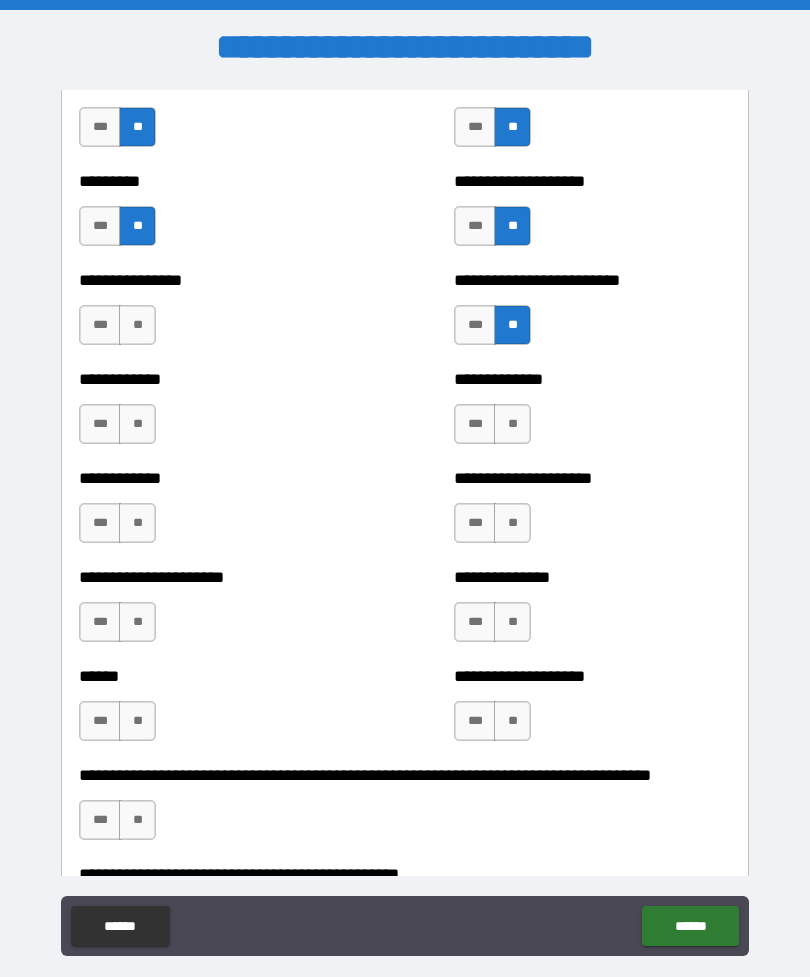 click on "***" at bounding box center [475, 325] 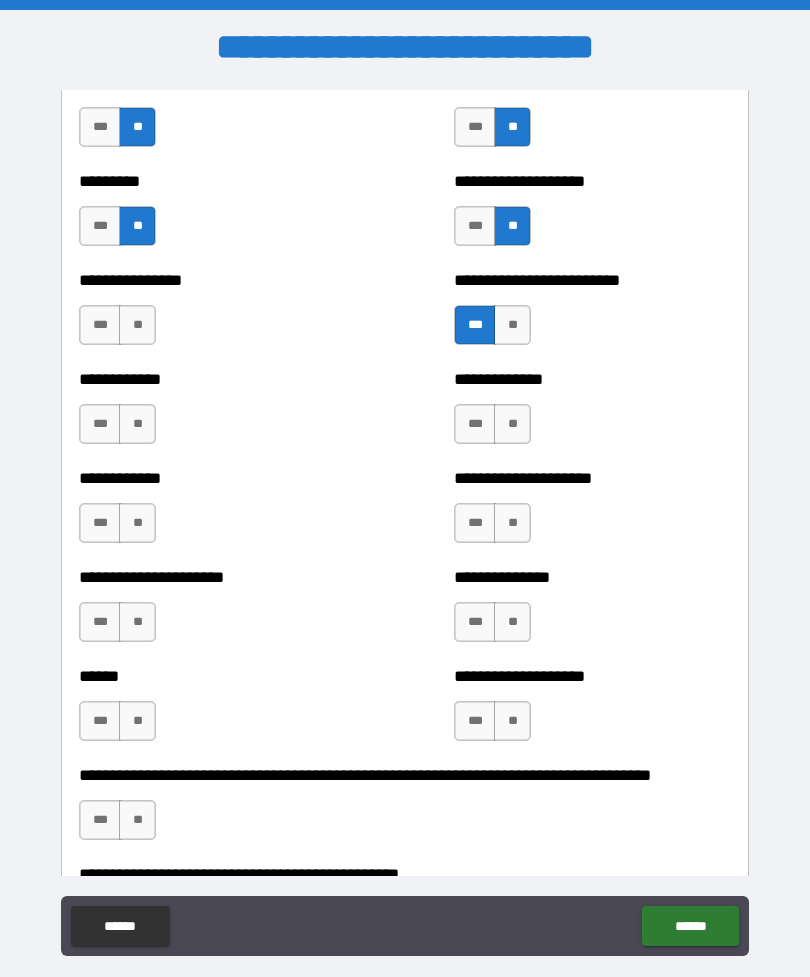 click on "**" at bounding box center [137, 325] 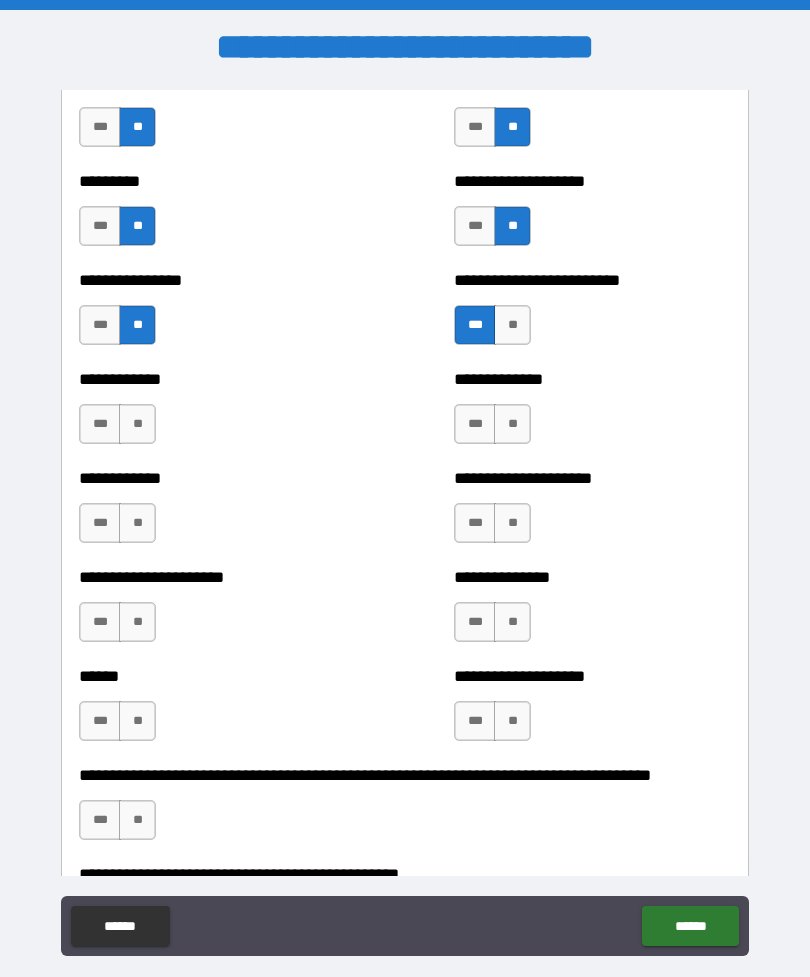 click on "**" at bounding box center [137, 424] 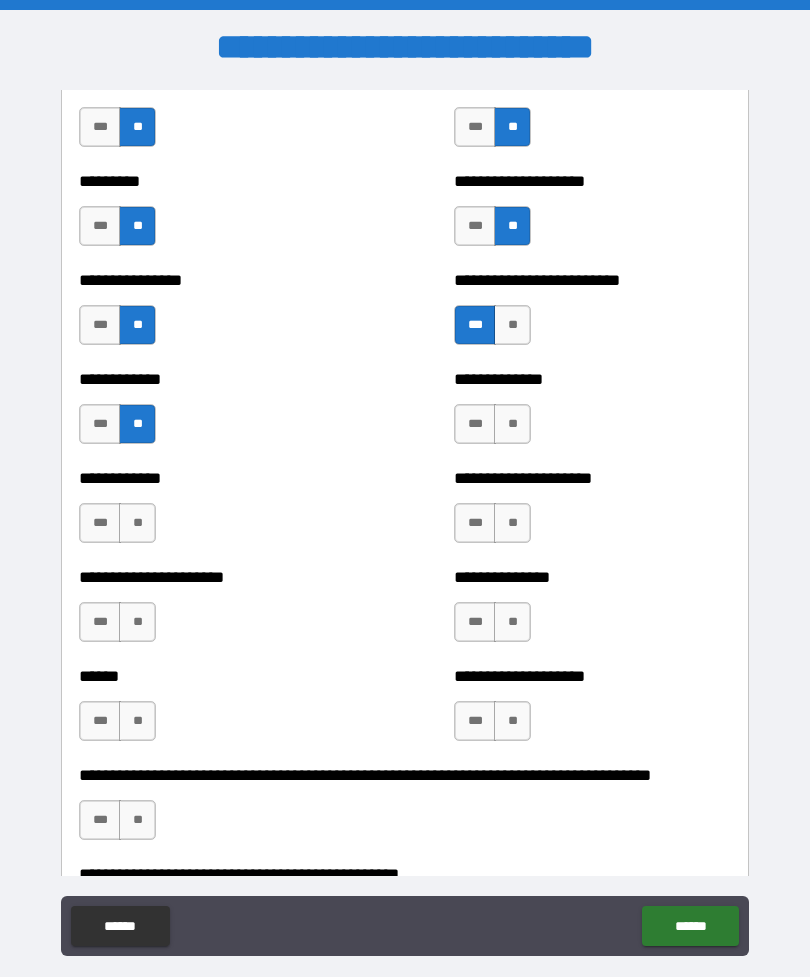 click on "**" at bounding box center (512, 424) 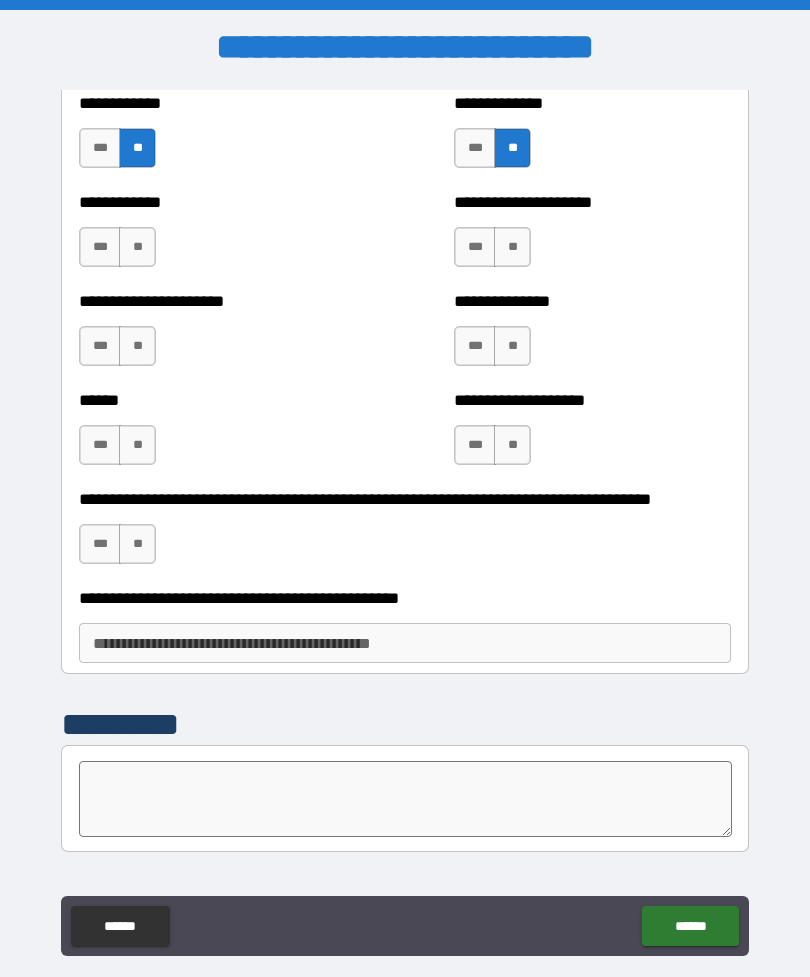 scroll, scrollTop: 3061, scrollLeft: 0, axis: vertical 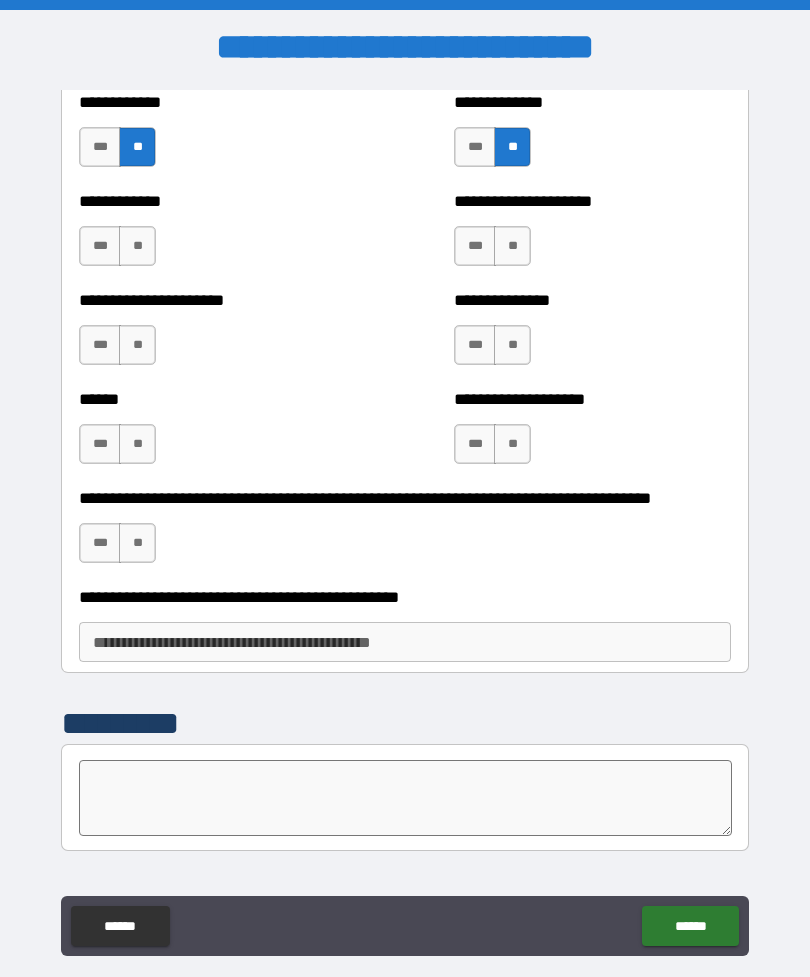 click on "**" at bounding box center [137, 246] 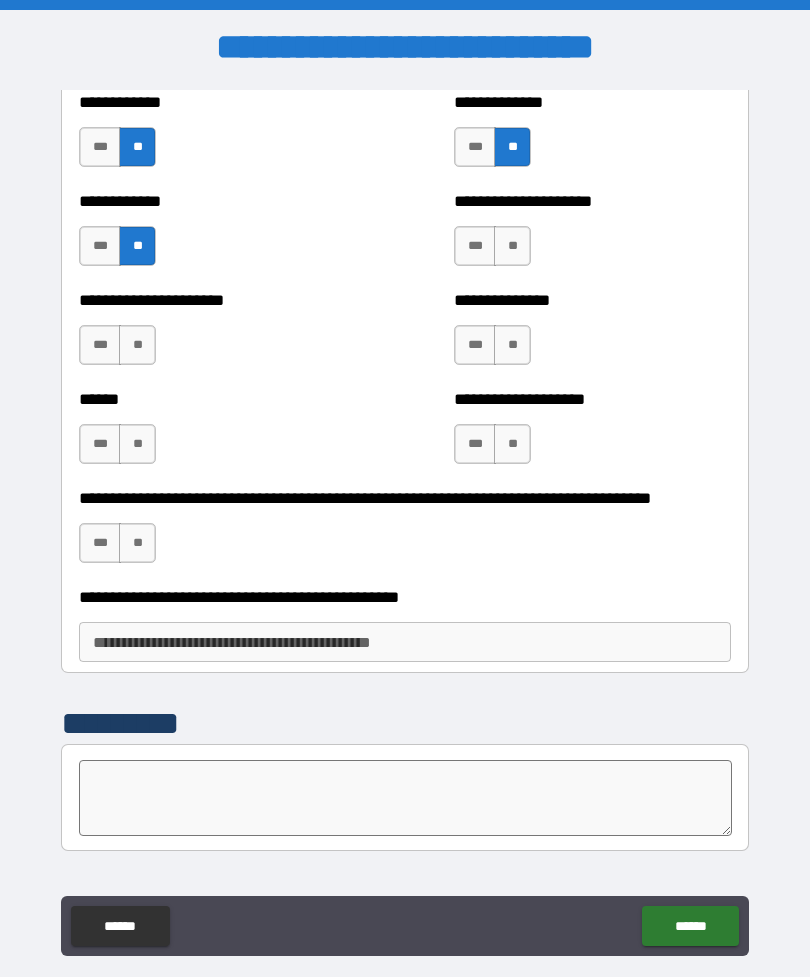 click on "**" at bounding box center (137, 345) 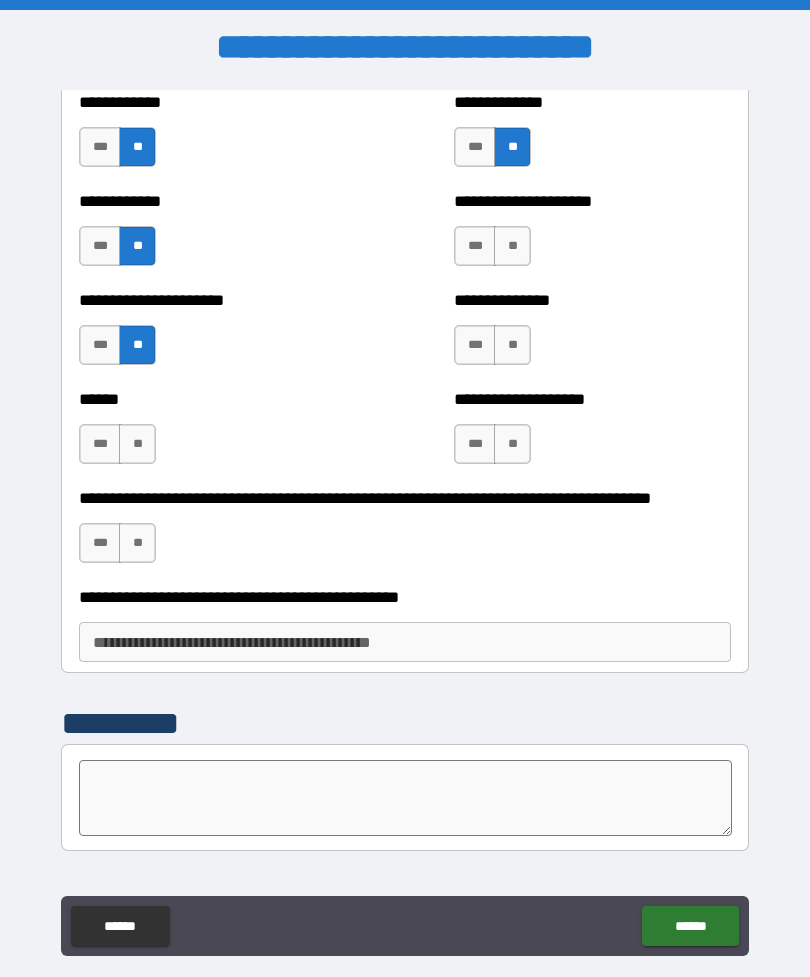 click on "**" at bounding box center (137, 444) 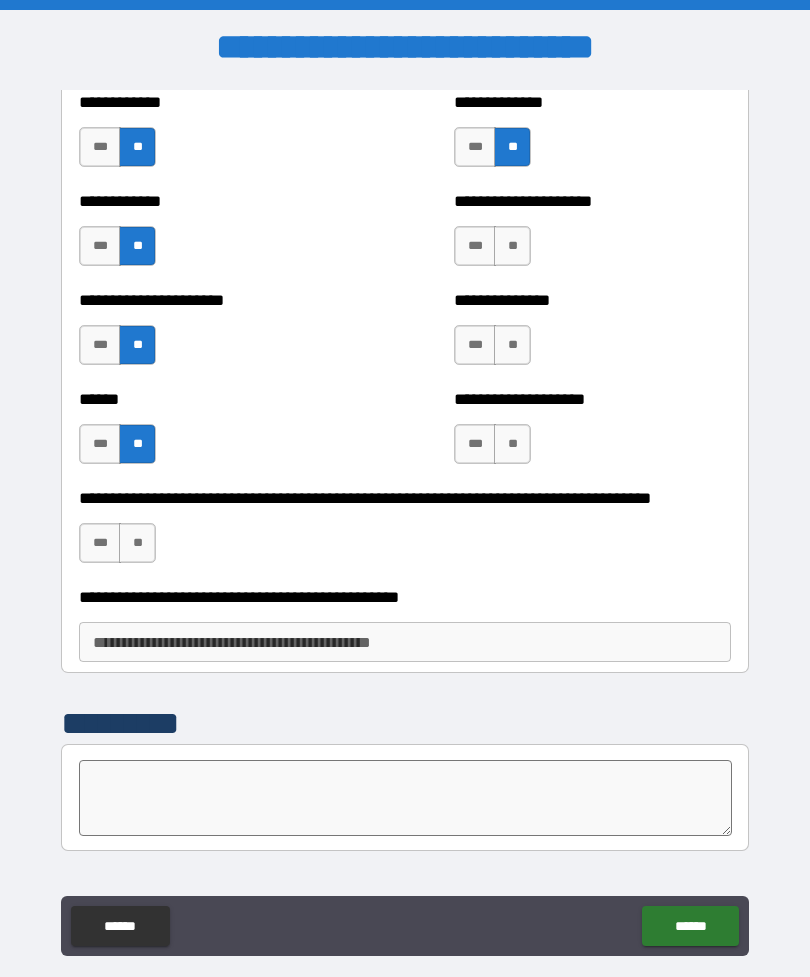 click on "**" at bounding box center (137, 543) 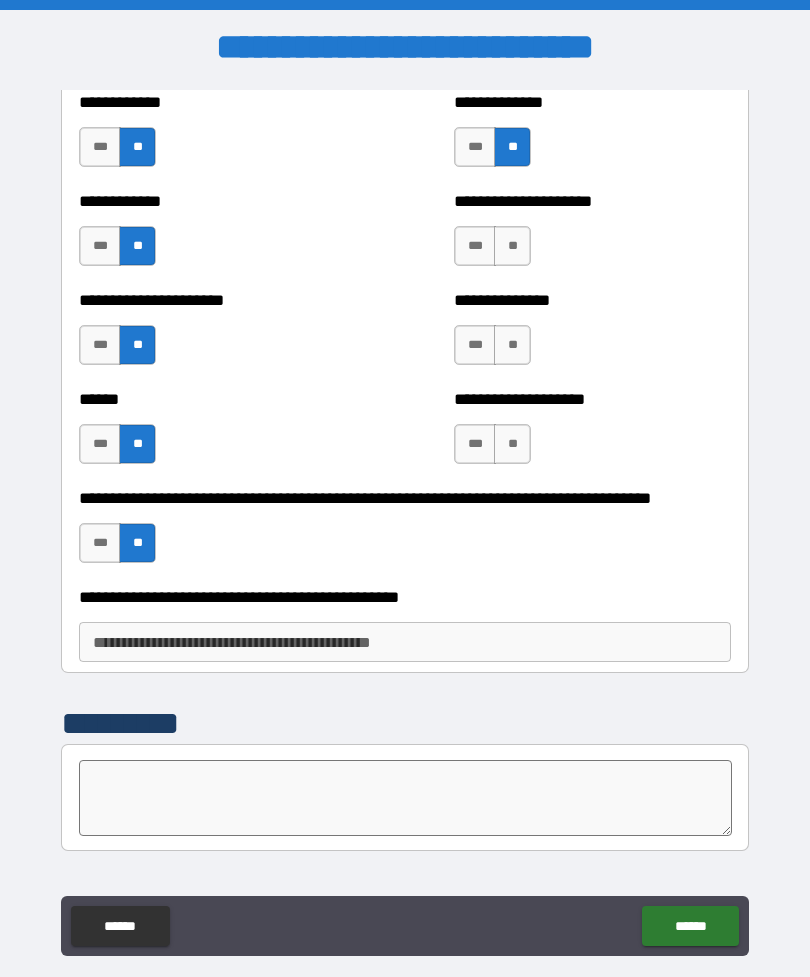 click on "**" at bounding box center (512, 444) 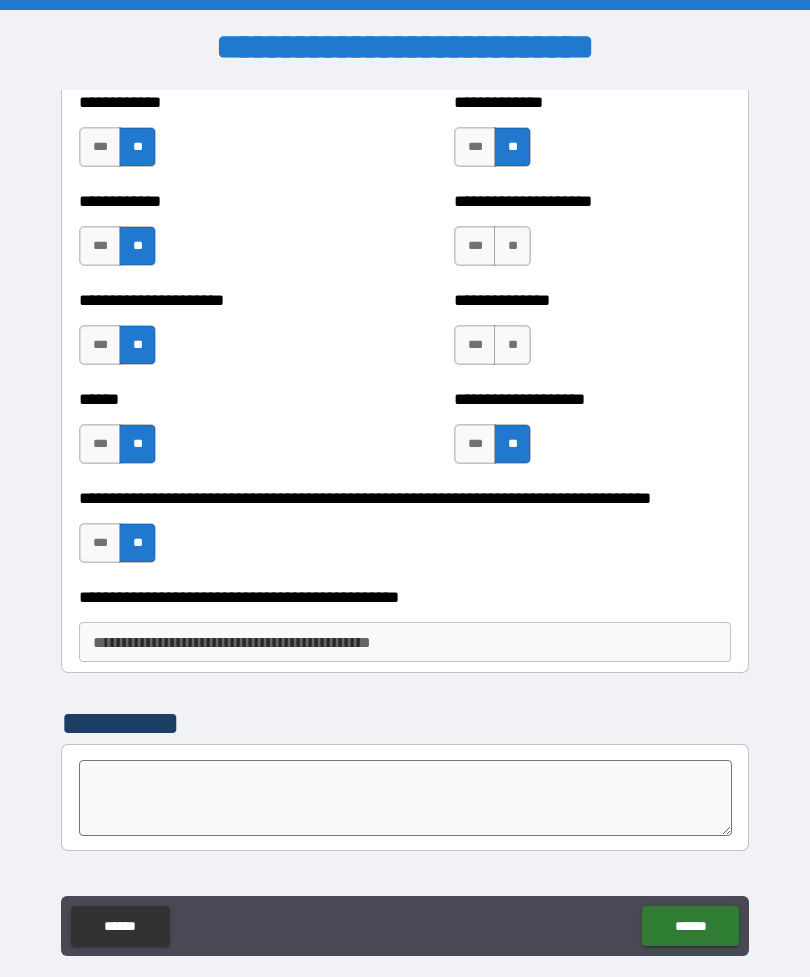 click on "**" at bounding box center [512, 345] 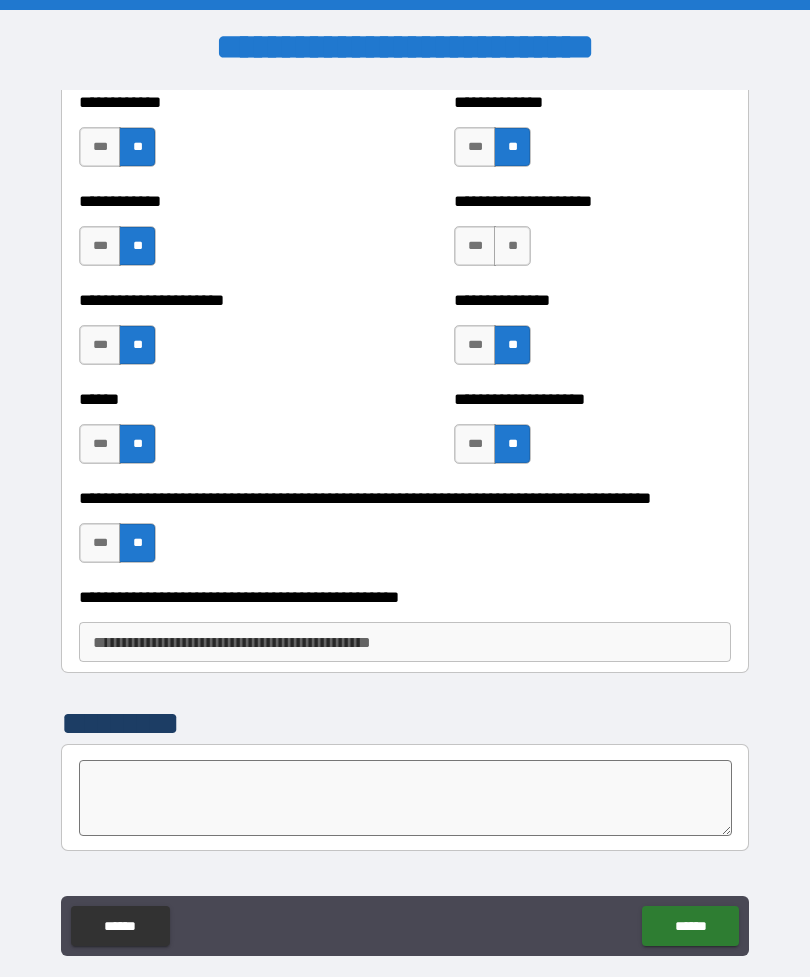 click on "**" at bounding box center [512, 246] 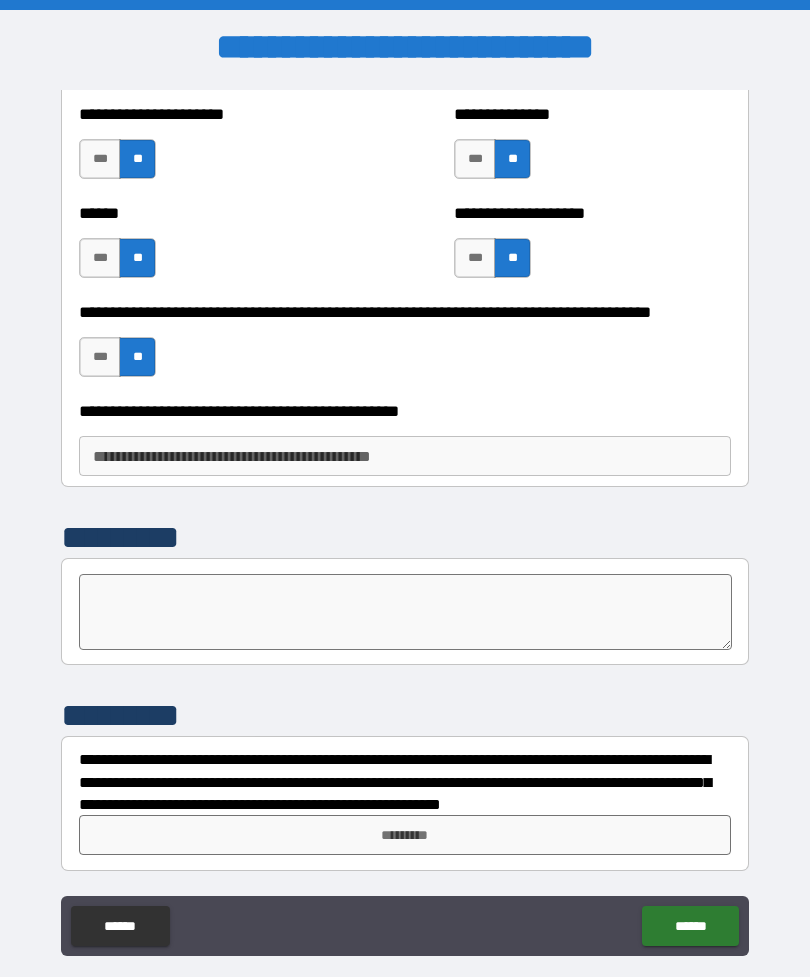 scroll, scrollTop: 3247, scrollLeft: 0, axis: vertical 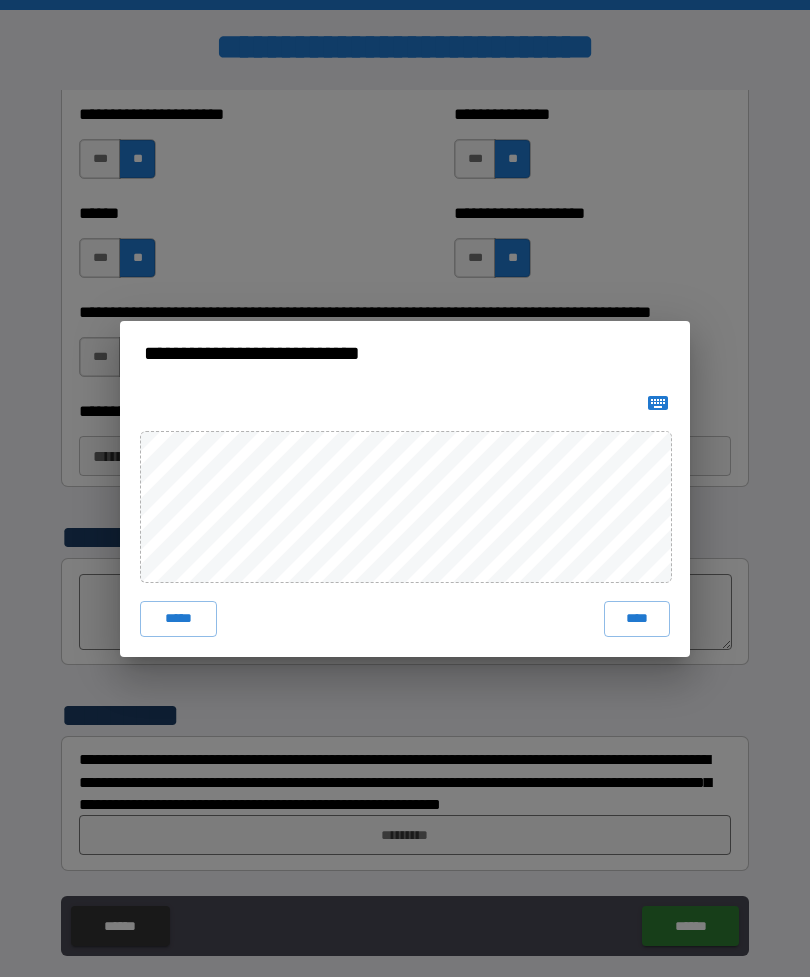 click on "****" at bounding box center [637, 619] 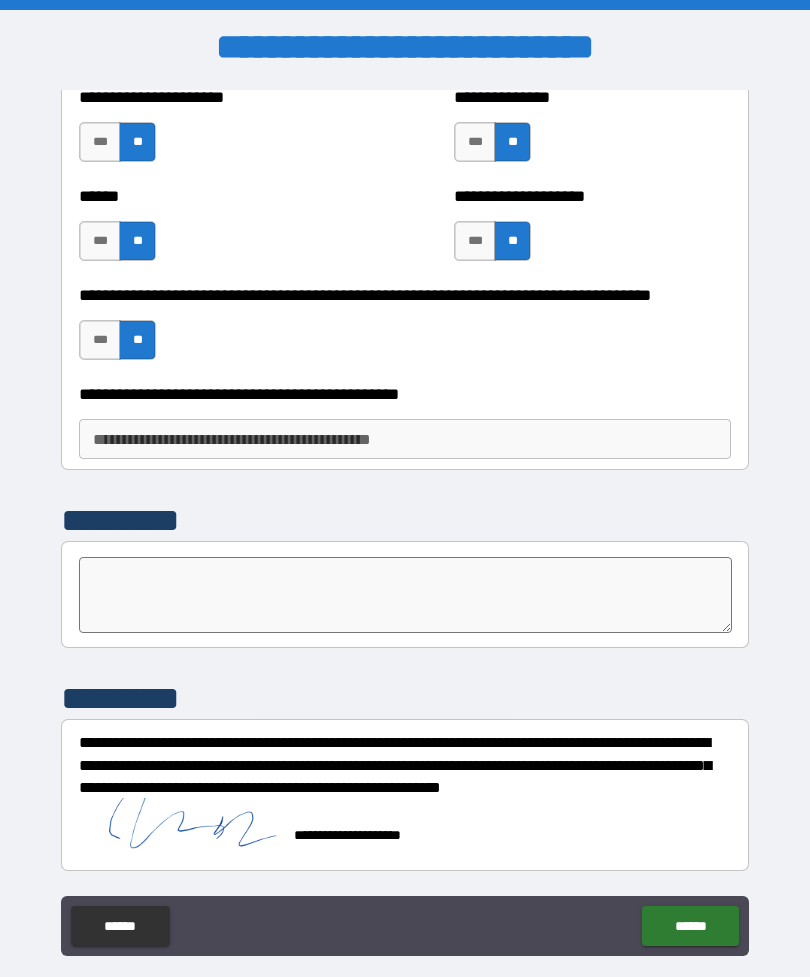 scroll, scrollTop: 0, scrollLeft: 0, axis: both 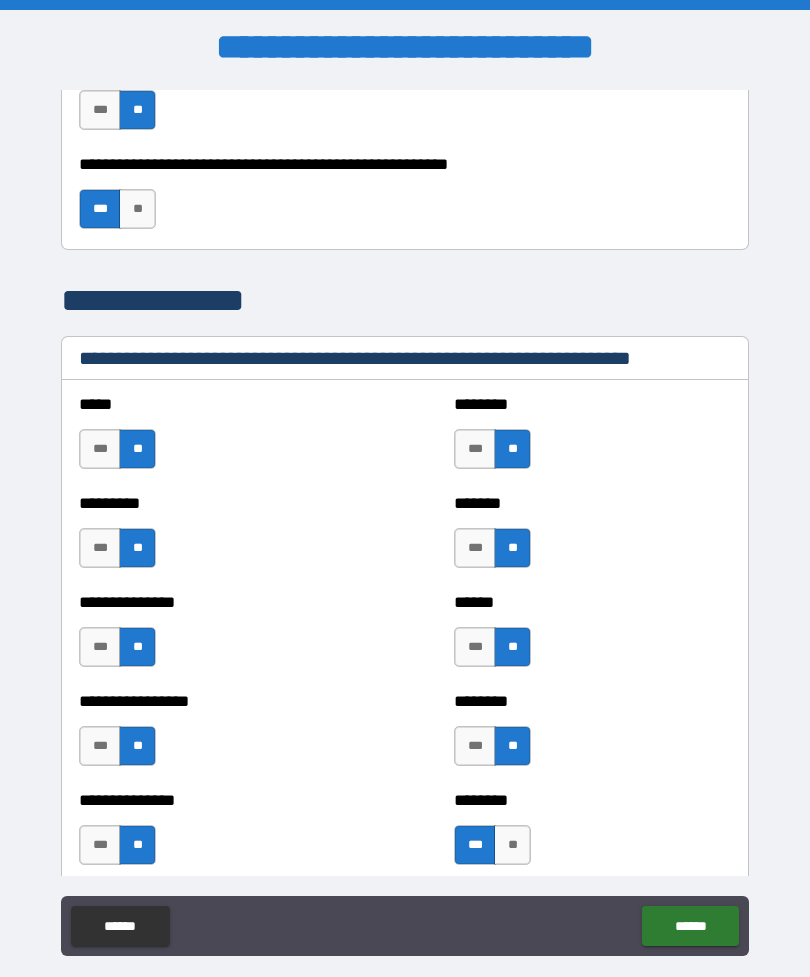 click on "******" at bounding box center [690, 926] 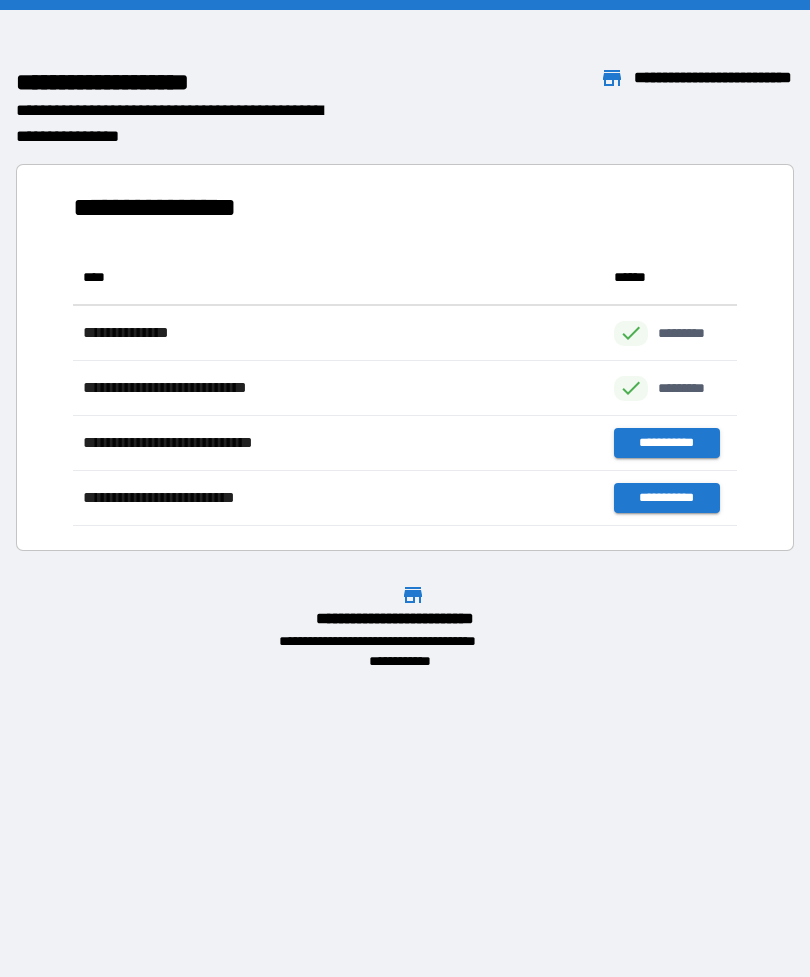 scroll, scrollTop: 1, scrollLeft: 1, axis: both 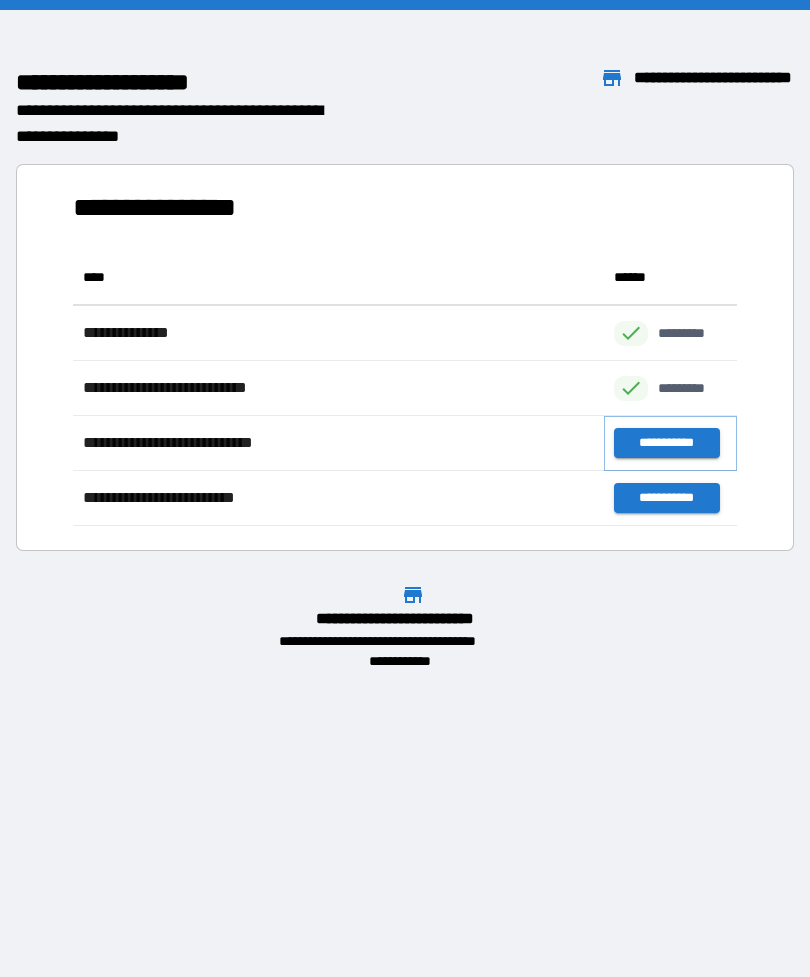 click on "**********" at bounding box center (666, 443) 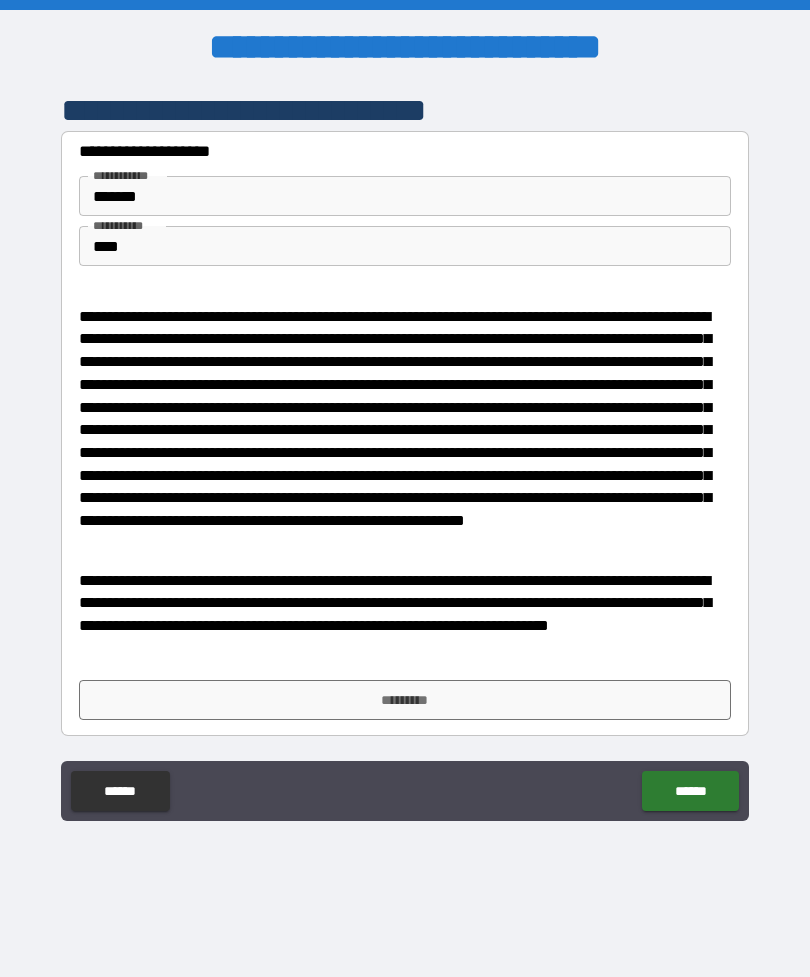click on "*********" at bounding box center [405, 700] 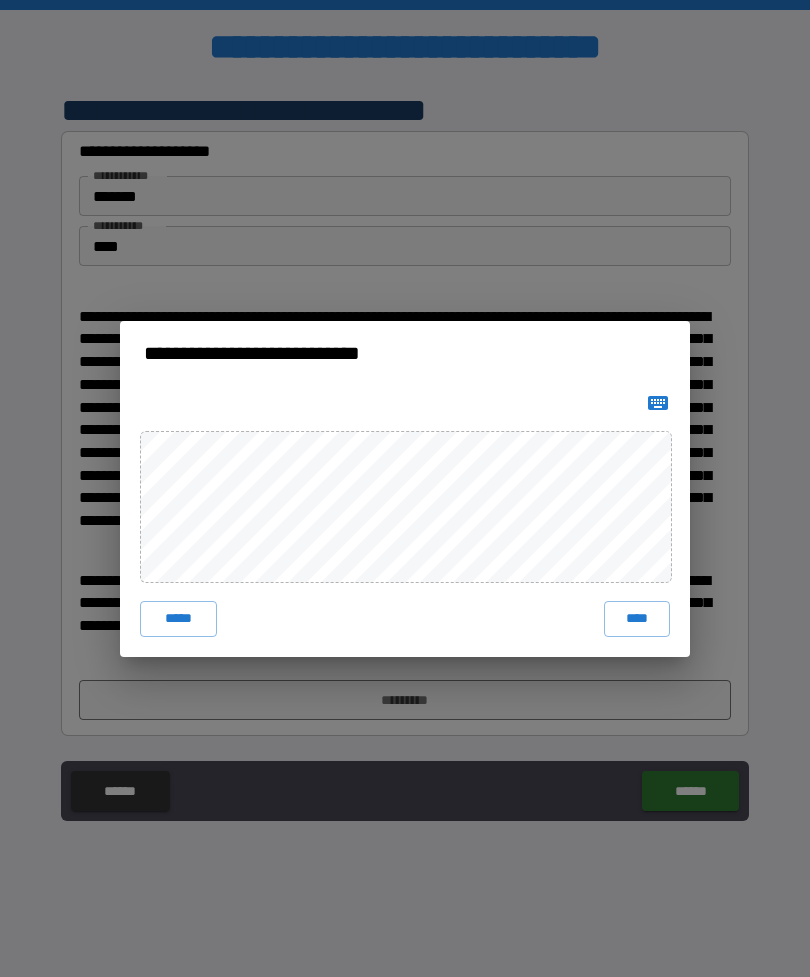 click on "****" at bounding box center [637, 619] 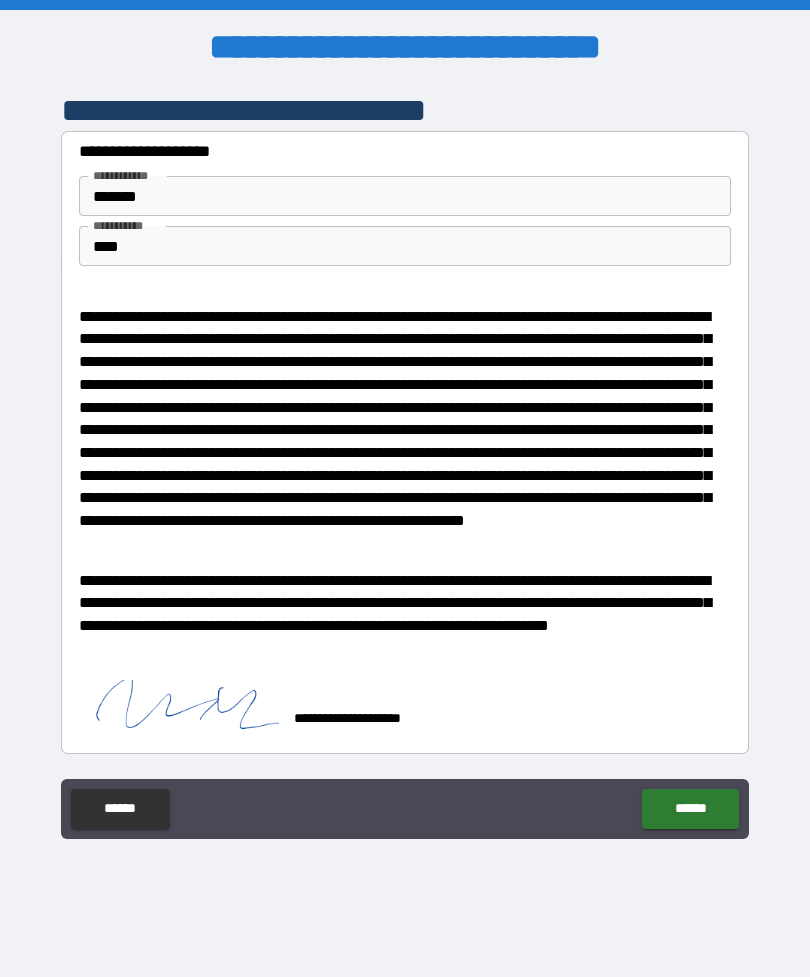 click on "******" at bounding box center [690, 809] 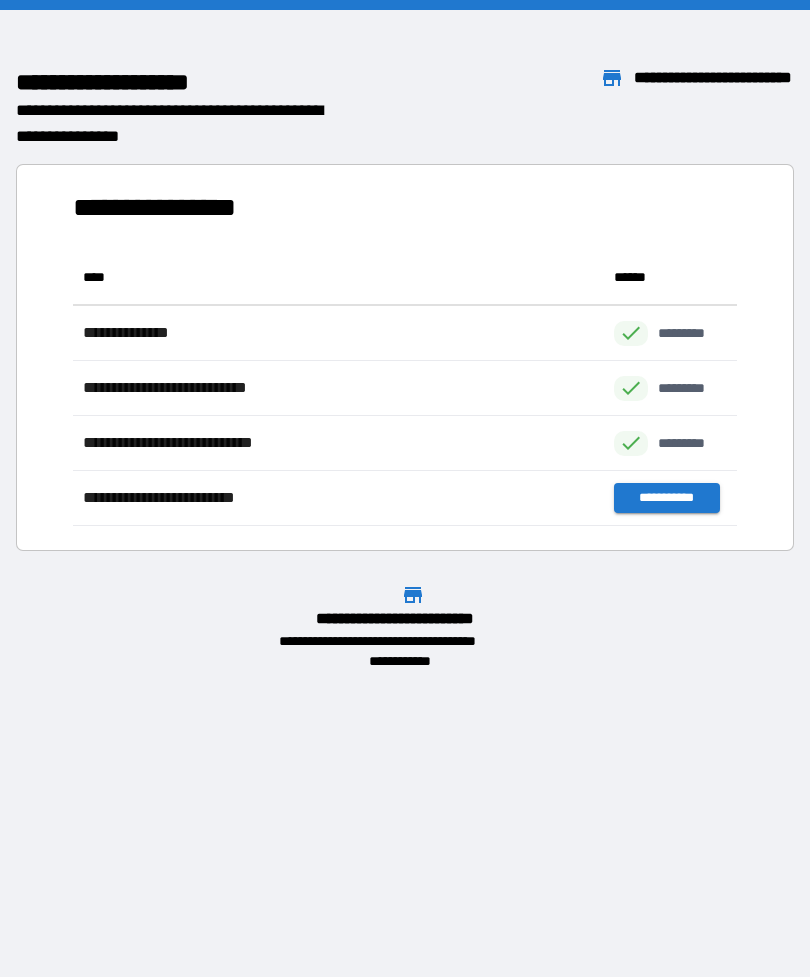 scroll, scrollTop: 1, scrollLeft: 1, axis: both 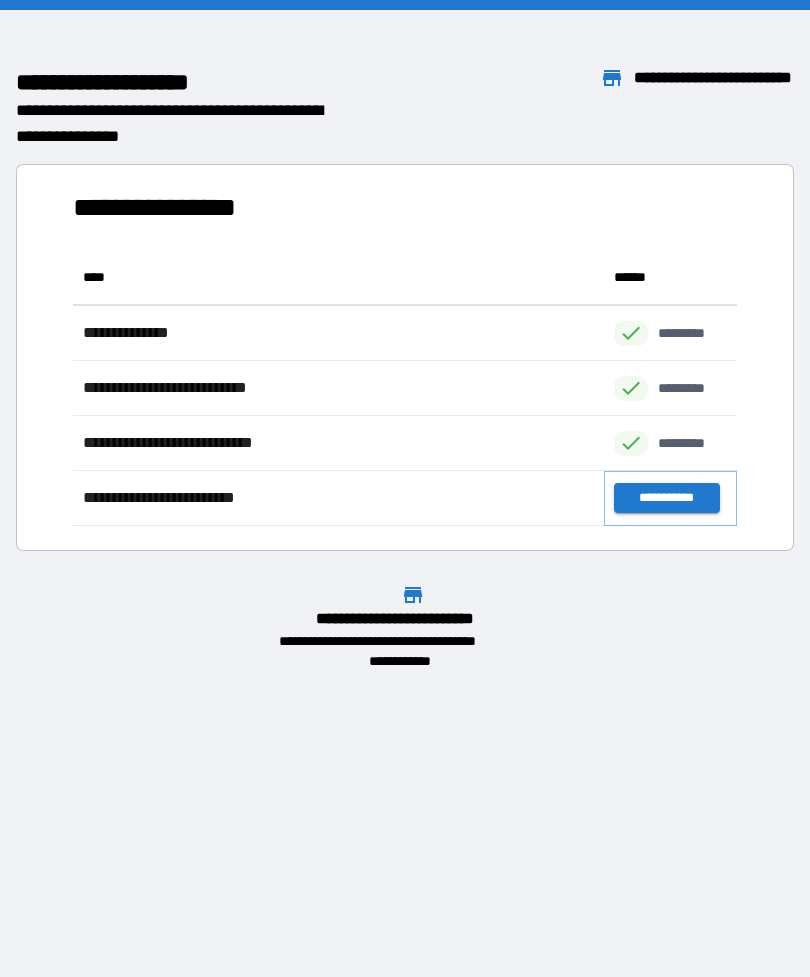 click on "**********" at bounding box center [666, 498] 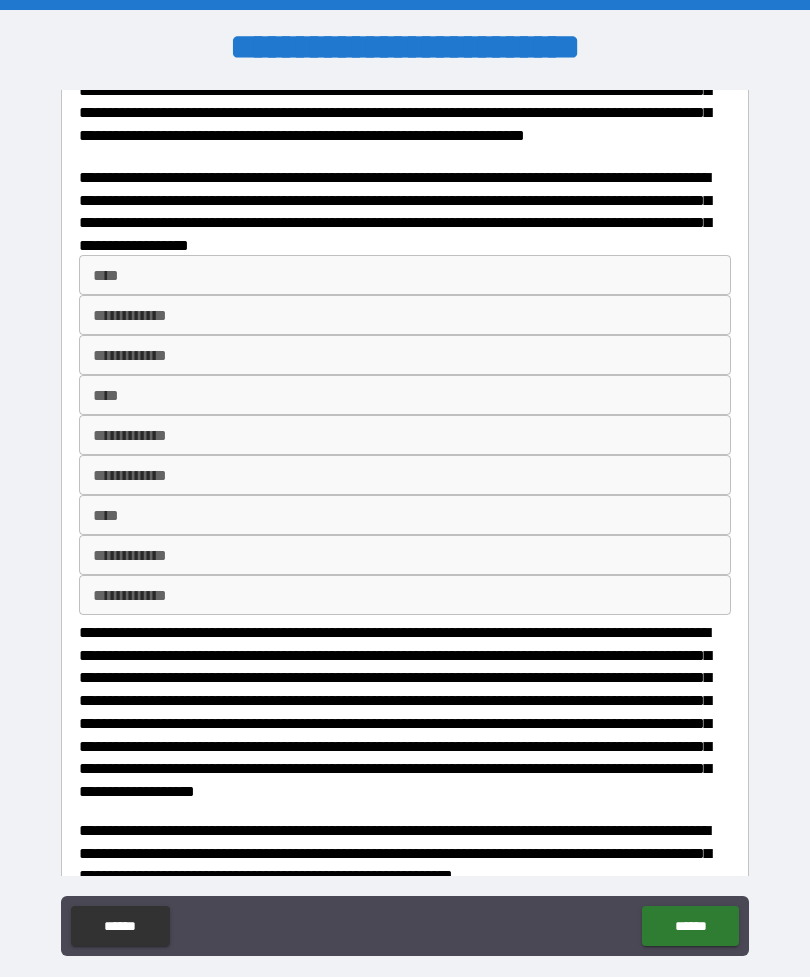 scroll, scrollTop: 220, scrollLeft: 0, axis: vertical 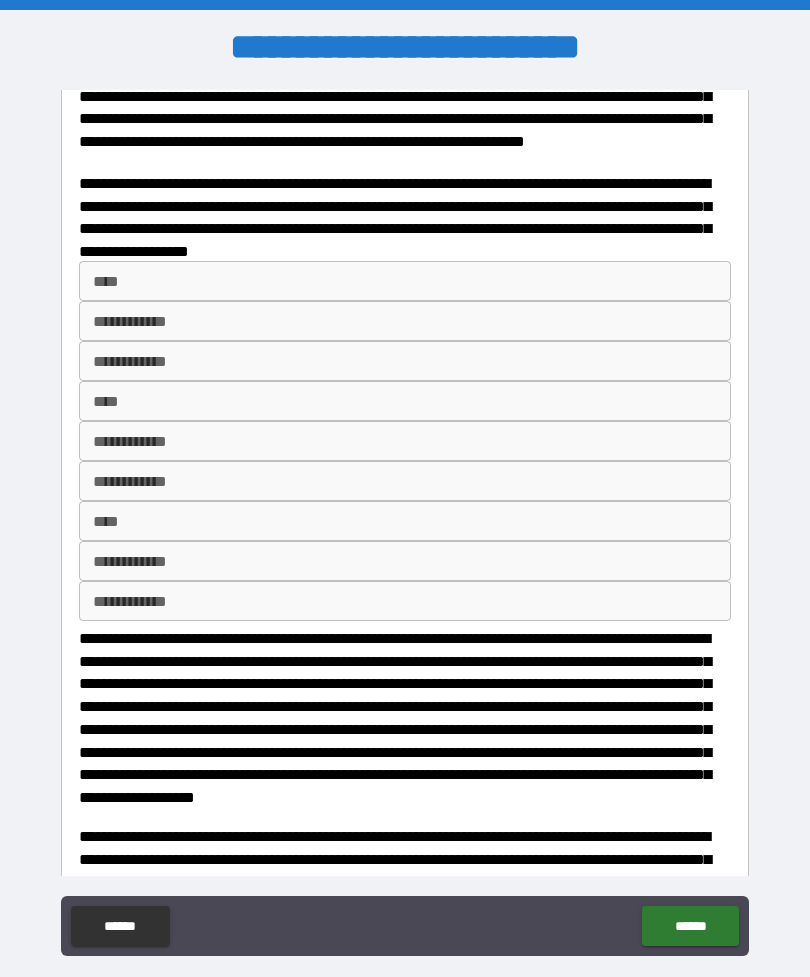 click on "****" at bounding box center [405, 281] 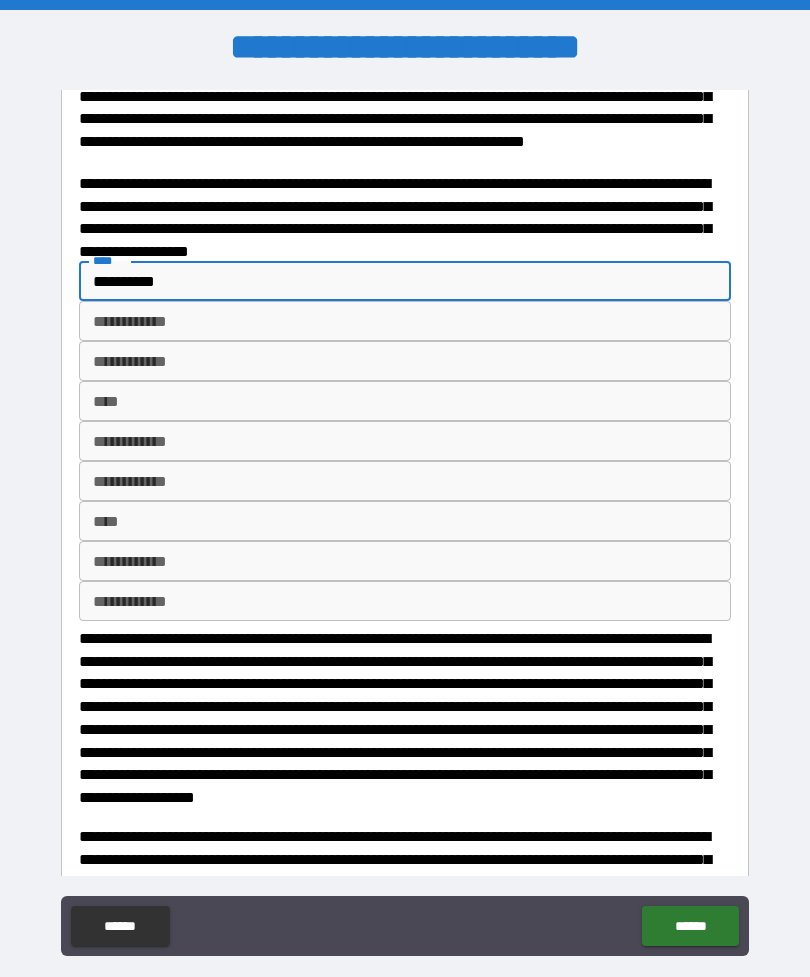type on "**********" 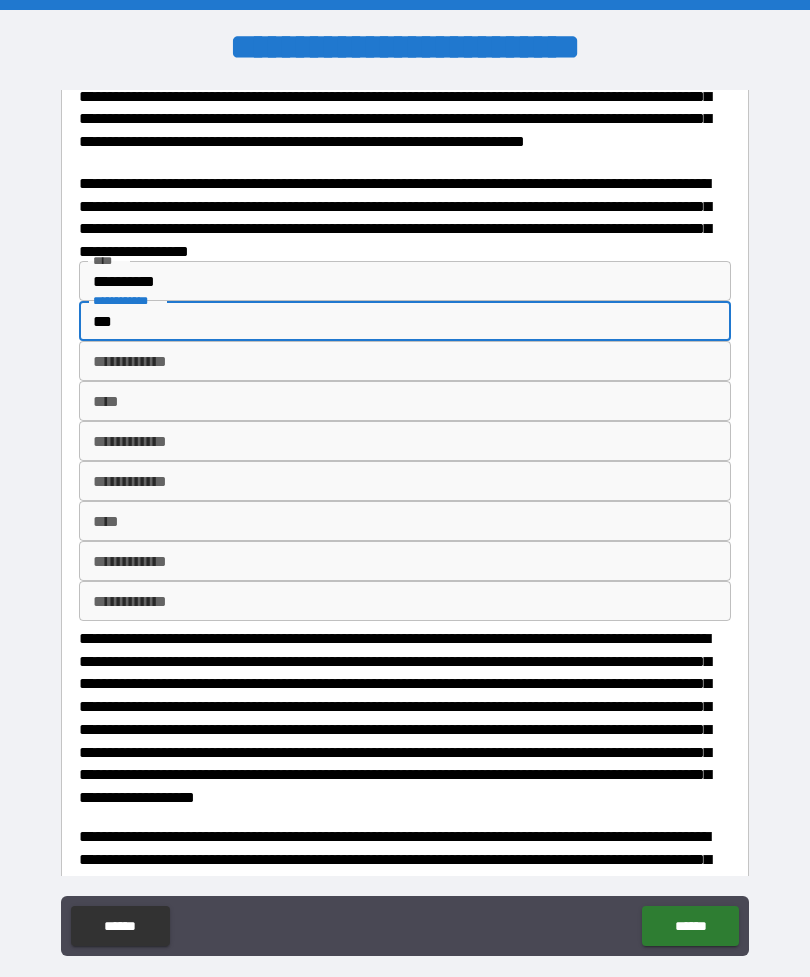 type on "***" 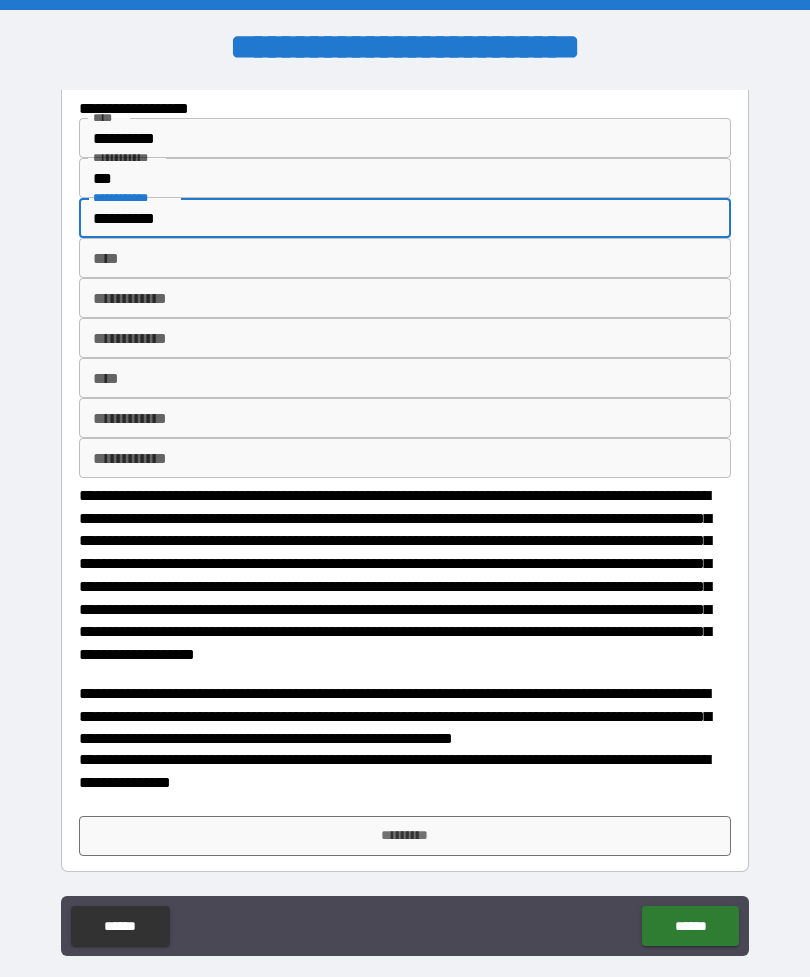 type on "**********" 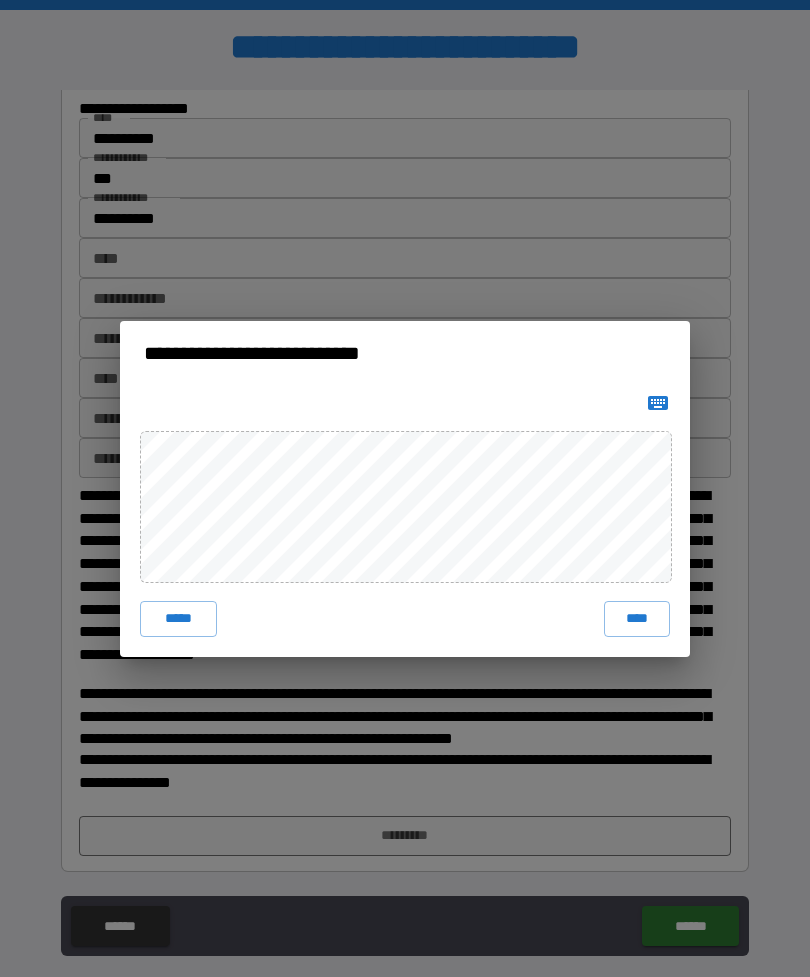 click on "****" at bounding box center (637, 619) 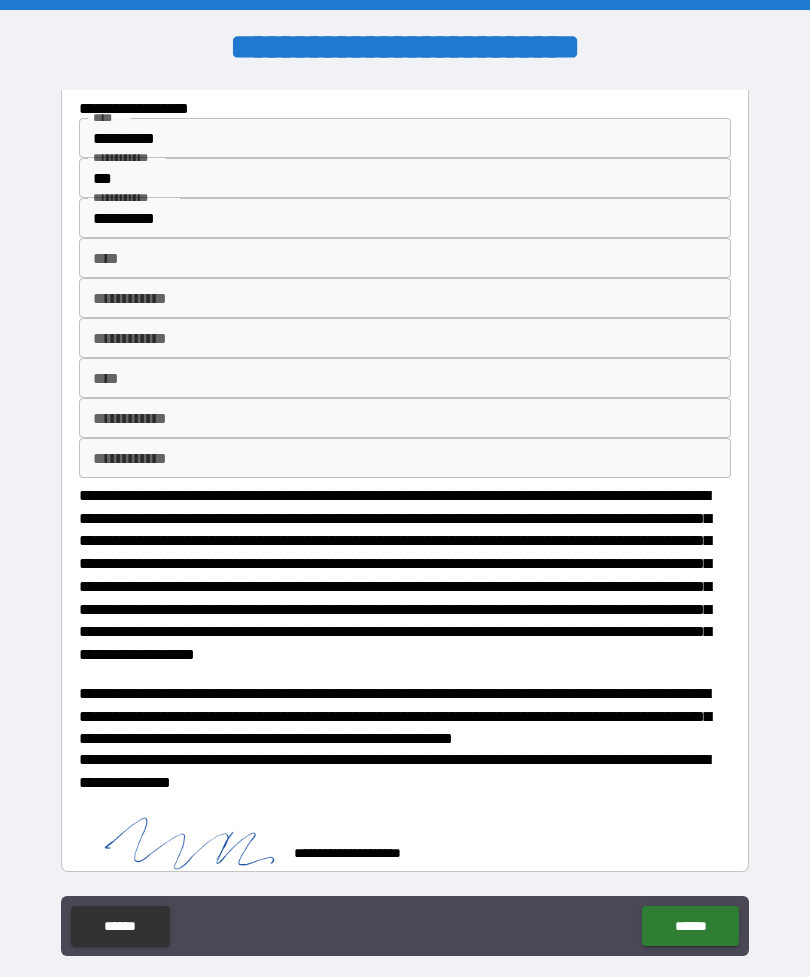 scroll, scrollTop: 353, scrollLeft: 0, axis: vertical 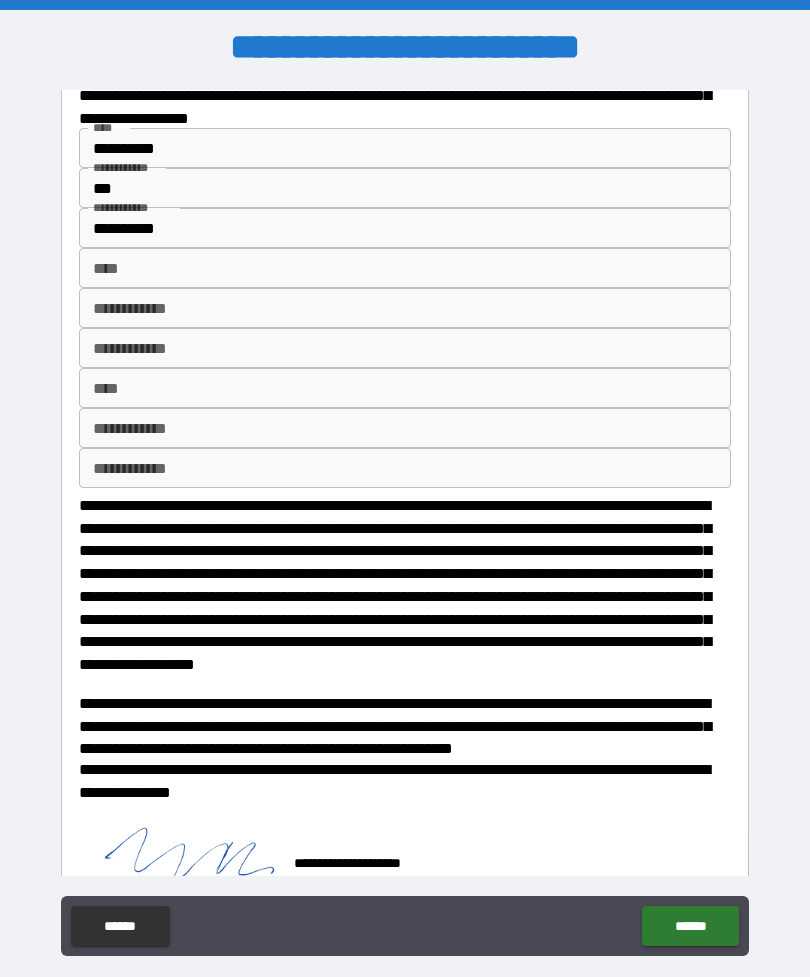 click on "******" at bounding box center [690, 926] 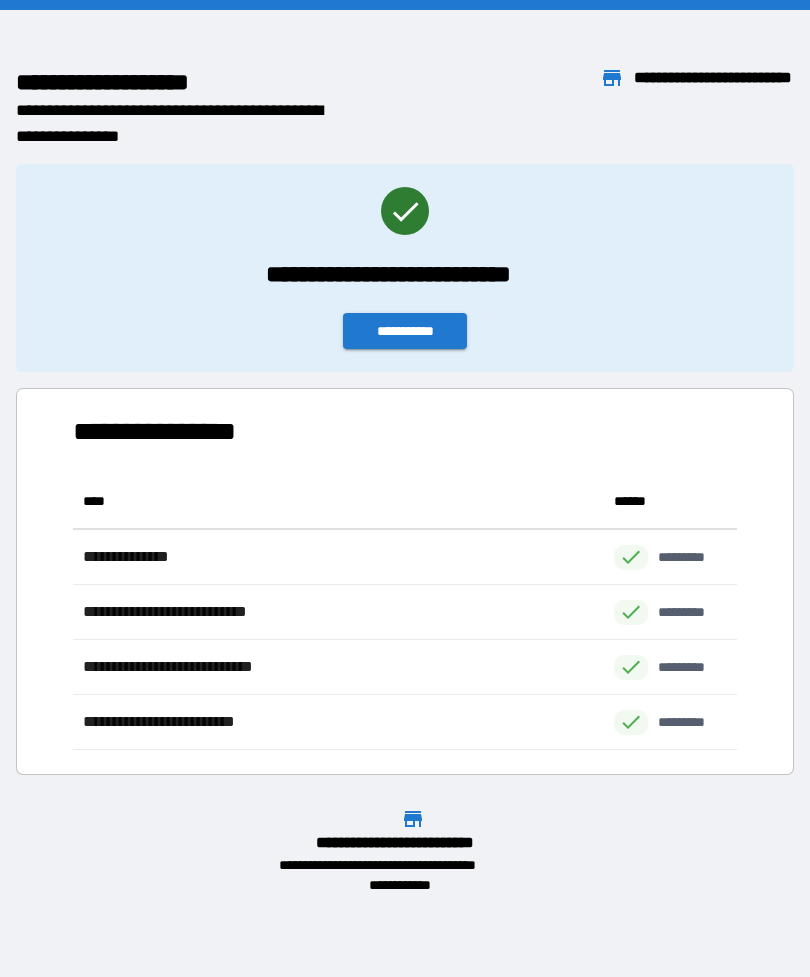 scroll, scrollTop: 1, scrollLeft: 1, axis: both 